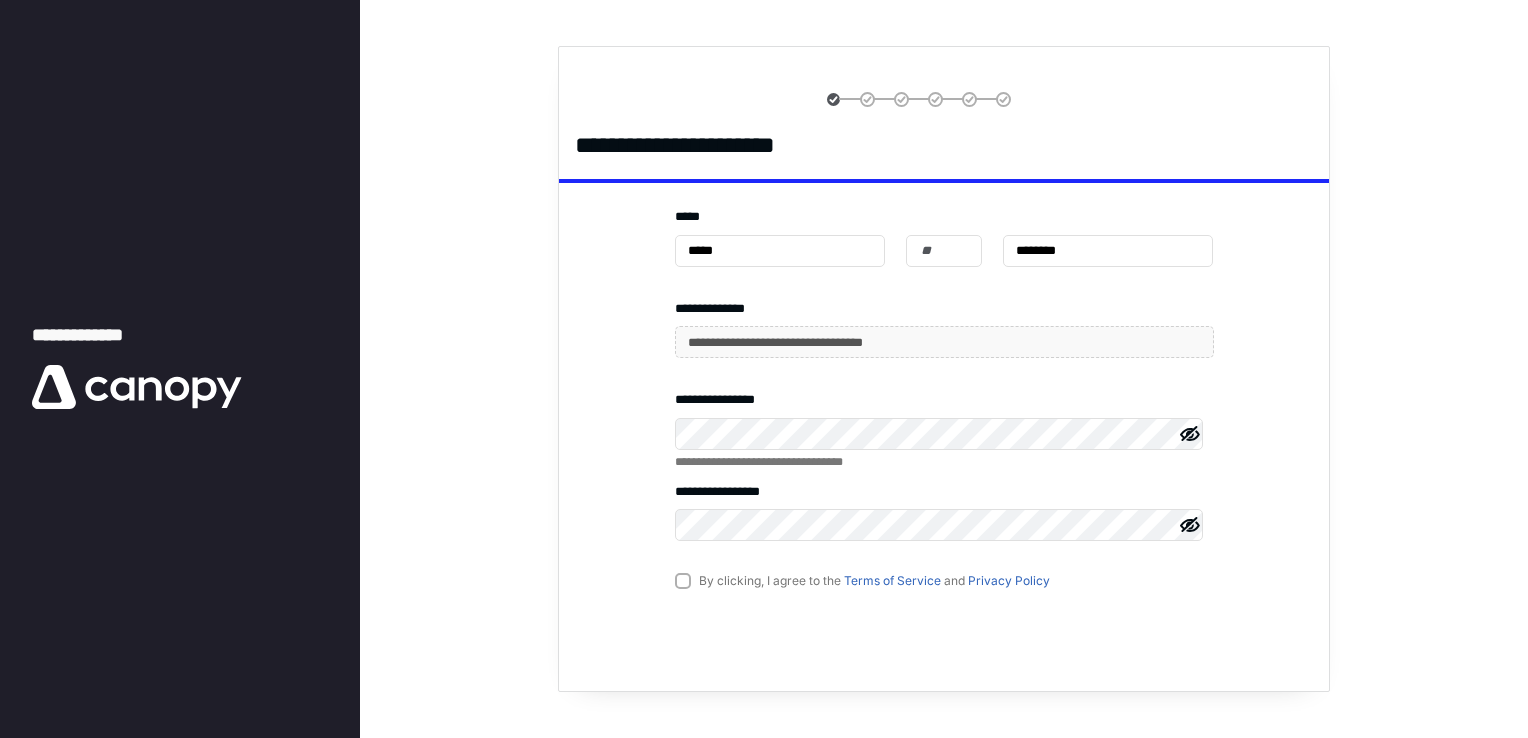 scroll, scrollTop: 0, scrollLeft: 0, axis: both 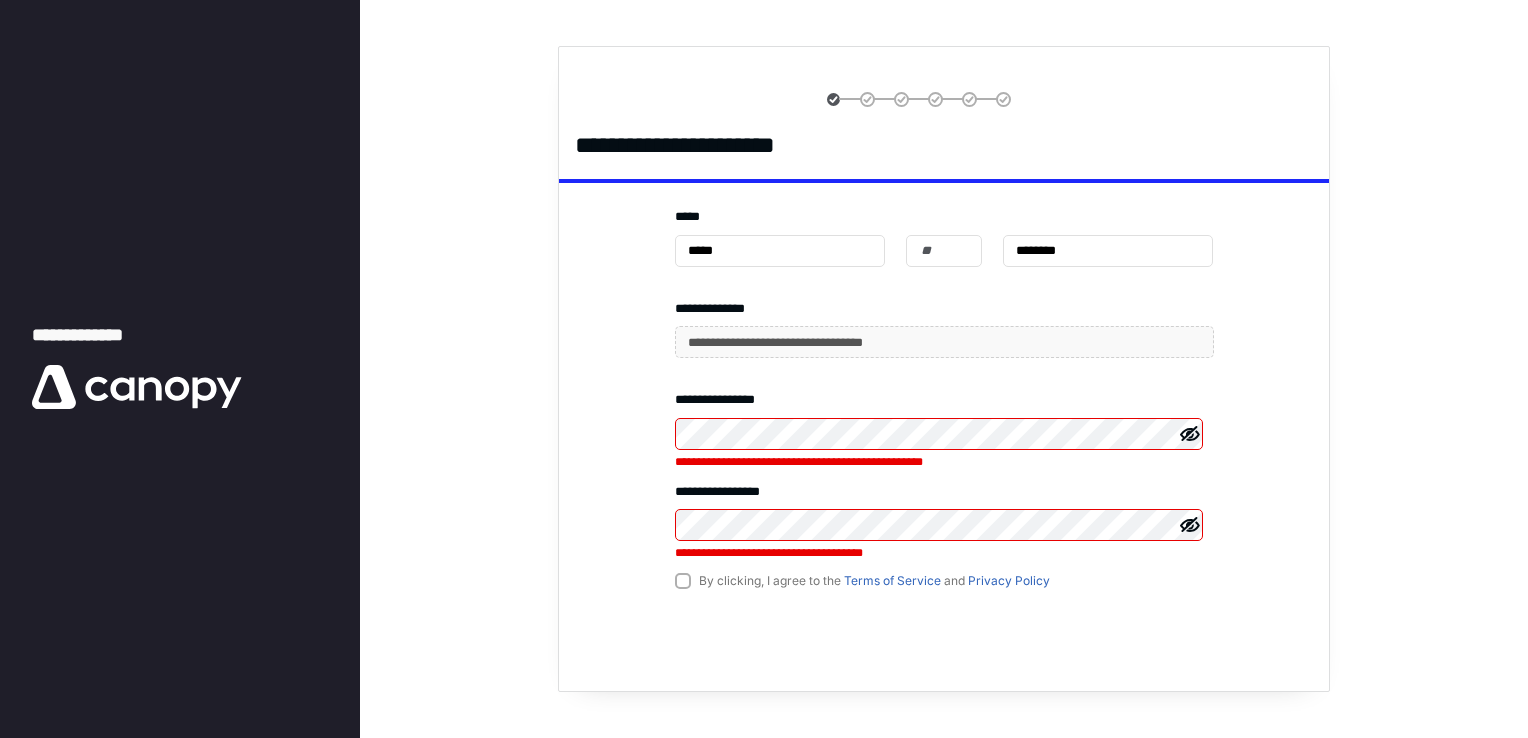 click on "**********" at bounding box center [764, 369] 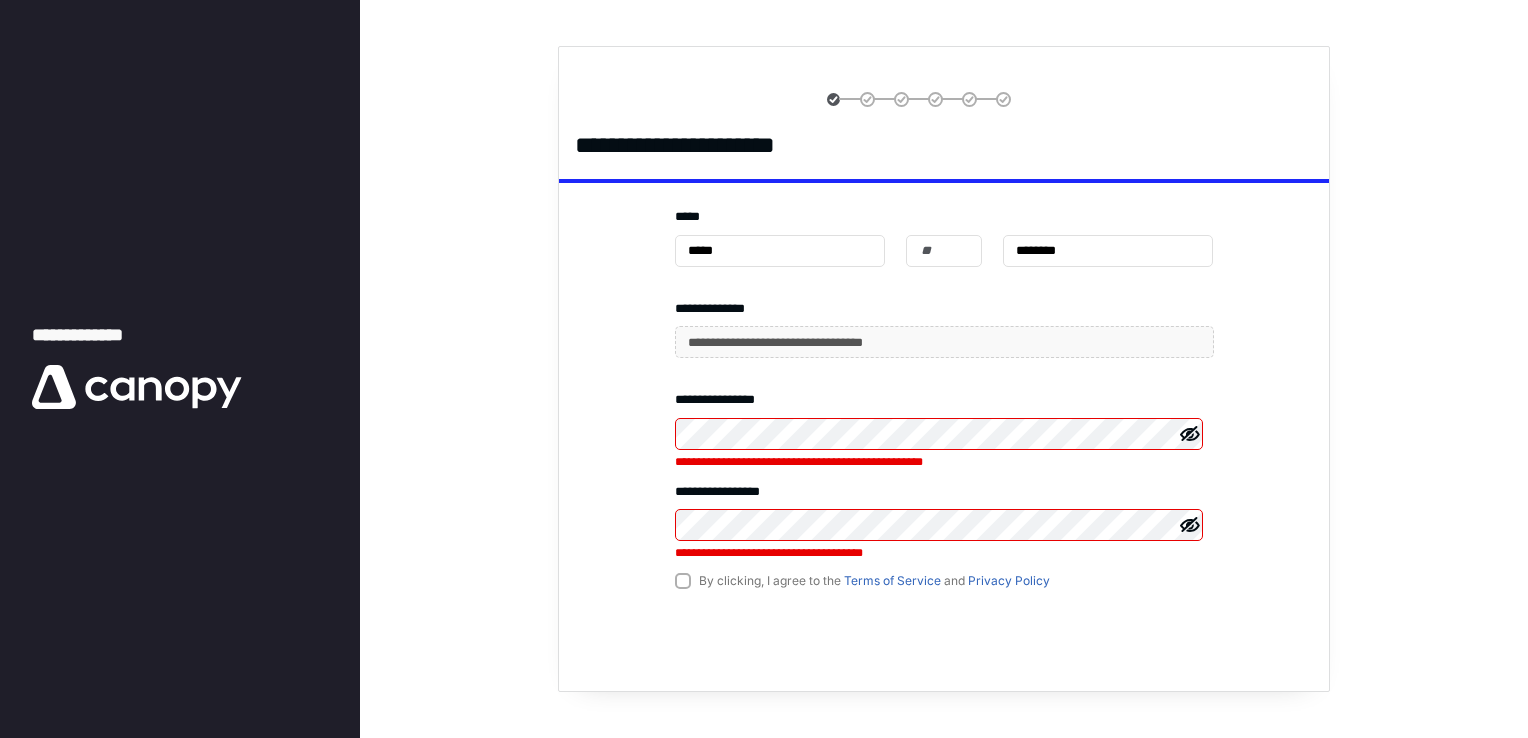 click 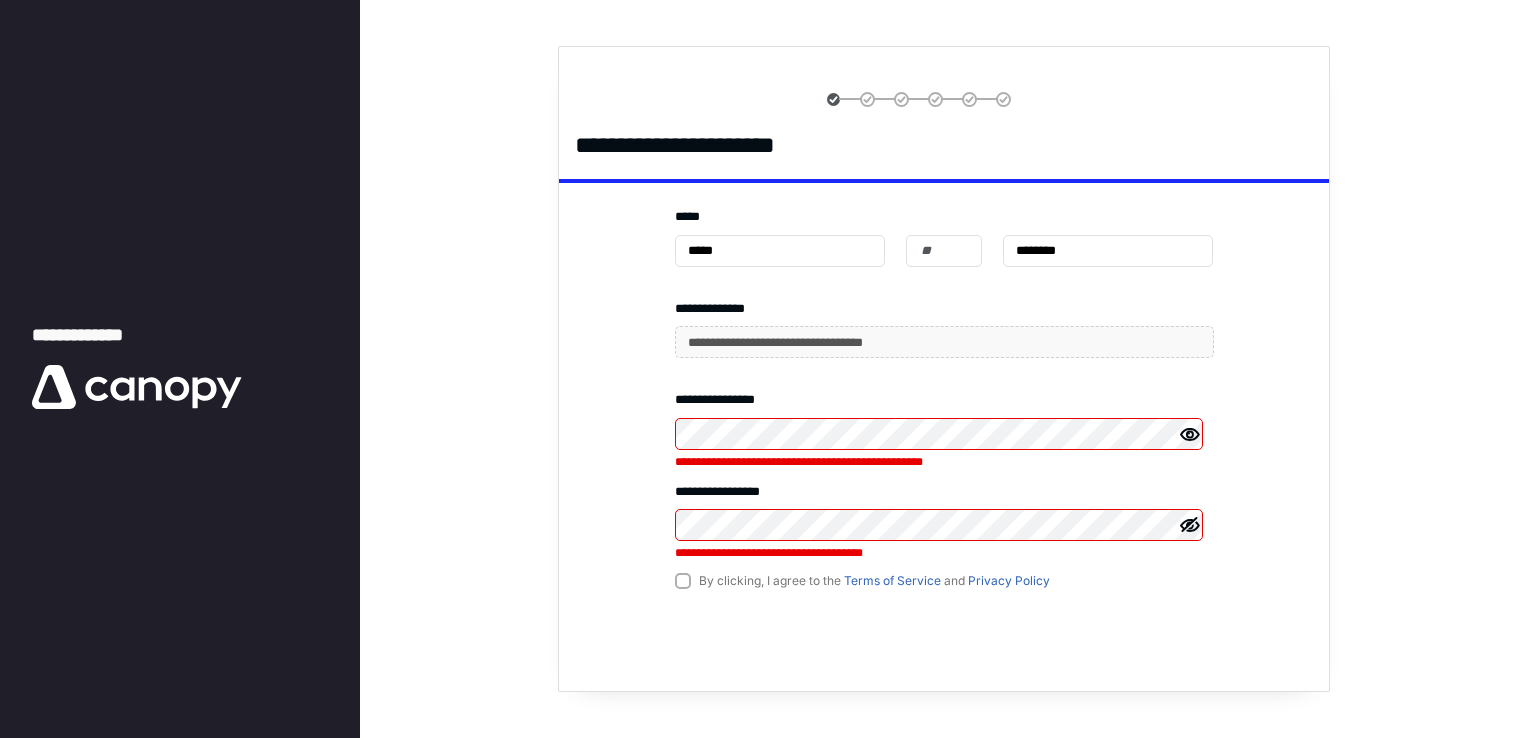 click on "**********" at bounding box center [944, 404] 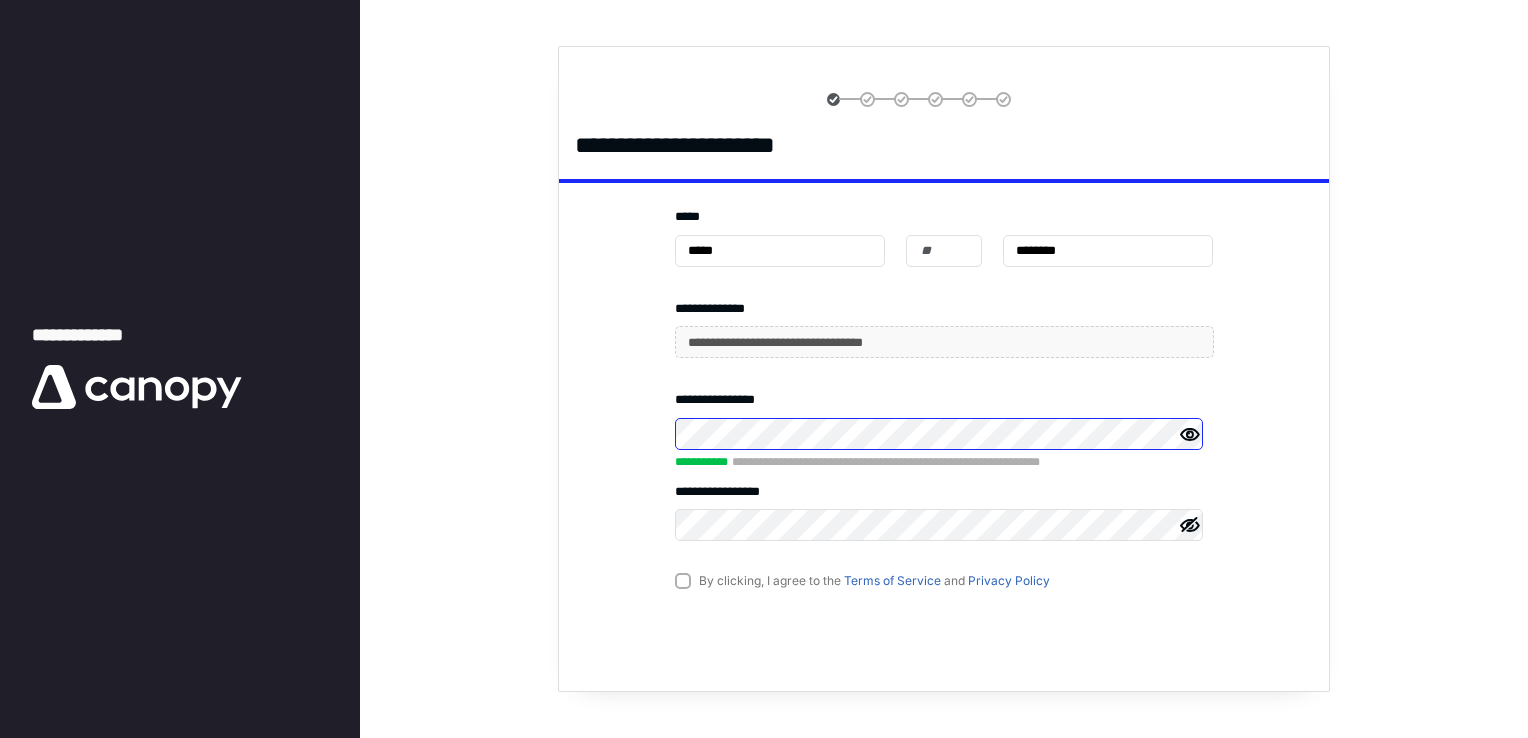 click on "**********" at bounding box center [764, 369] 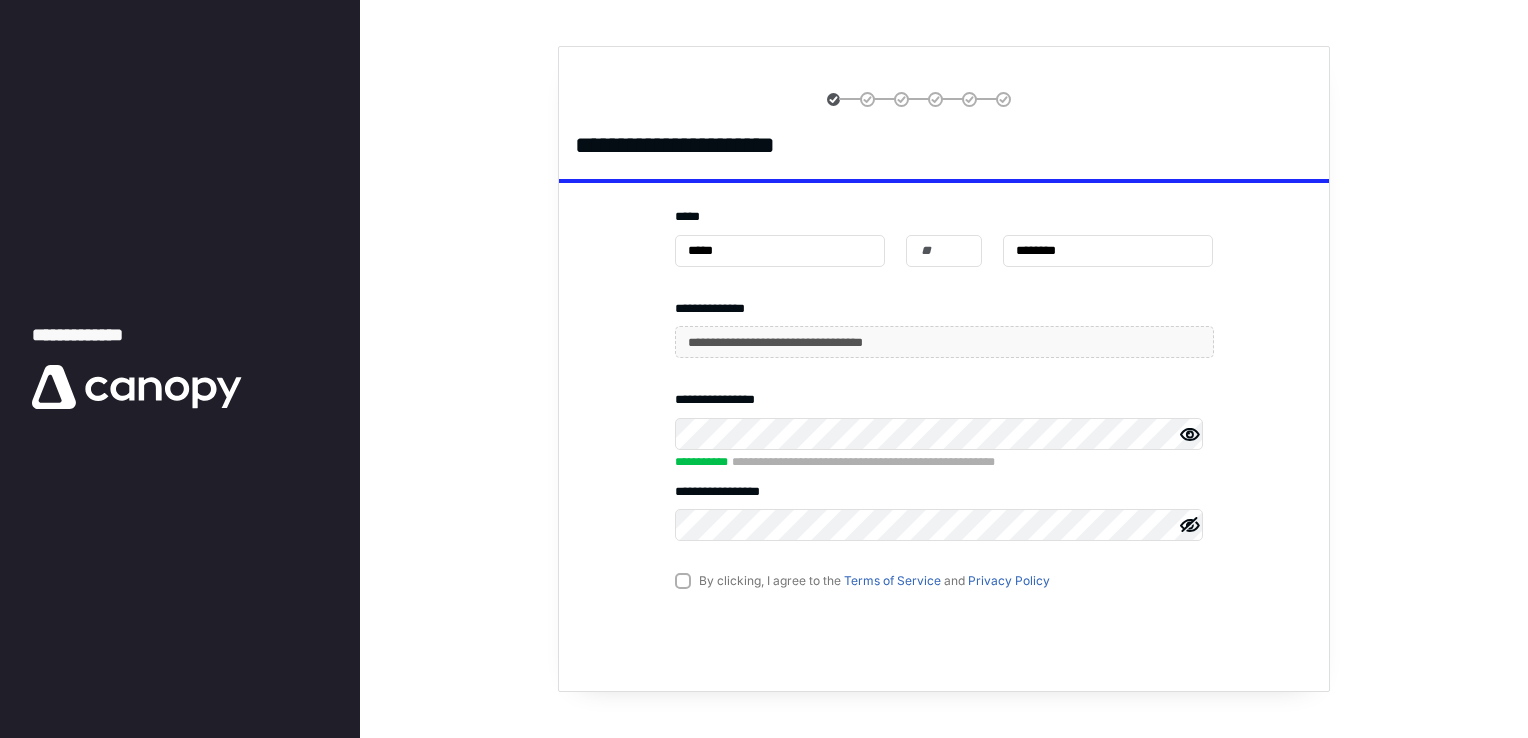 click on "By clicking, I agree to the   Terms of Service   and   Privacy Policy" at bounding box center (862, 580) 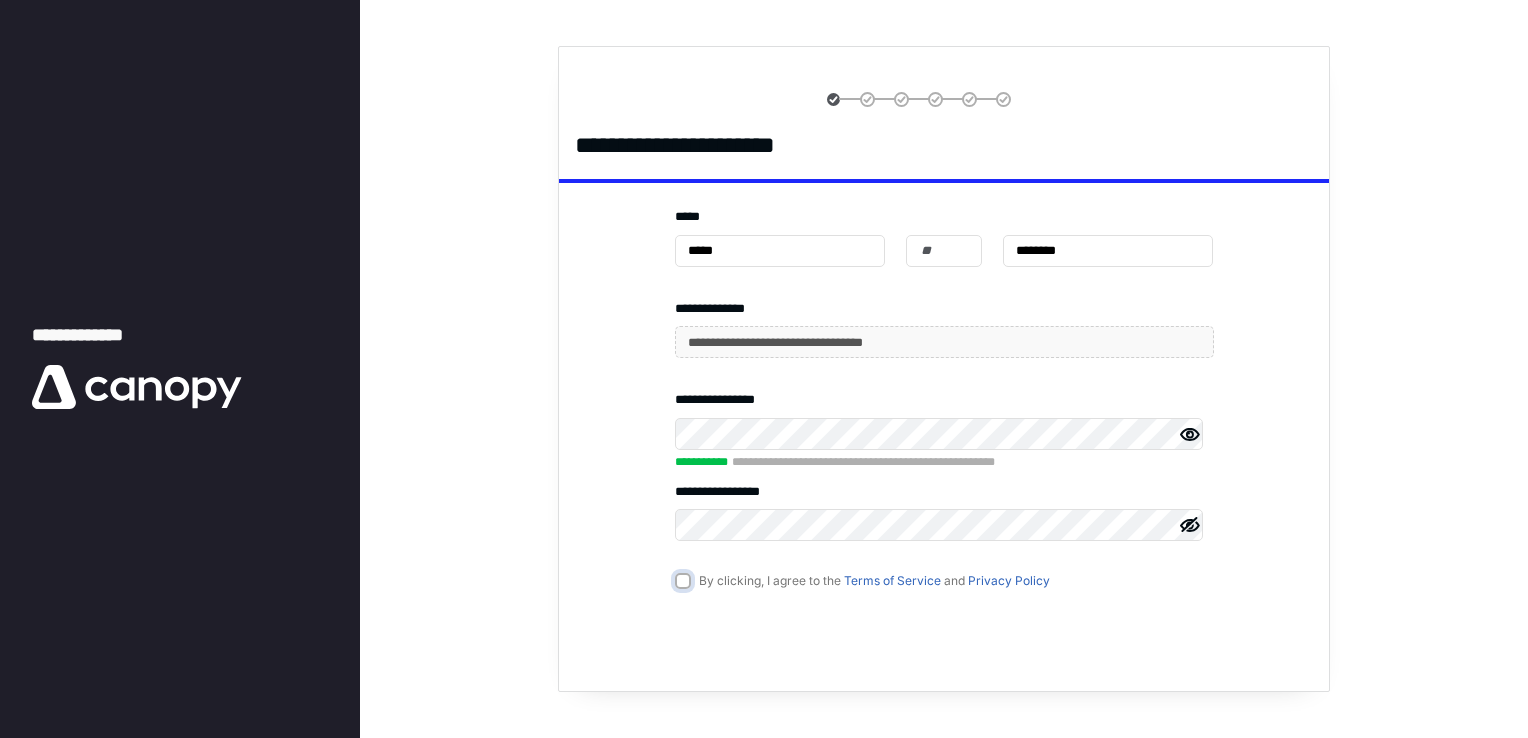 checkbox on "true" 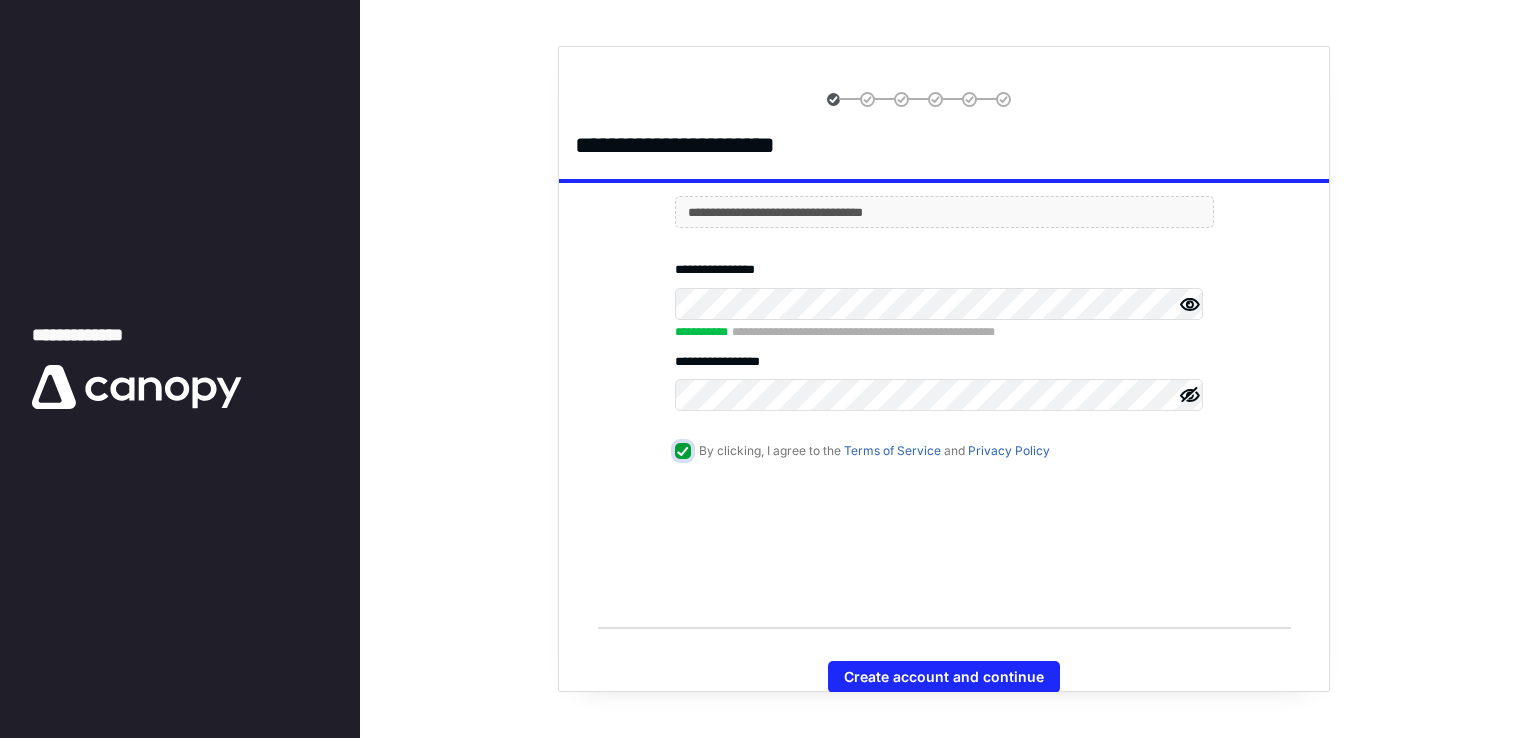 scroll, scrollTop: 131, scrollLeft: 0, axis: vertical 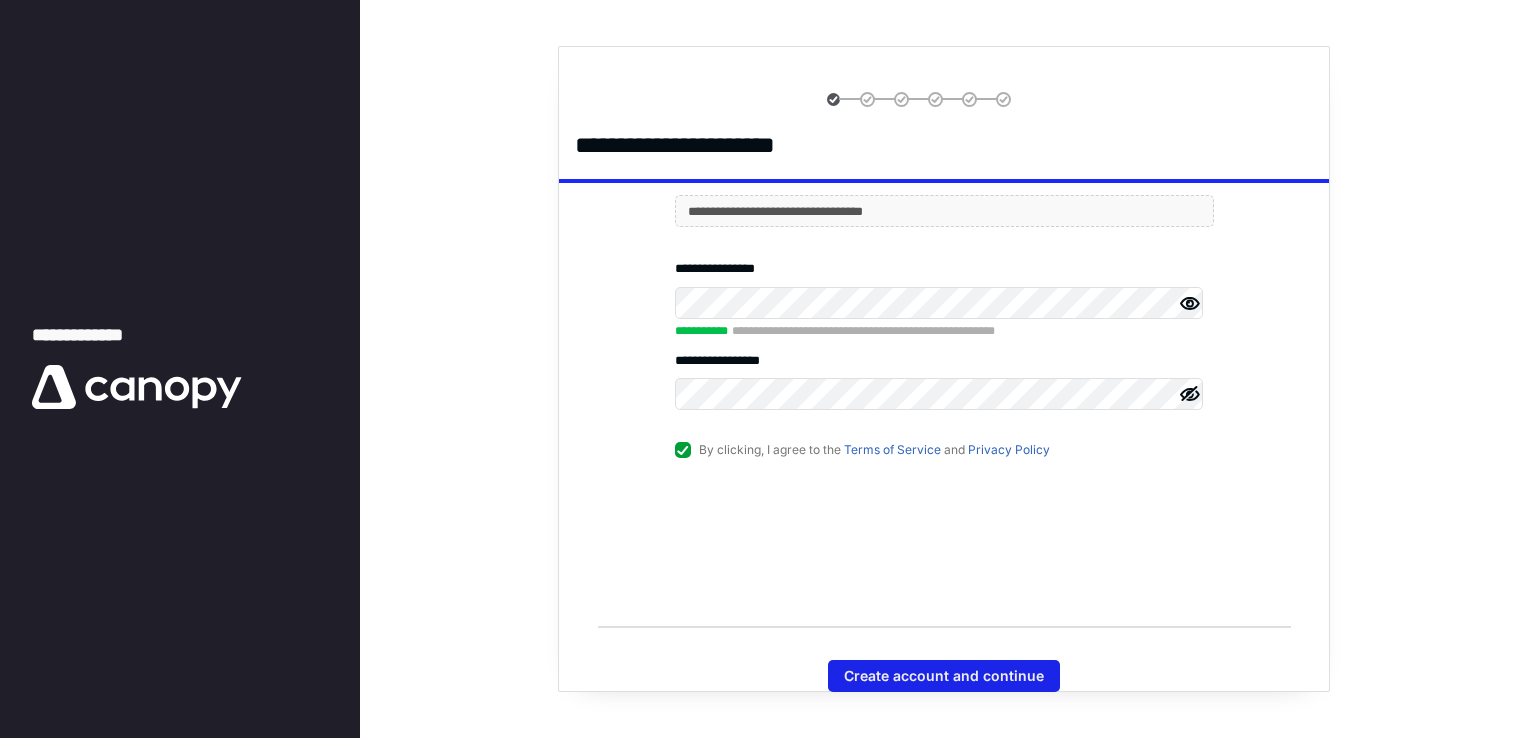 click on "Create account and continue" at bounding box center (944, 676) 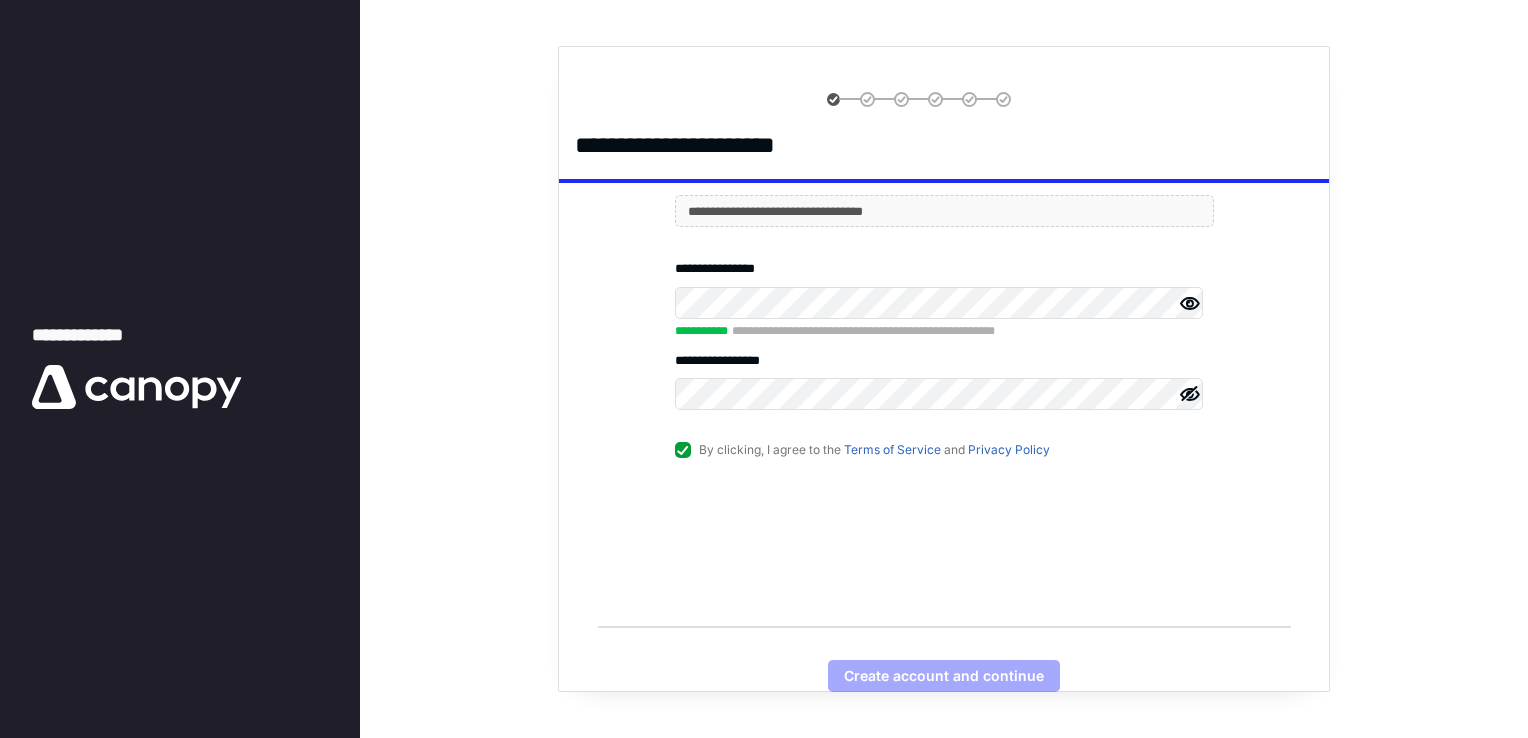scroll, scrollTop: 0, scrollLeft: 0, axis: both 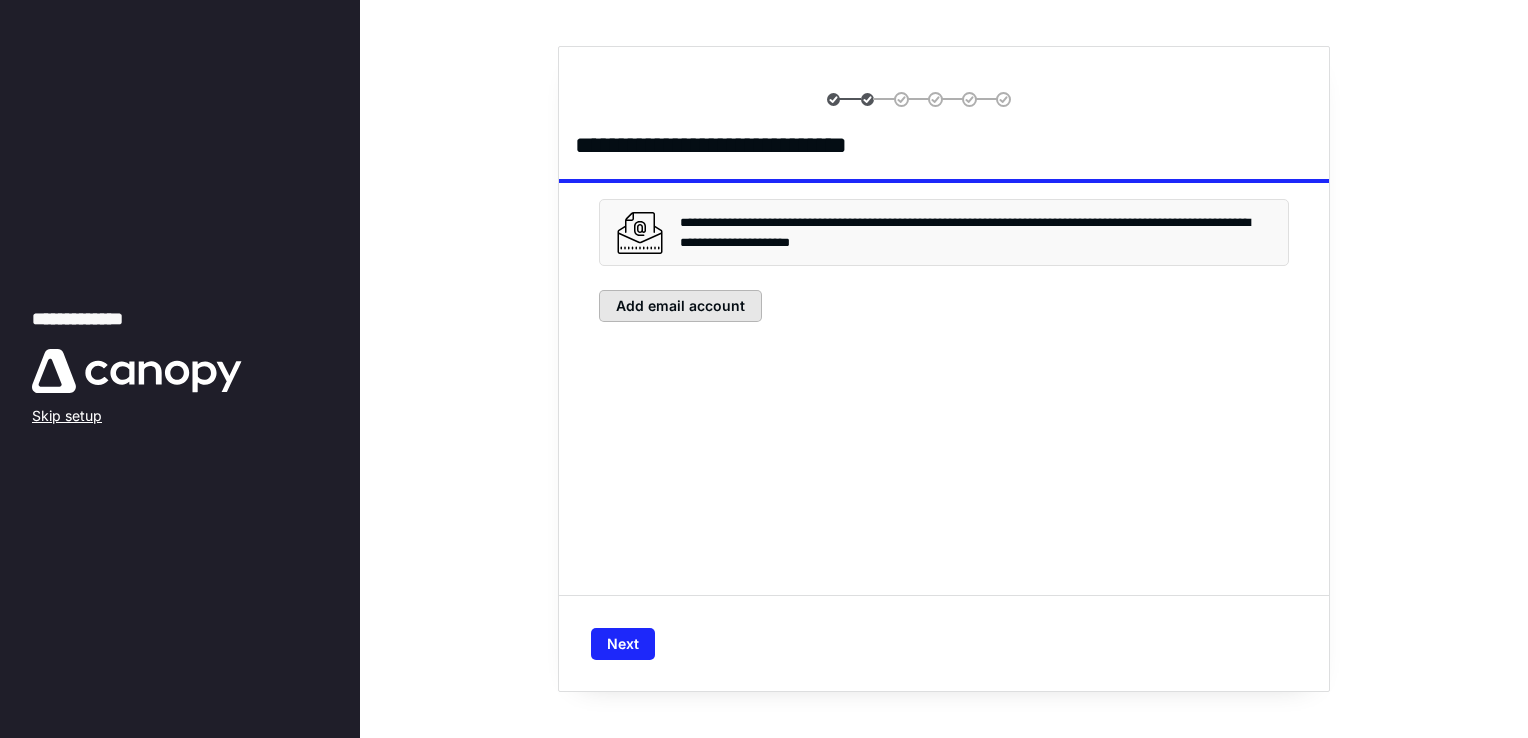 click on "Add email account" at bounding box center [680, 306] 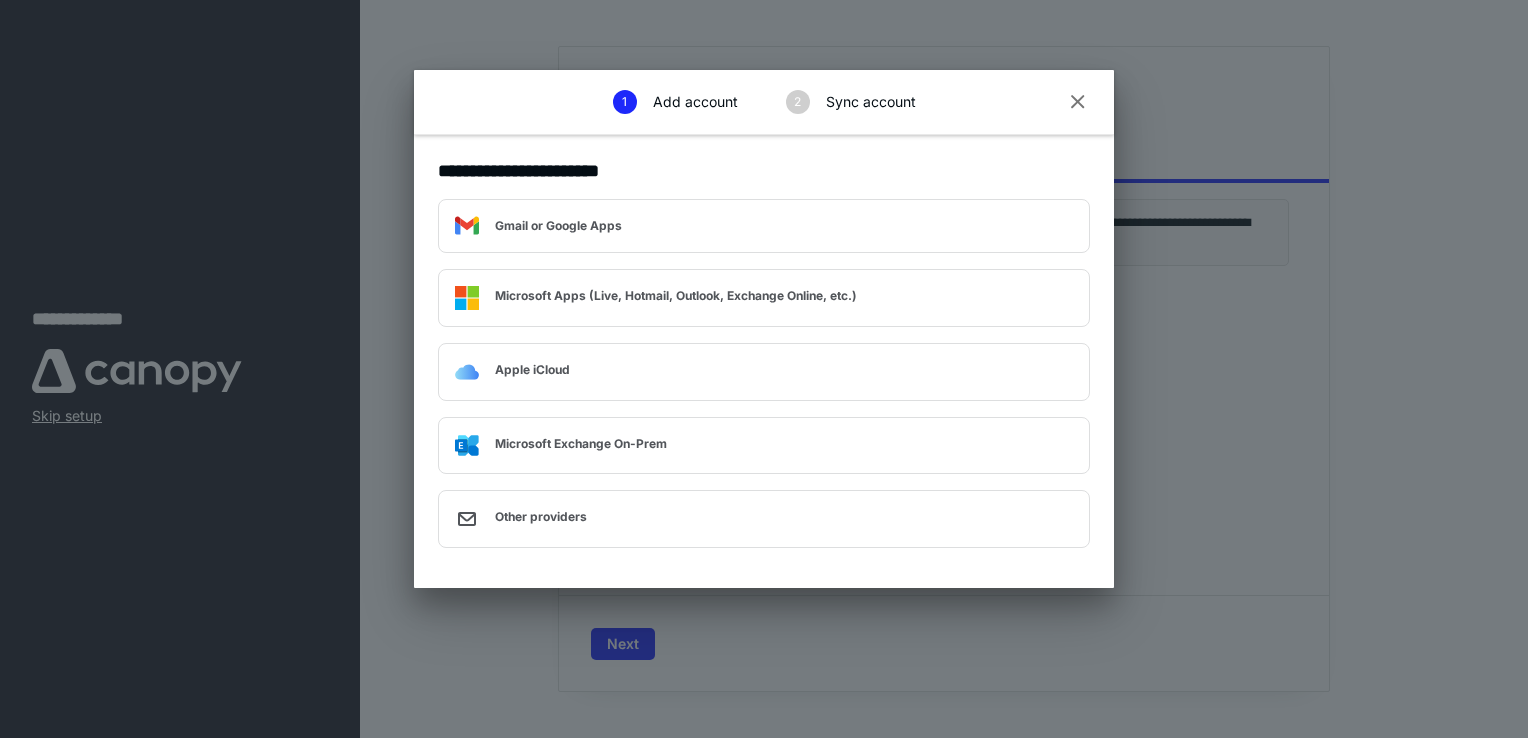 click on "Microsoft Apps (Live, Hotmail, Outlook, Exchange Online, etc.)" at bounding box center [676, 295] 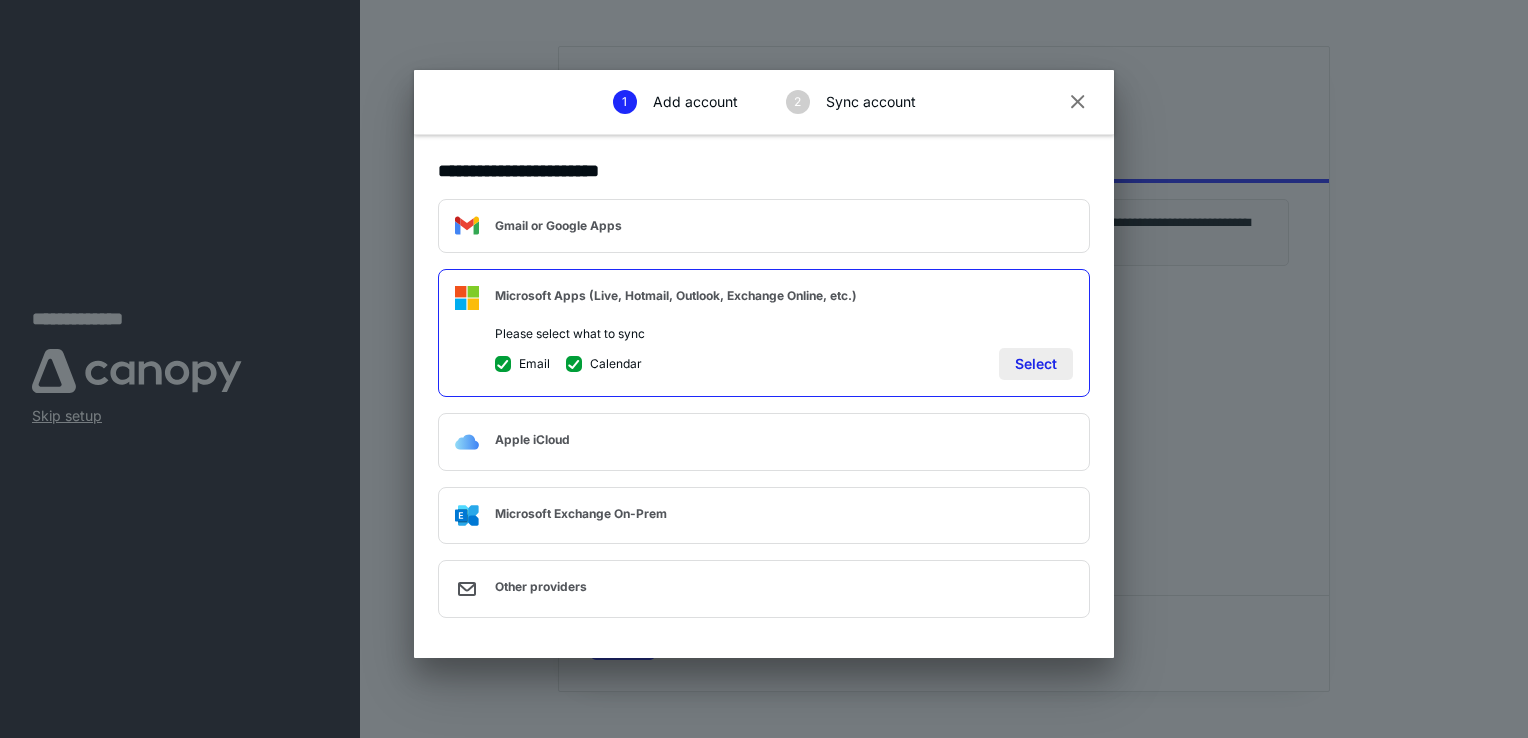 click on "Select" at bounding box center [1036, 364] 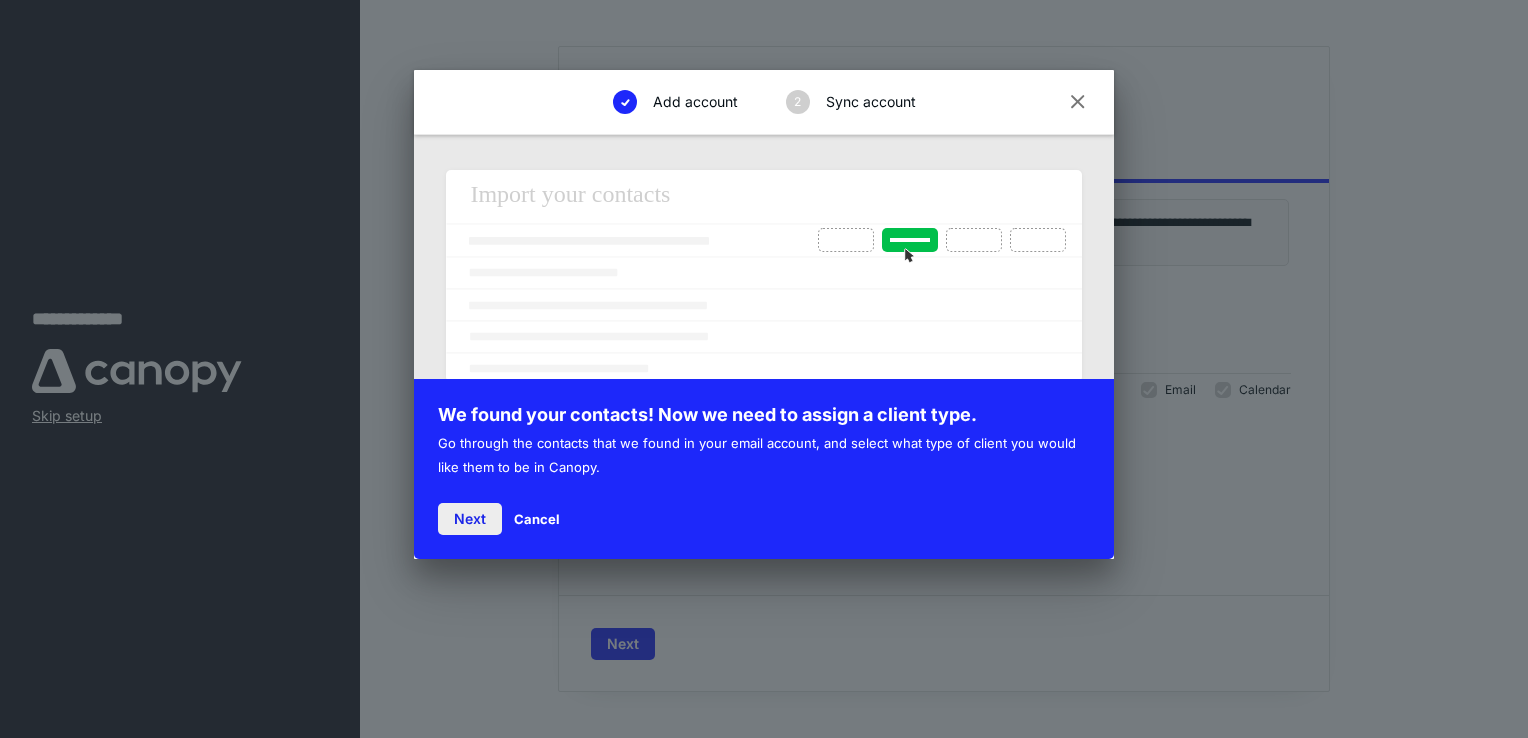 click on "Next" at bounding box center (470, 519) 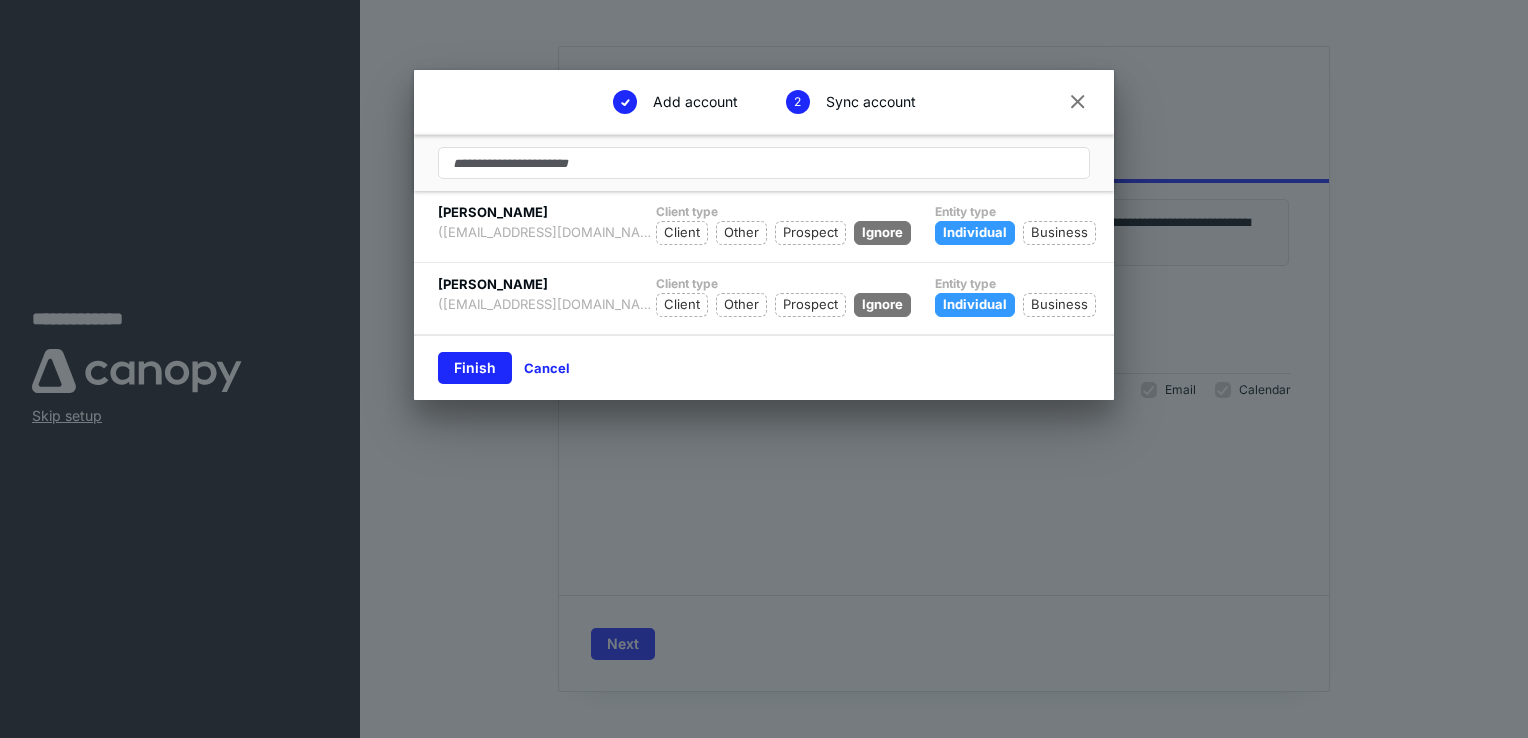 click on "Other" at bounding box center (741, 233) 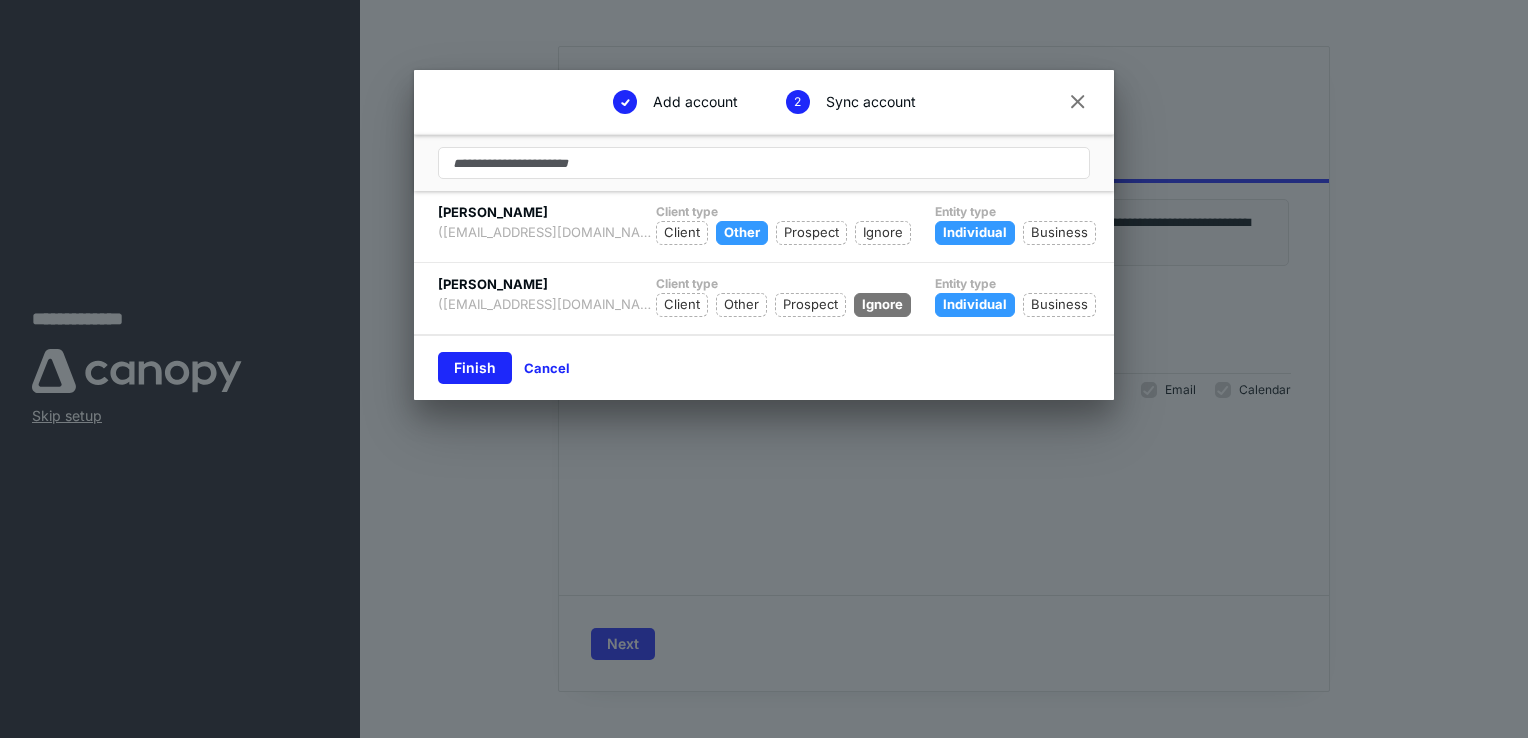 click on "Other" at bounding box center [741, 305] 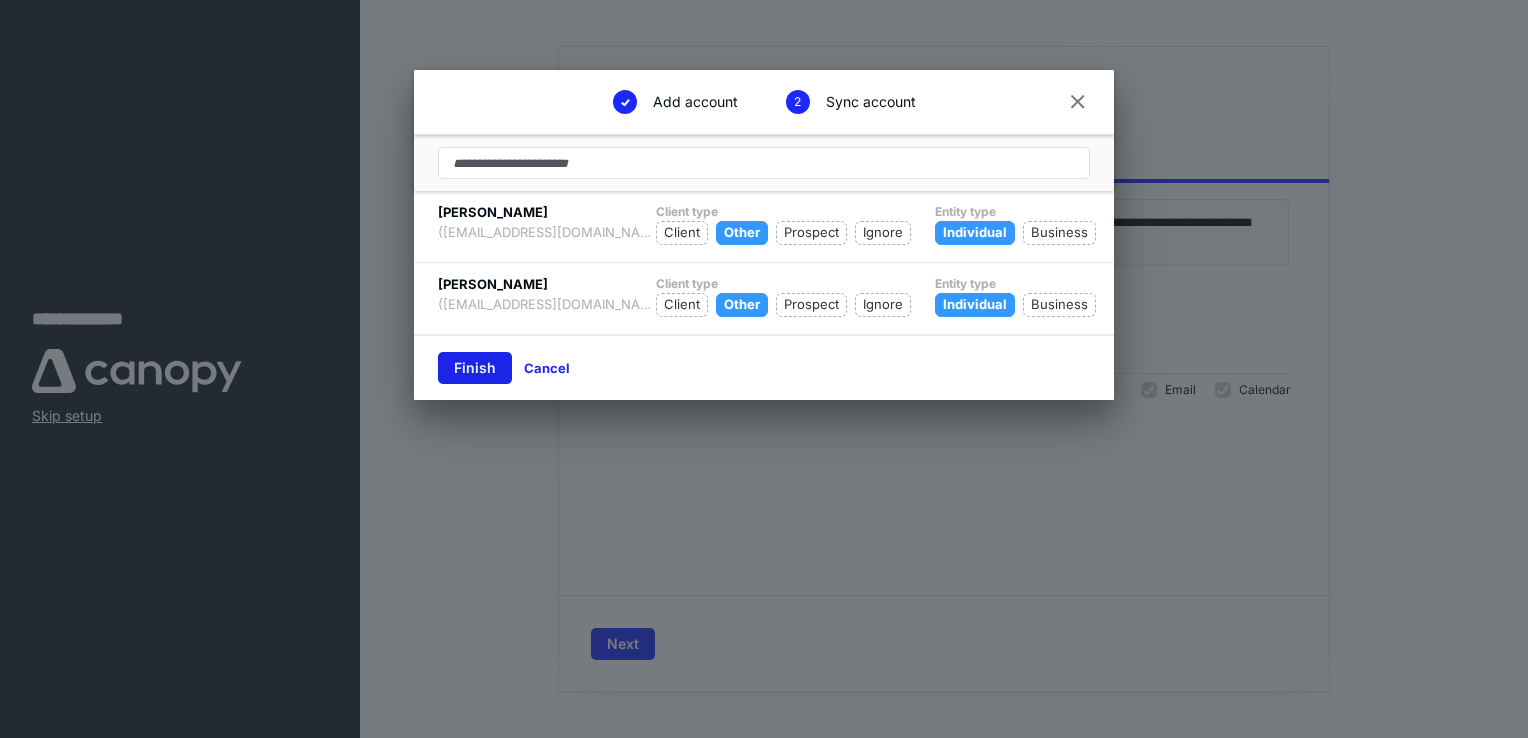 click on "Finish" at bounding box center [475, 368] 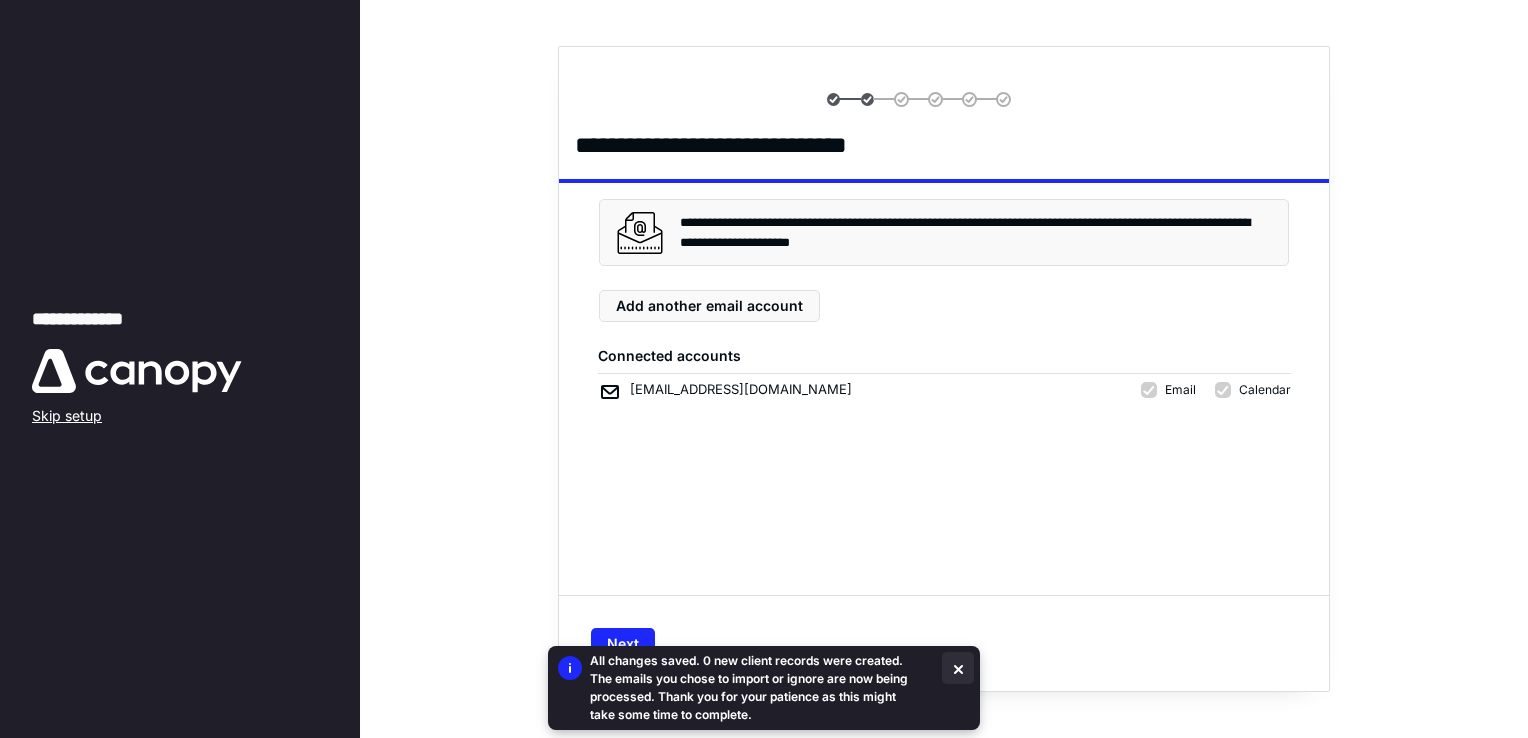 click at bounding box center [958, 668] 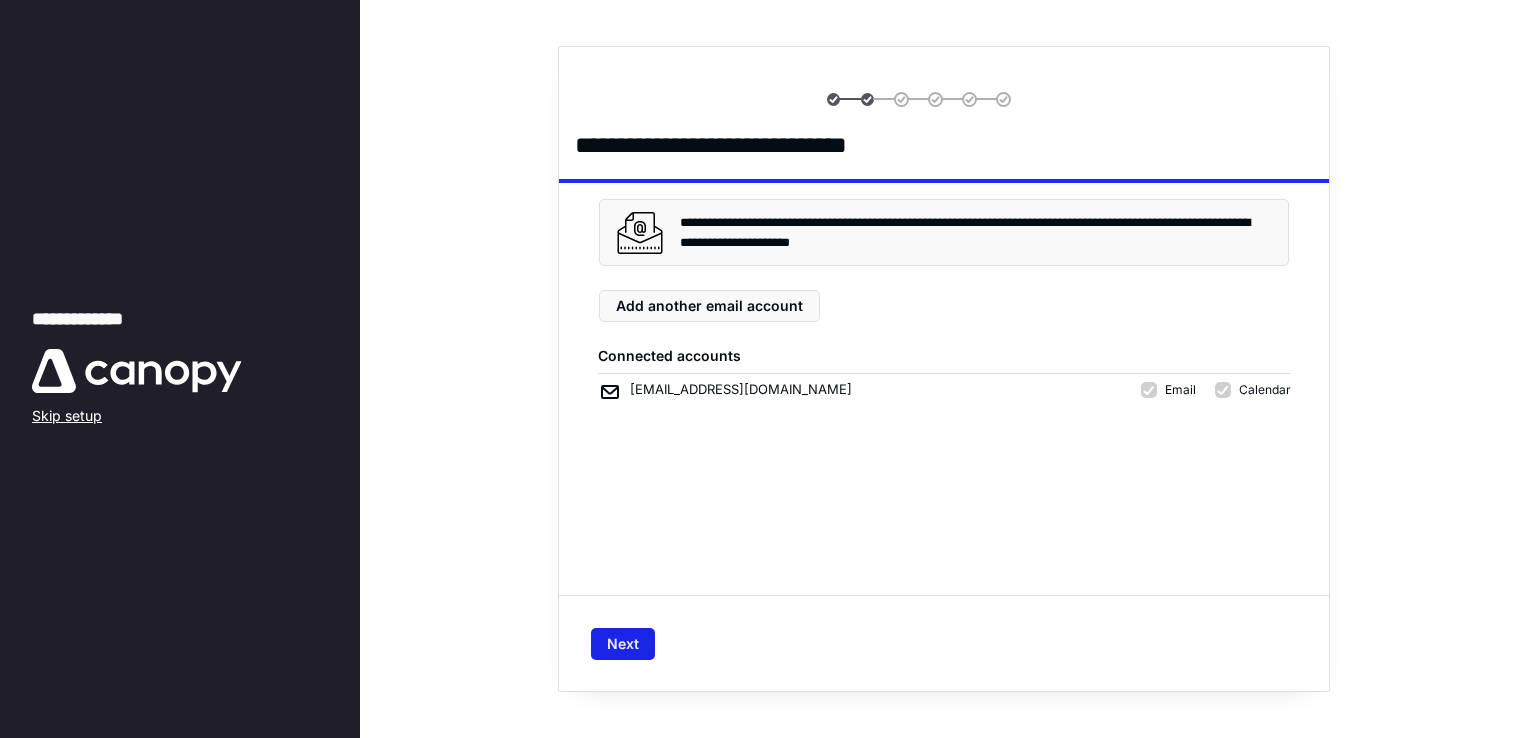 click on "Next" at bounding box center [623, 644] 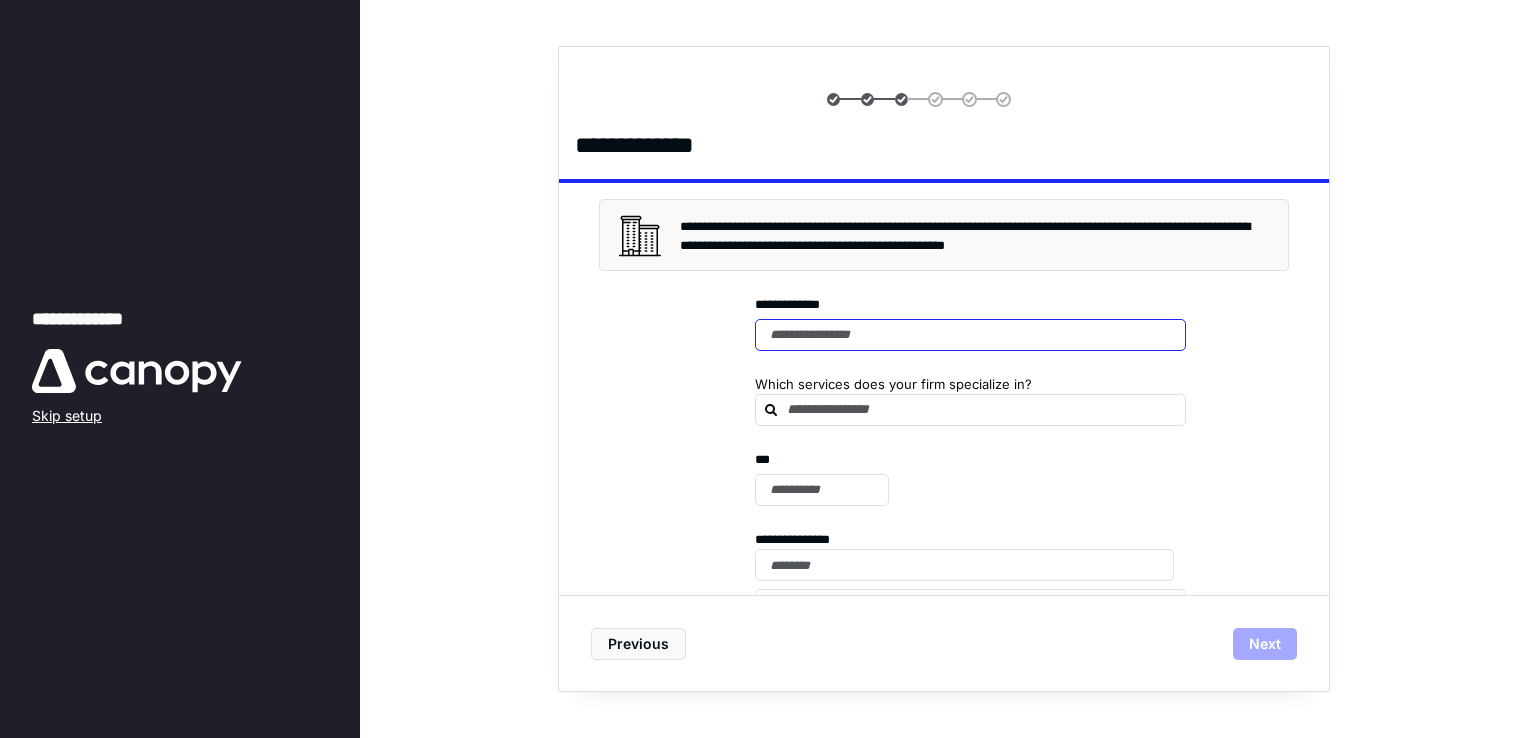click at bounding box center [970, 335] 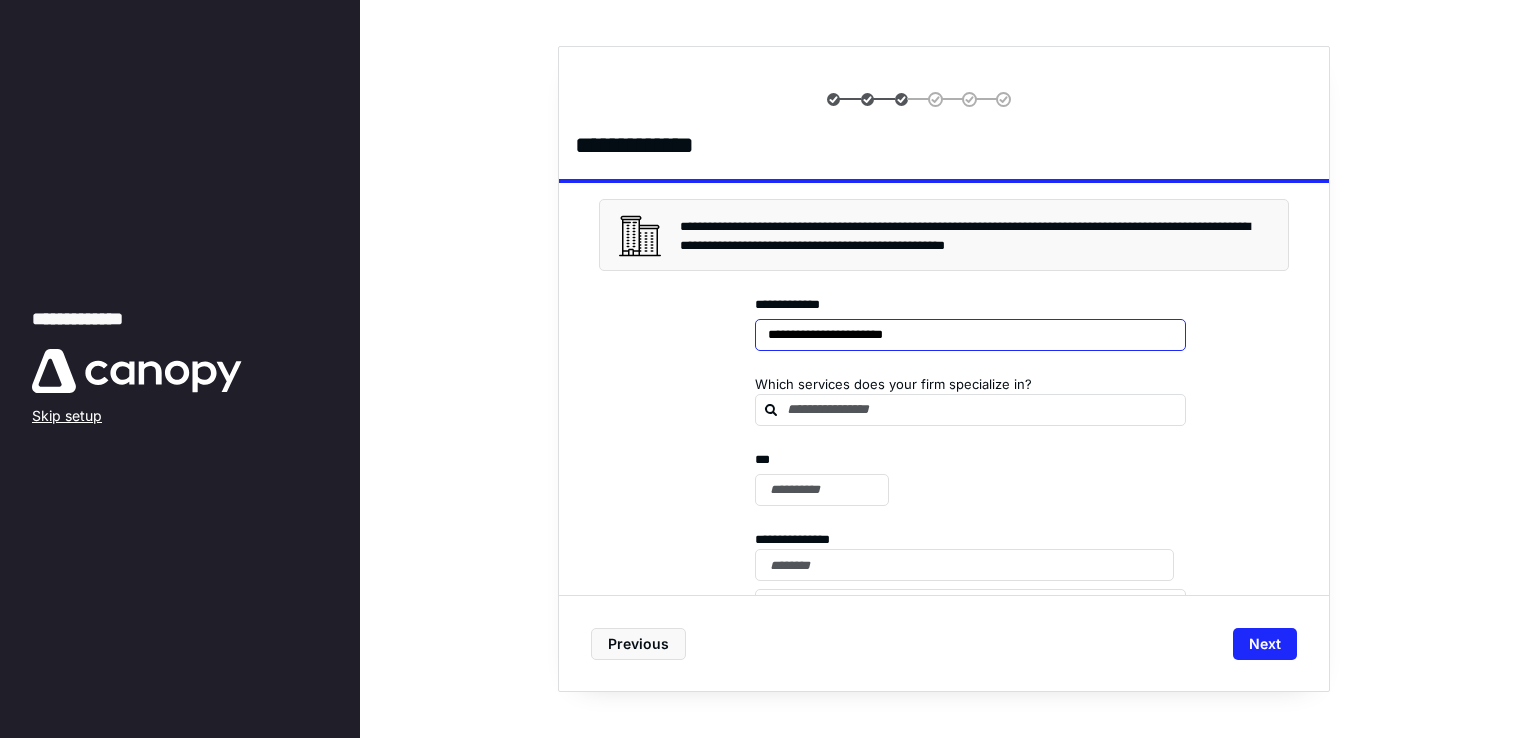 type on "**********" 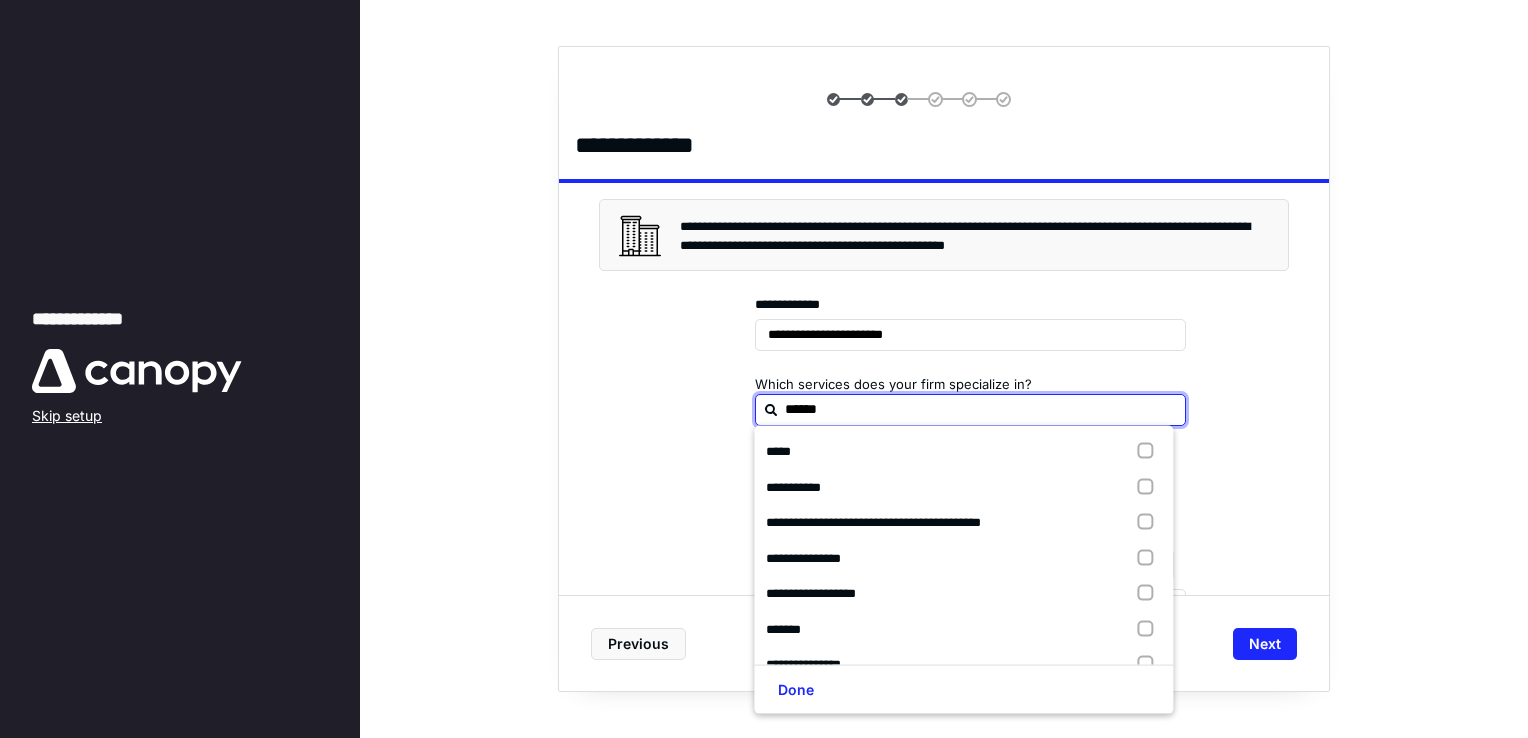 type on "*******" 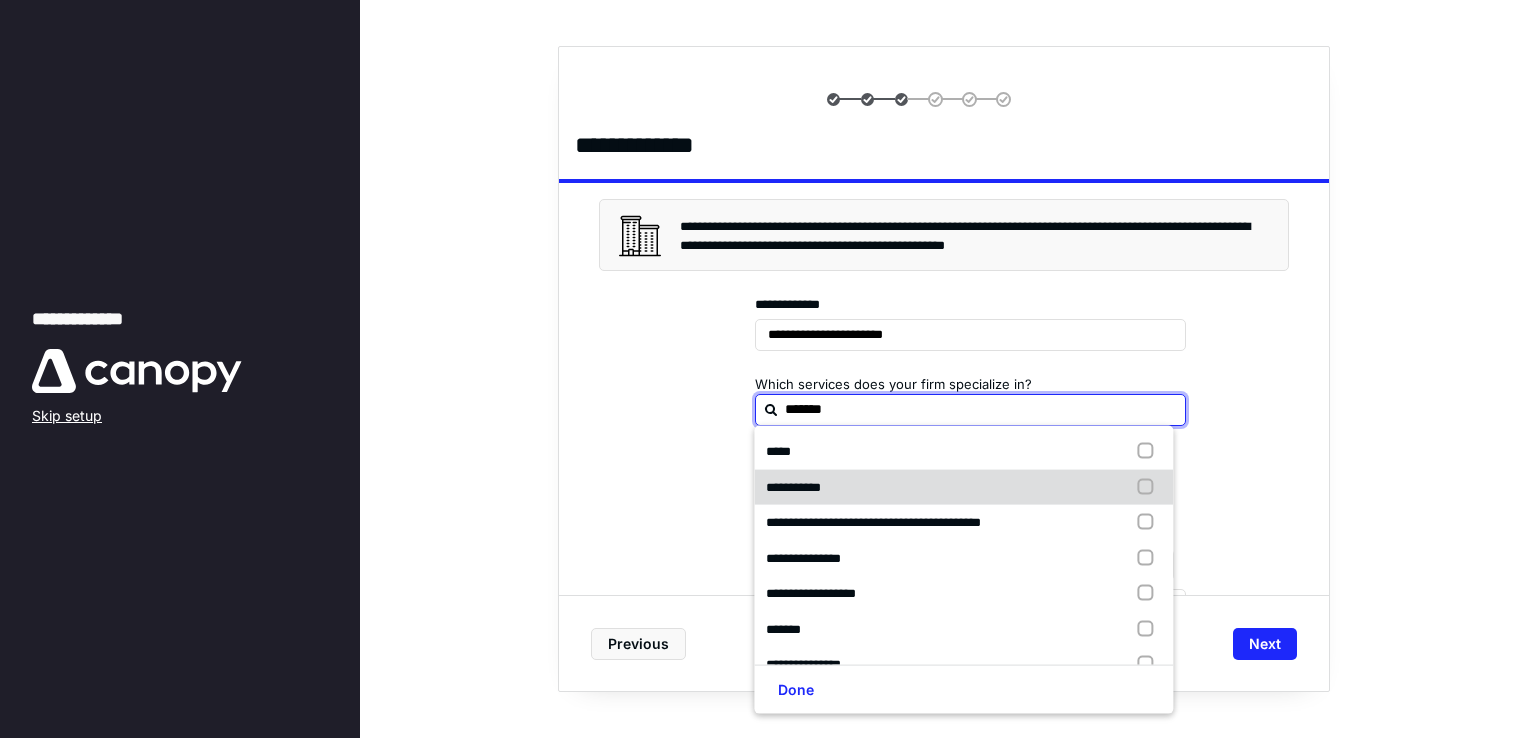click at bounding box center [1150, 487] 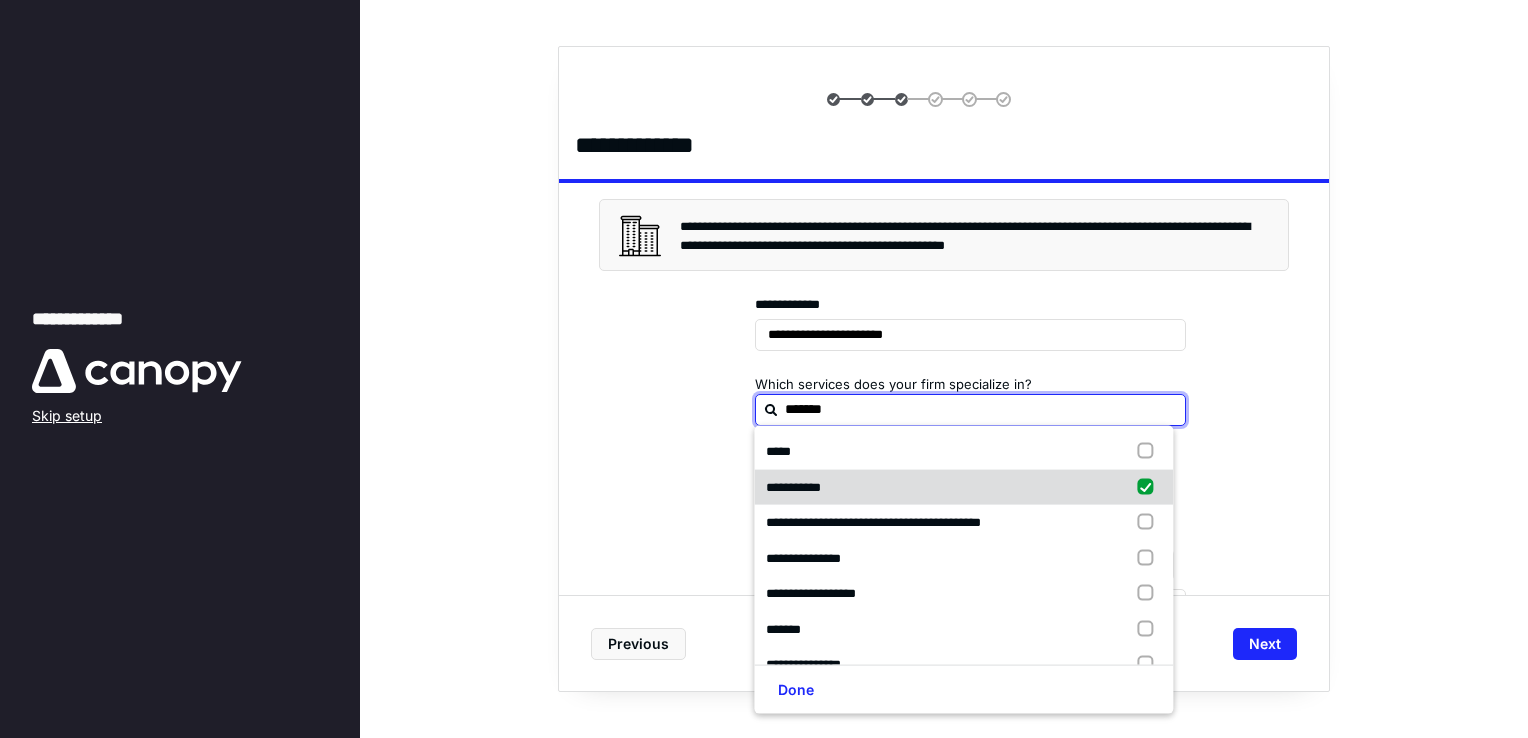 checkbox on "true" 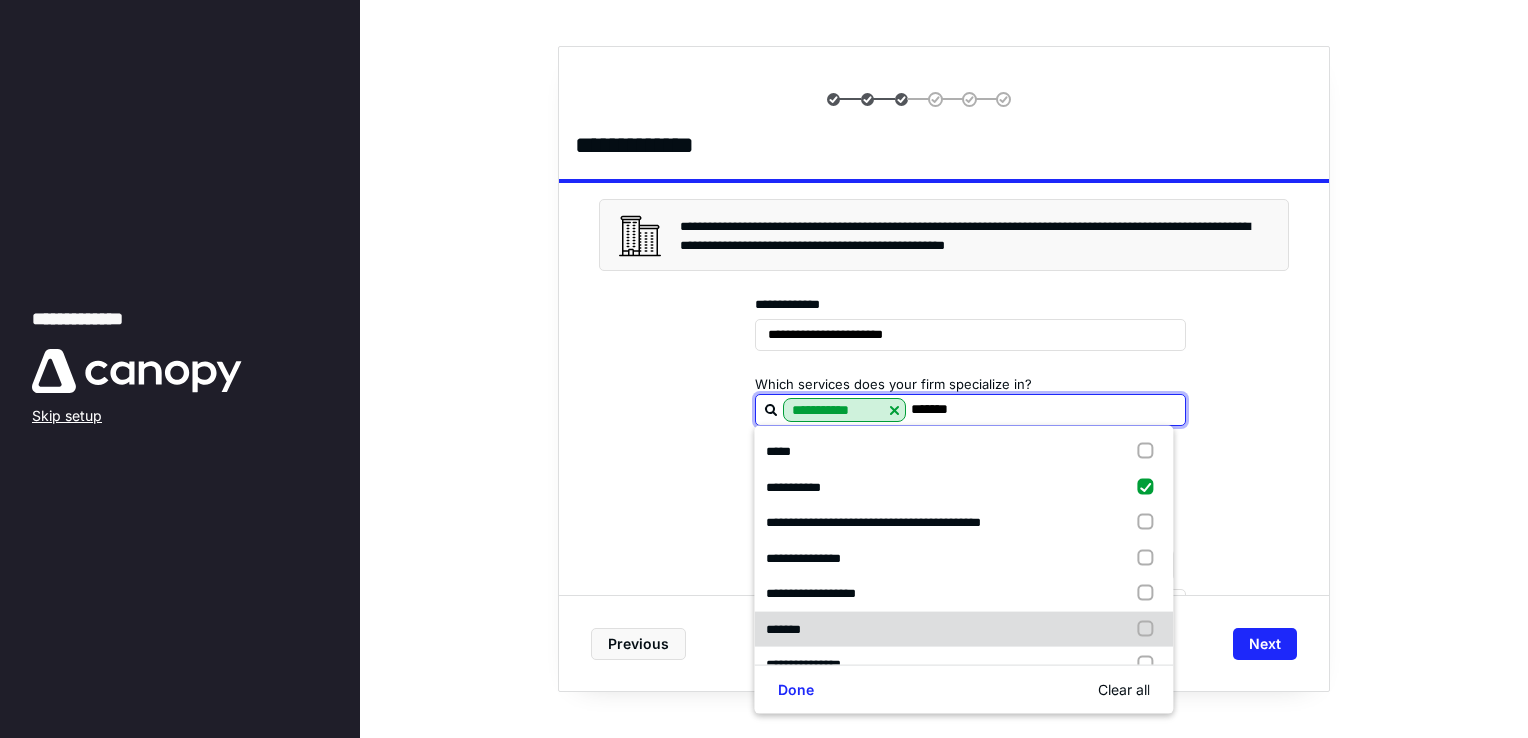 click at bounding box center [1150, 629] 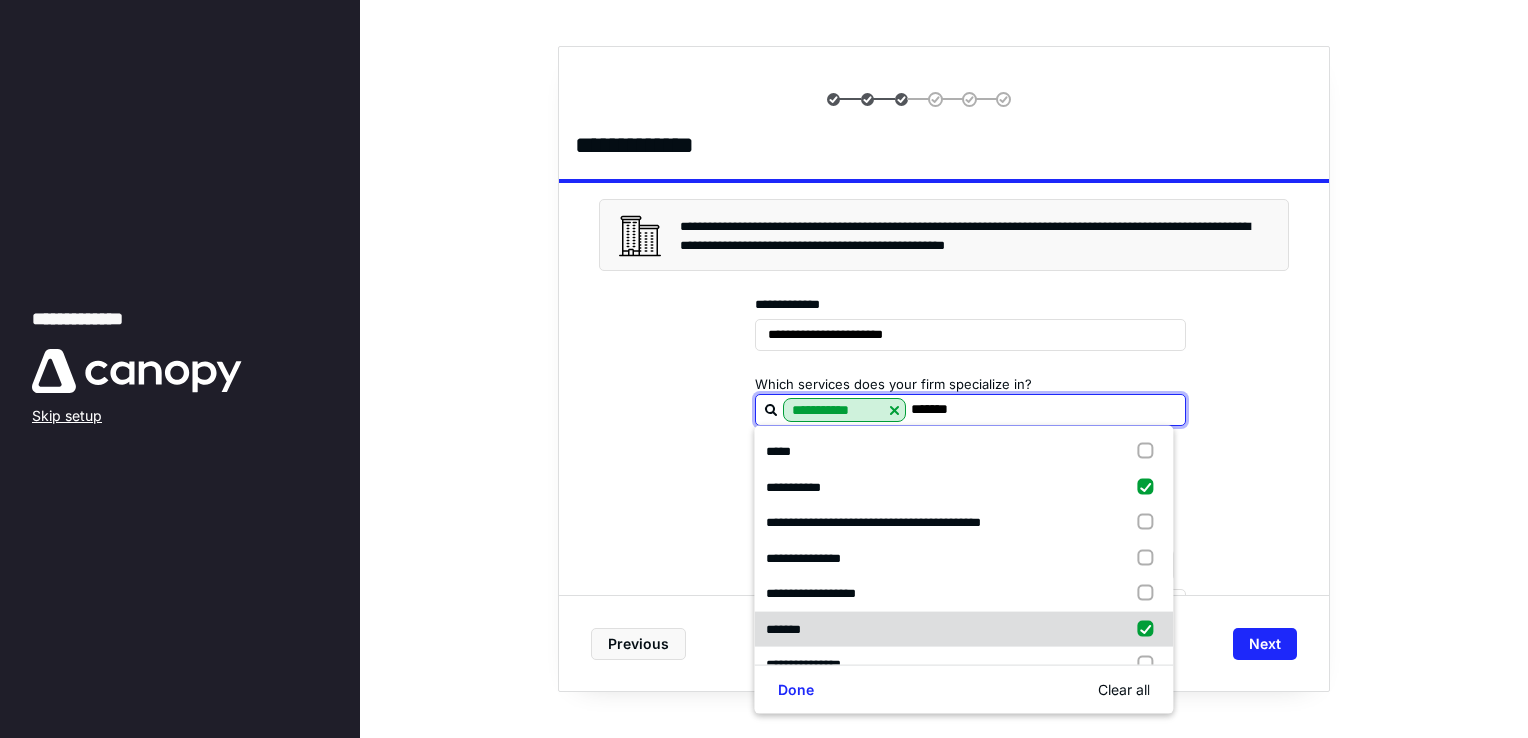 checkbox on "true" 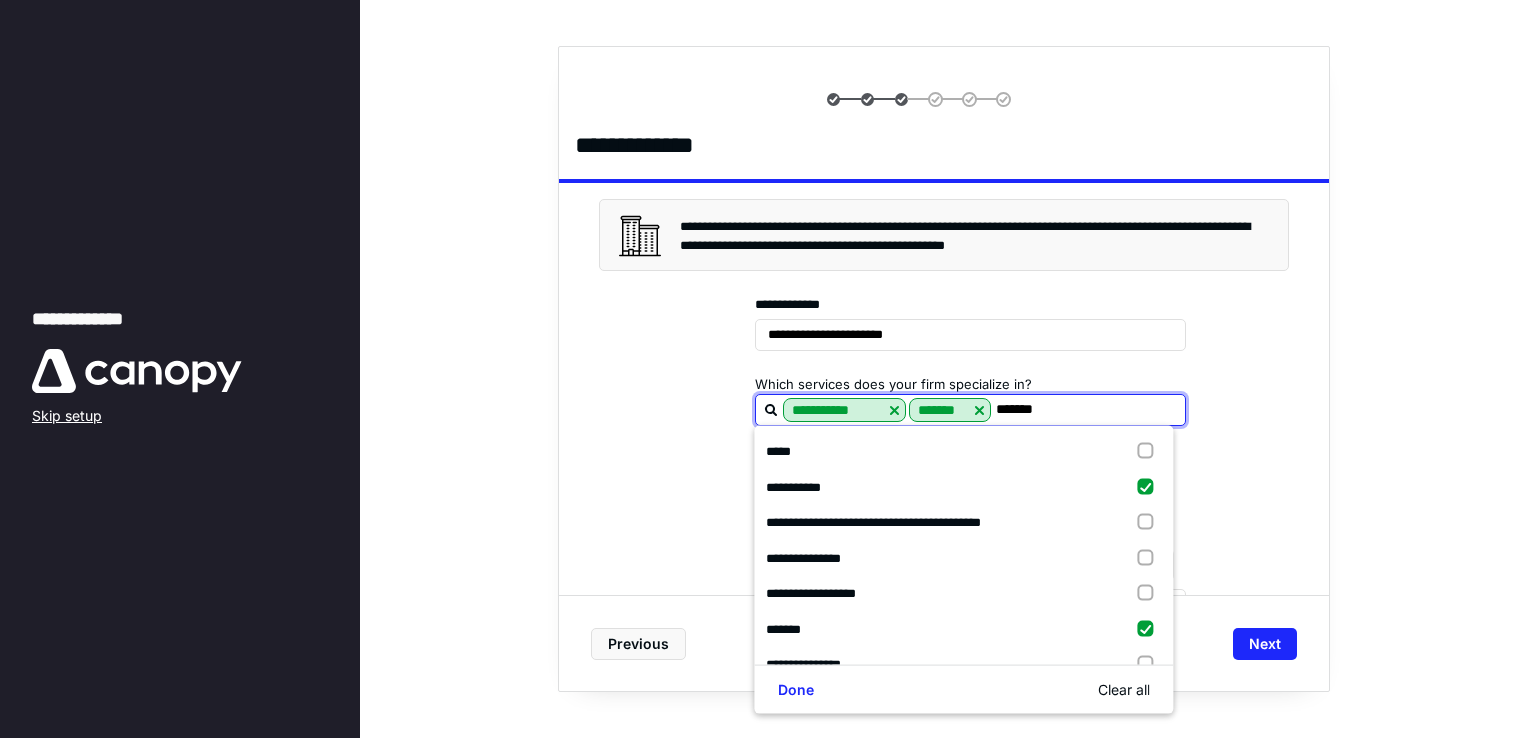 type on "*******" 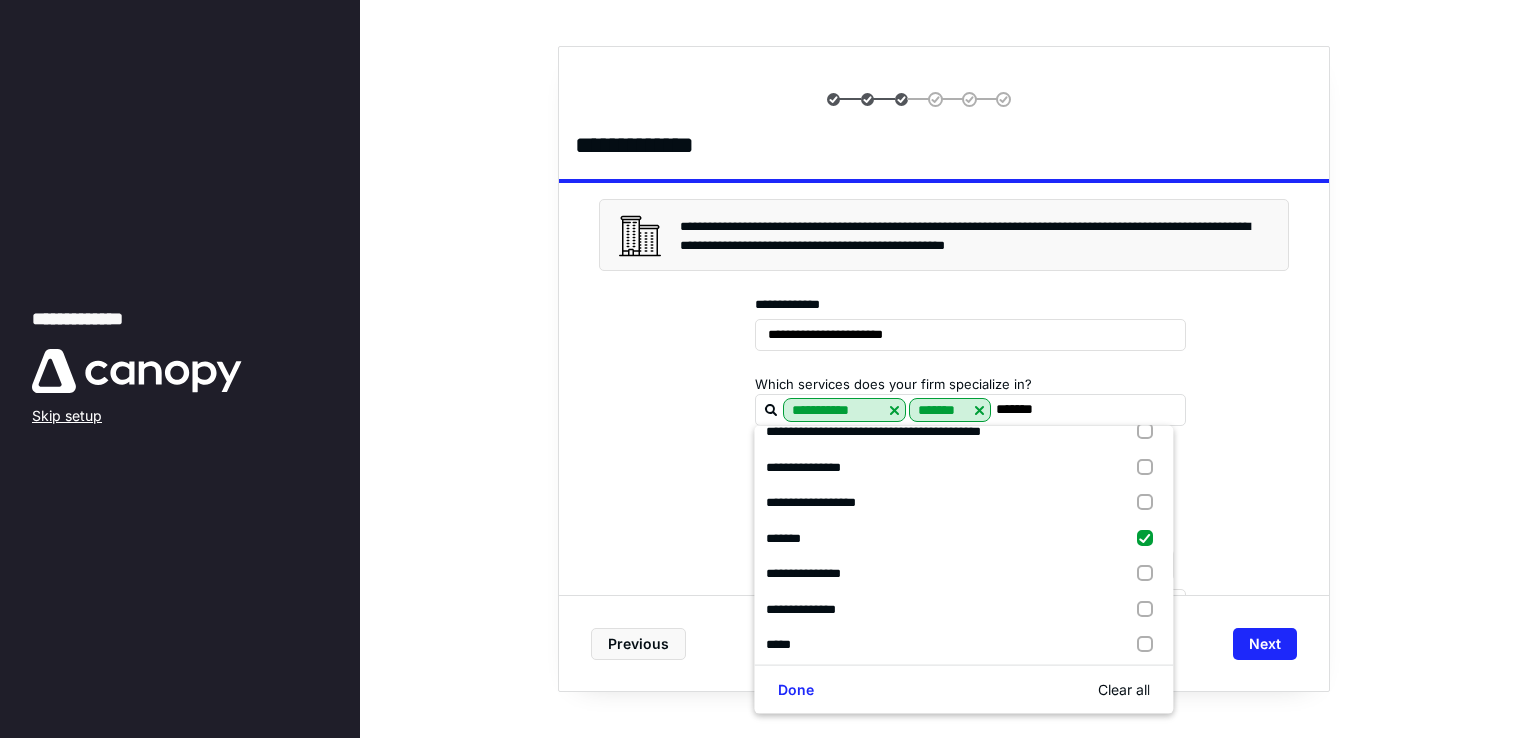 scroll, scrollTop: 97, scrollLeft: 0, axis: vertical 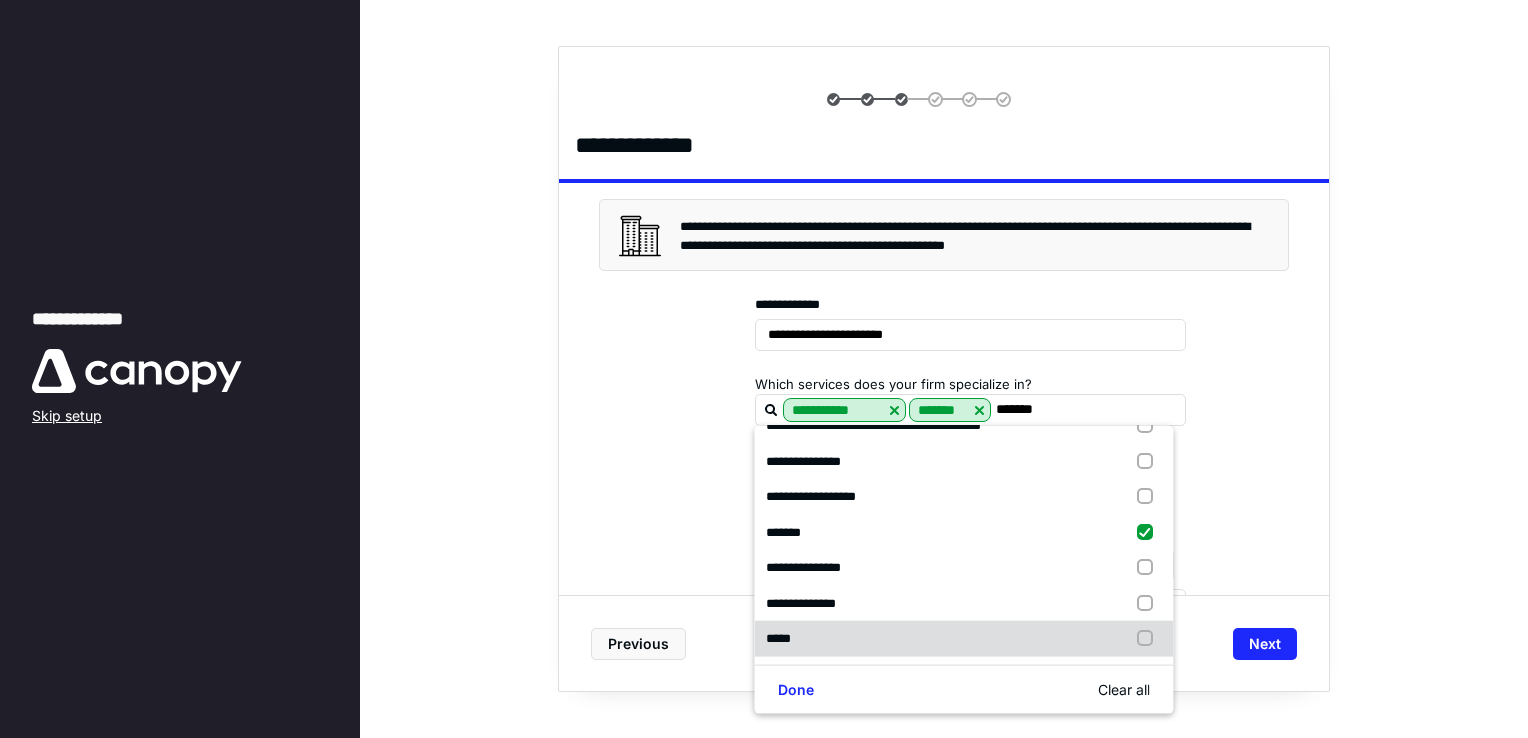 click at bounding box center [1150, 639] 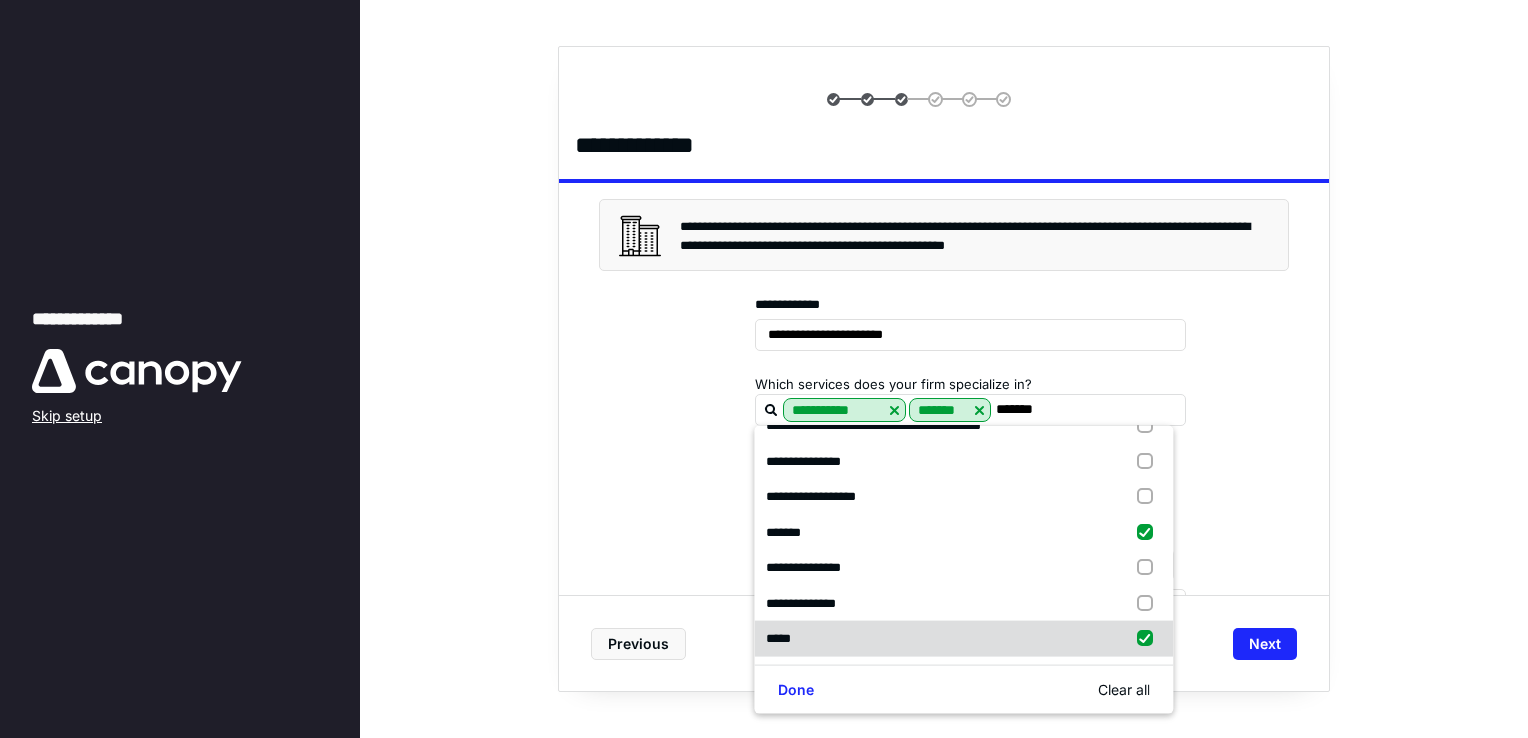 checkbox on "true" 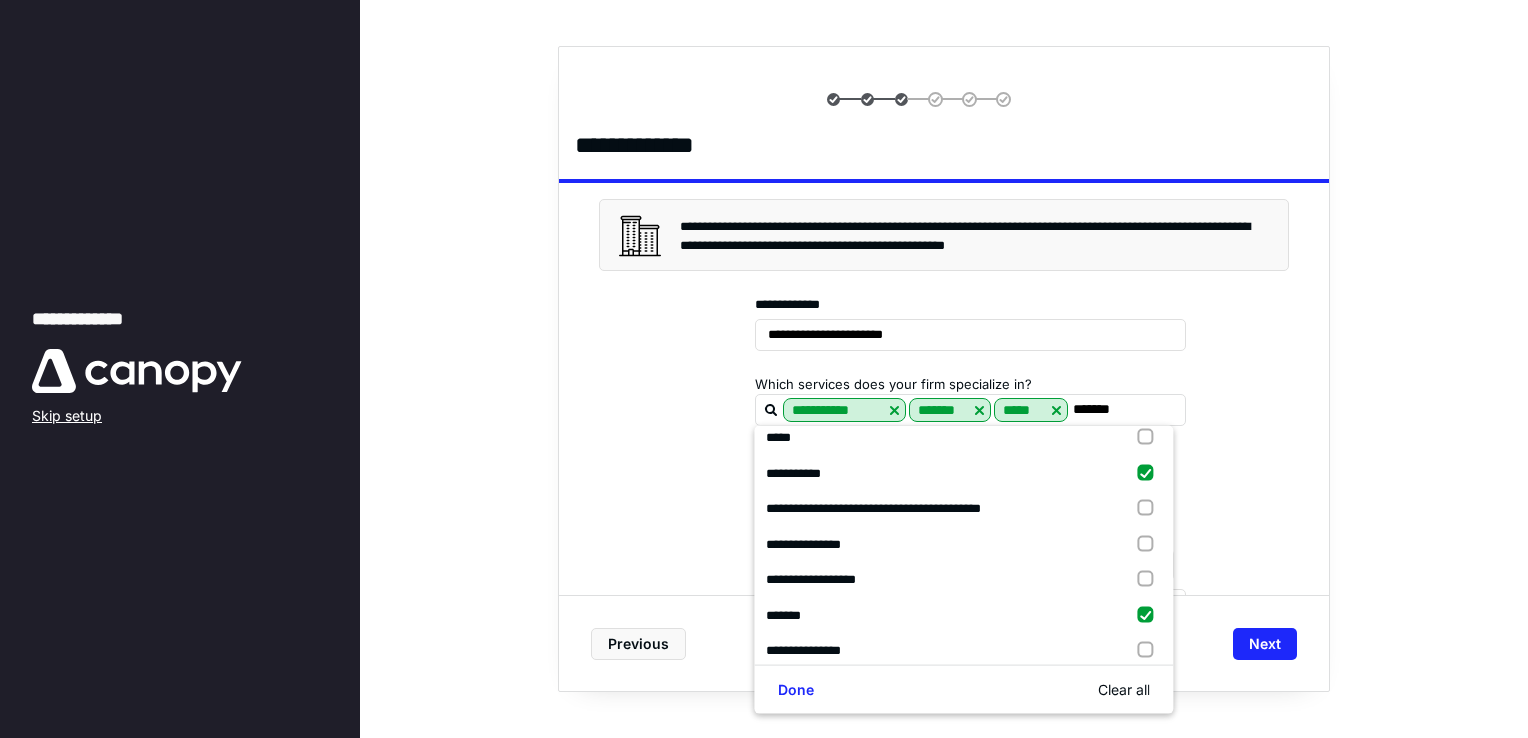scroll, scrollTop: 0, scrollLeft: 0, axis: both 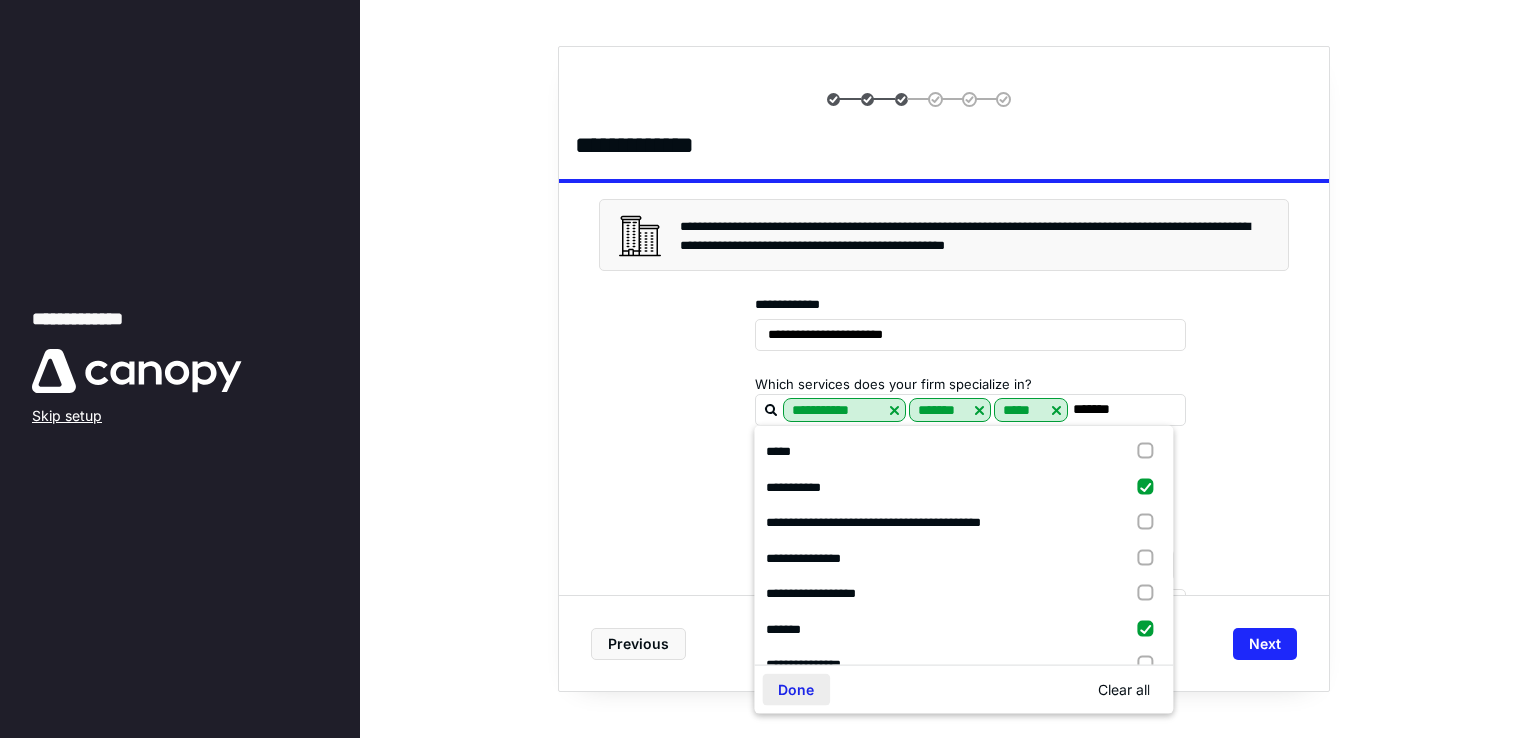 click on "Done" at bounding box center [796, 690] 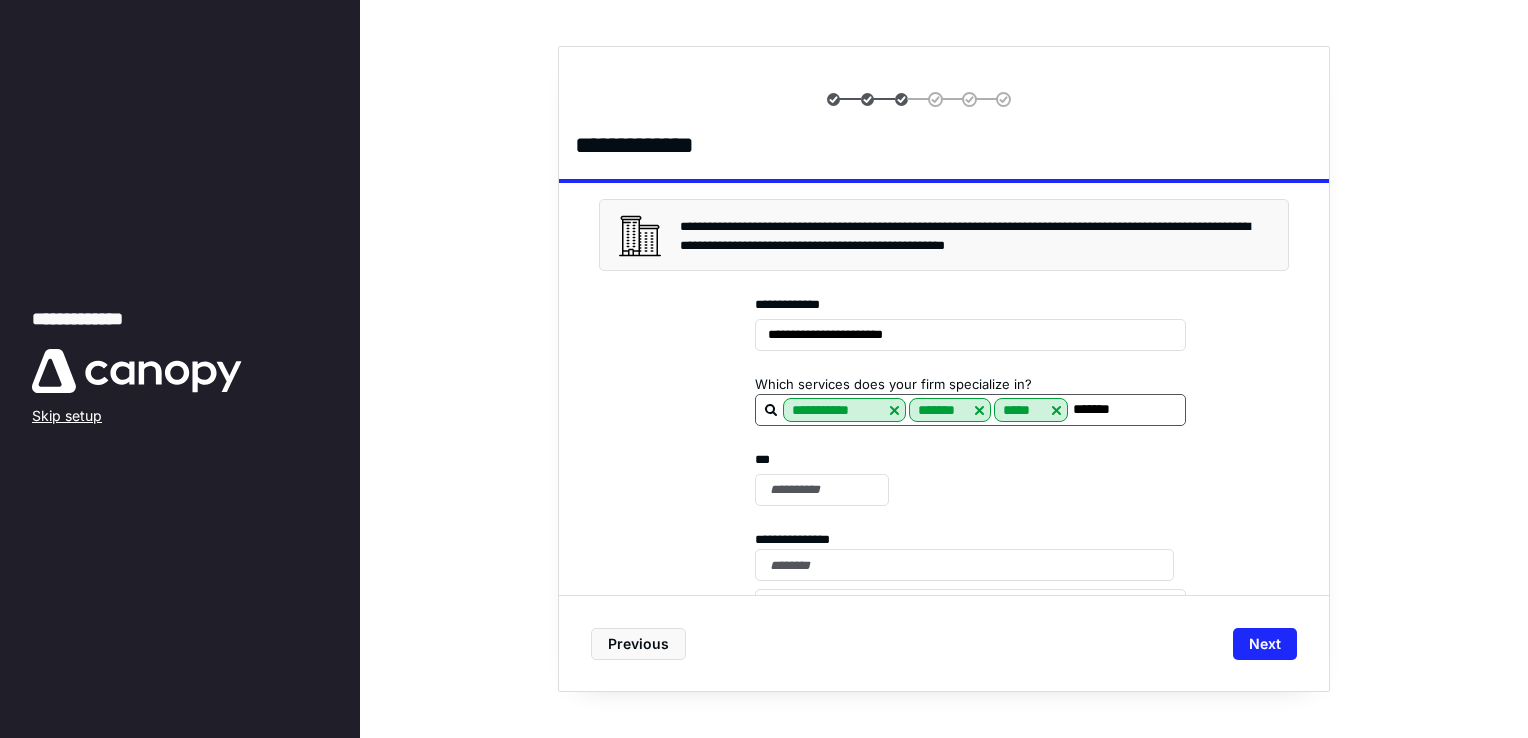 click on "*******" at bounding box center (1126, 409) 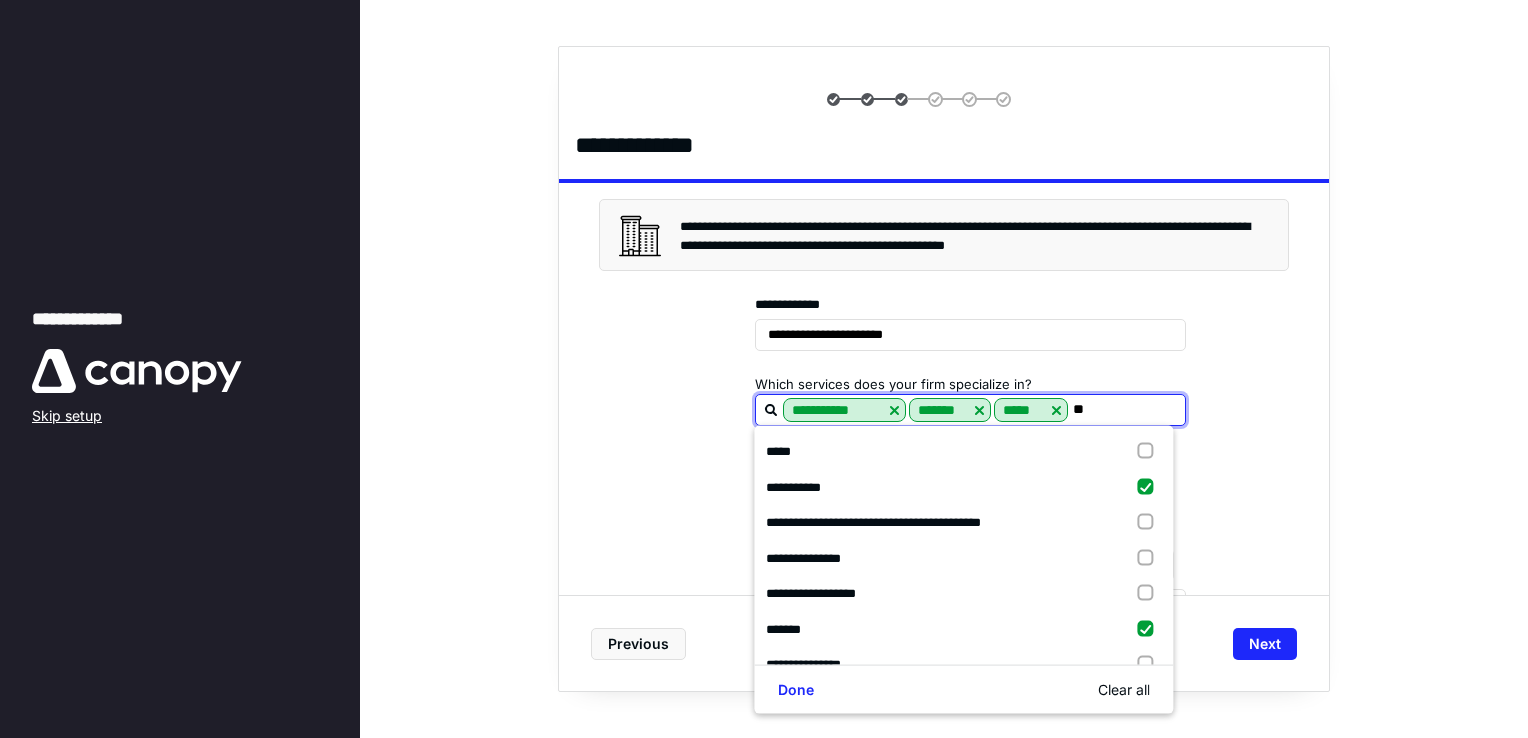 type on "*" 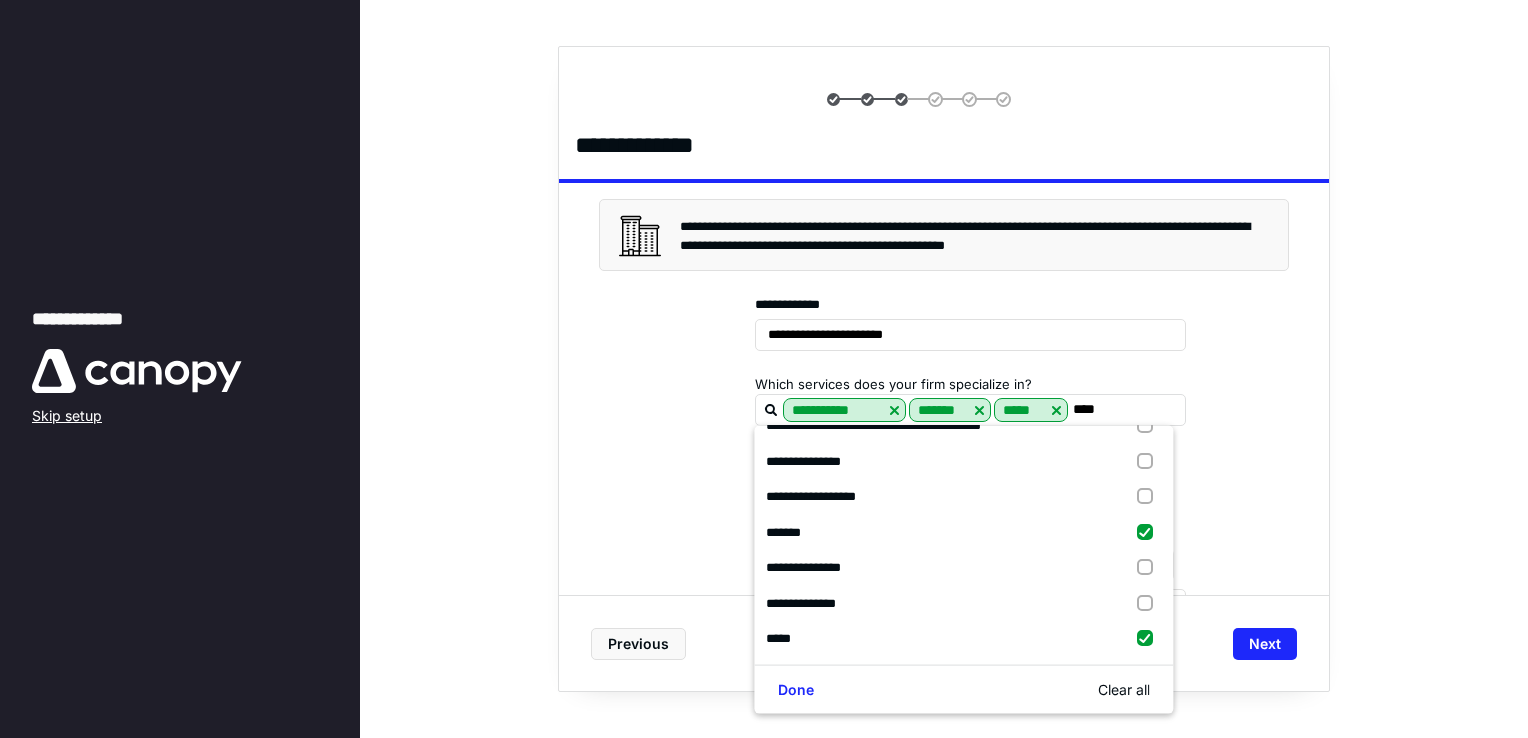 scroll, scrollTop: 0, scrollLeft: 0, axis: both 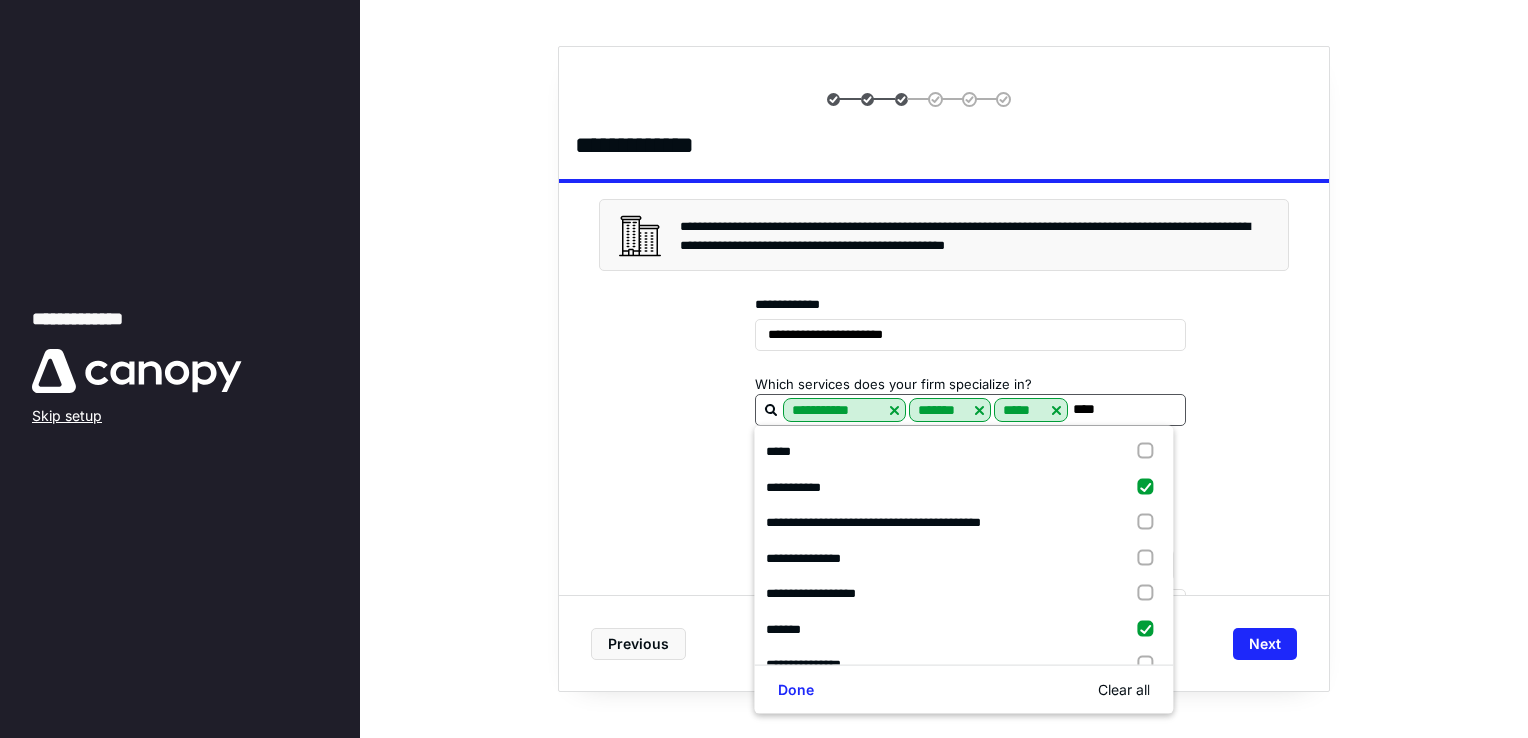 click on "****" at bounding box center (1126, 409) 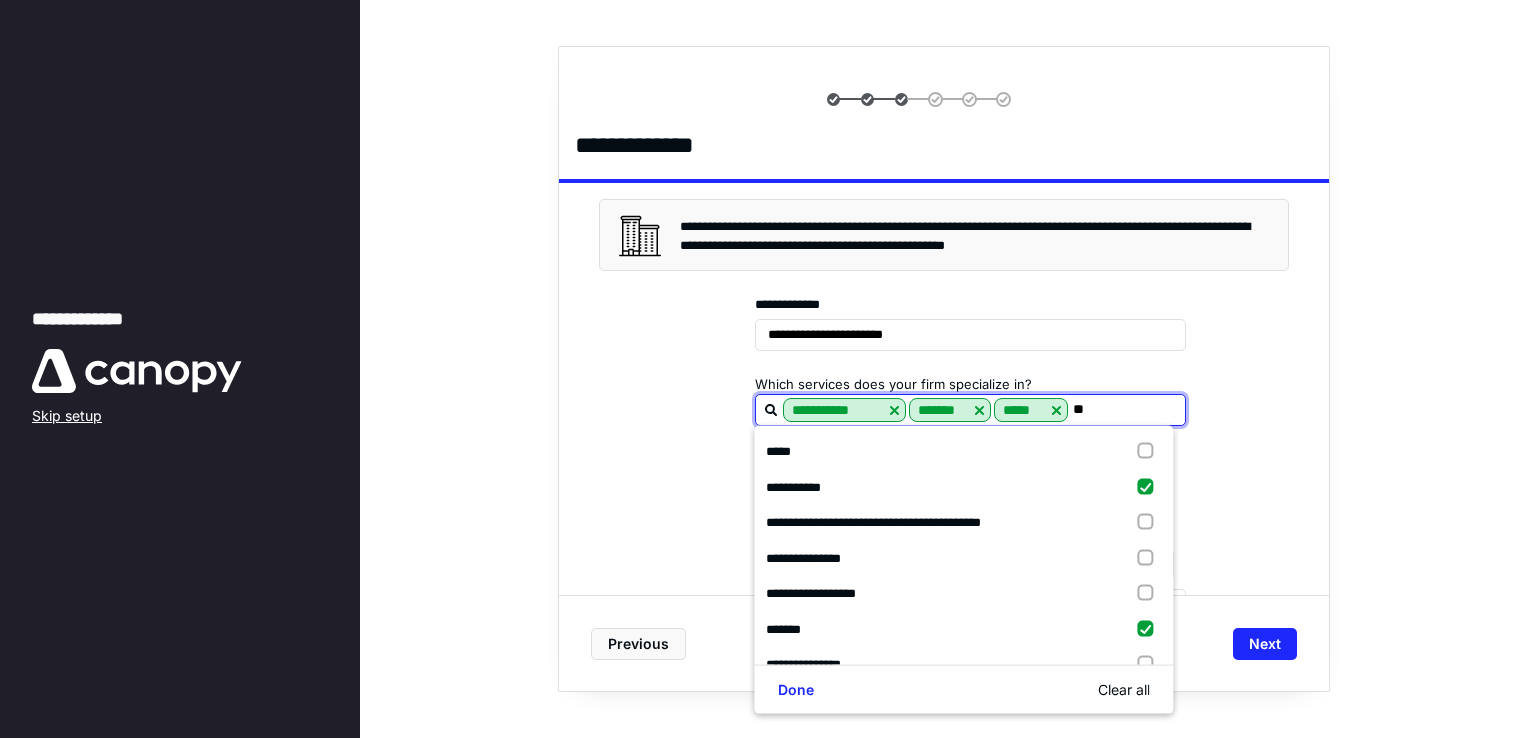 type on "*" 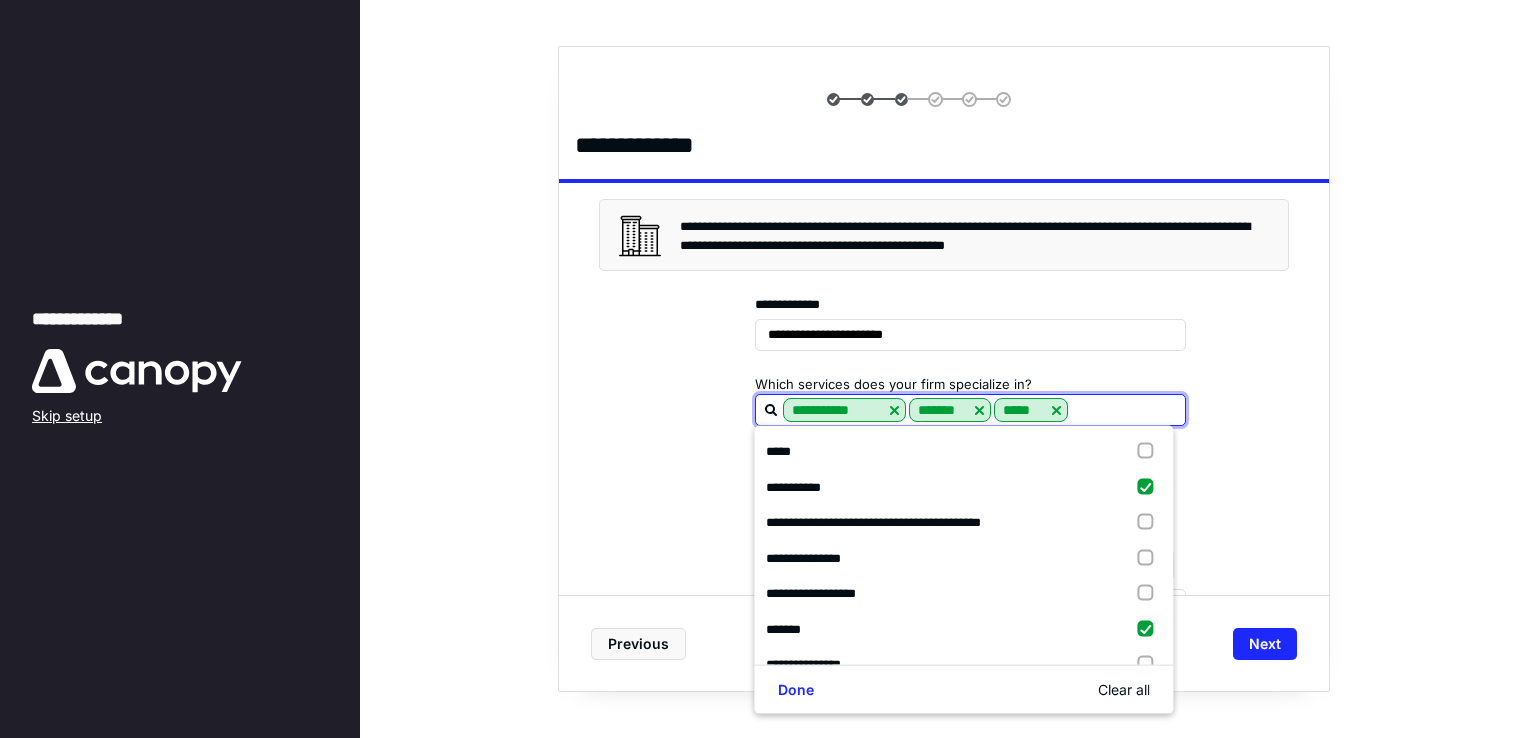type 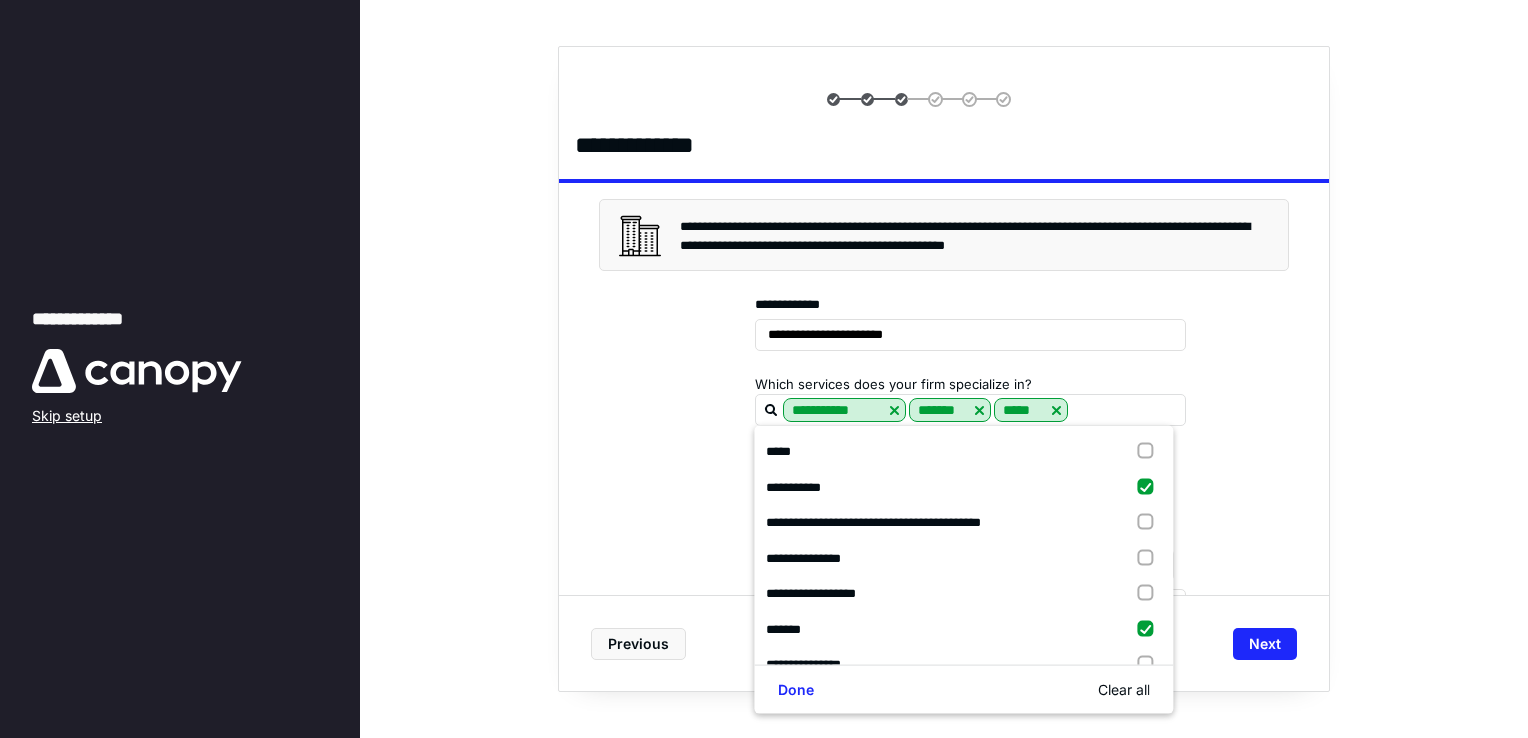 click on "**********" at bounding box center [944, 655] 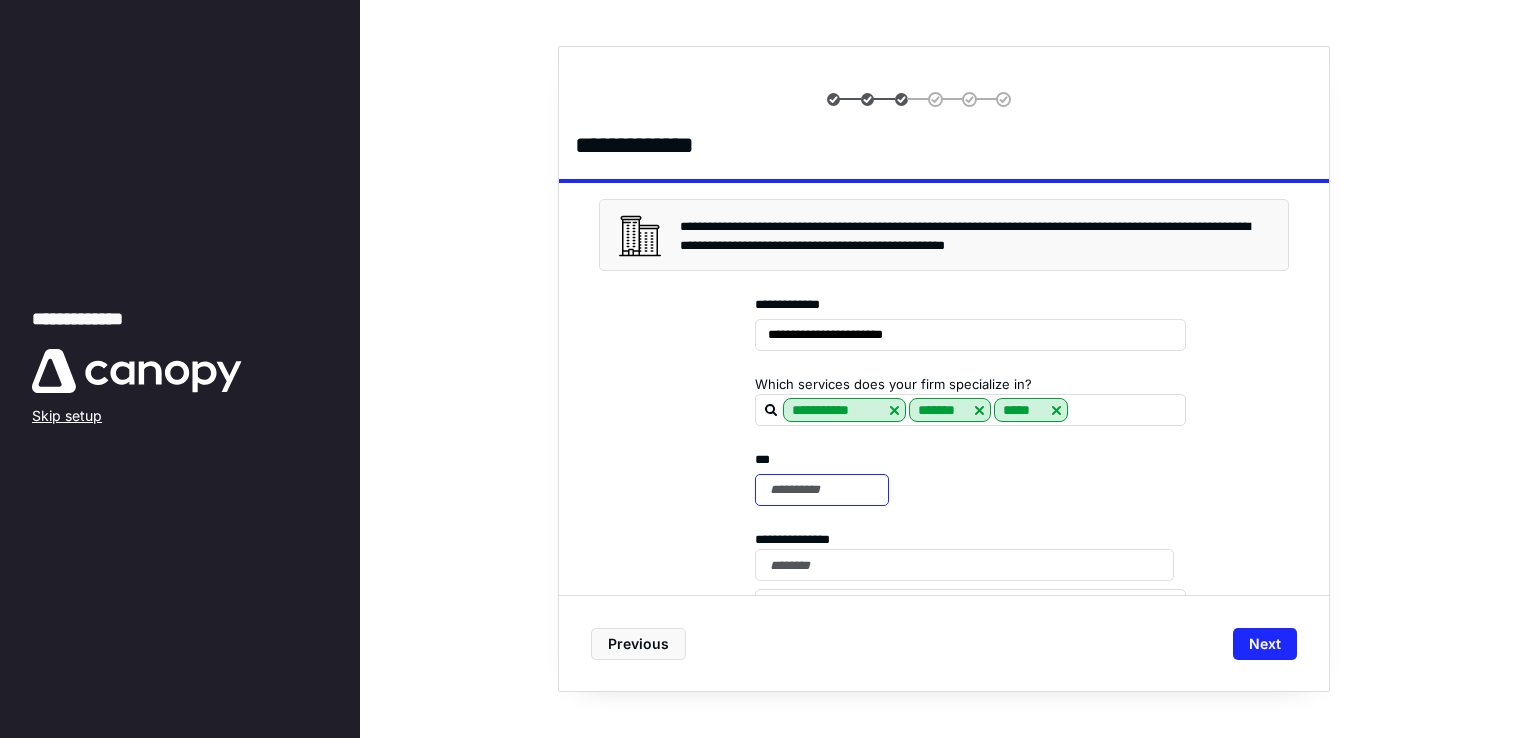 click at bounding box center [822, 490] 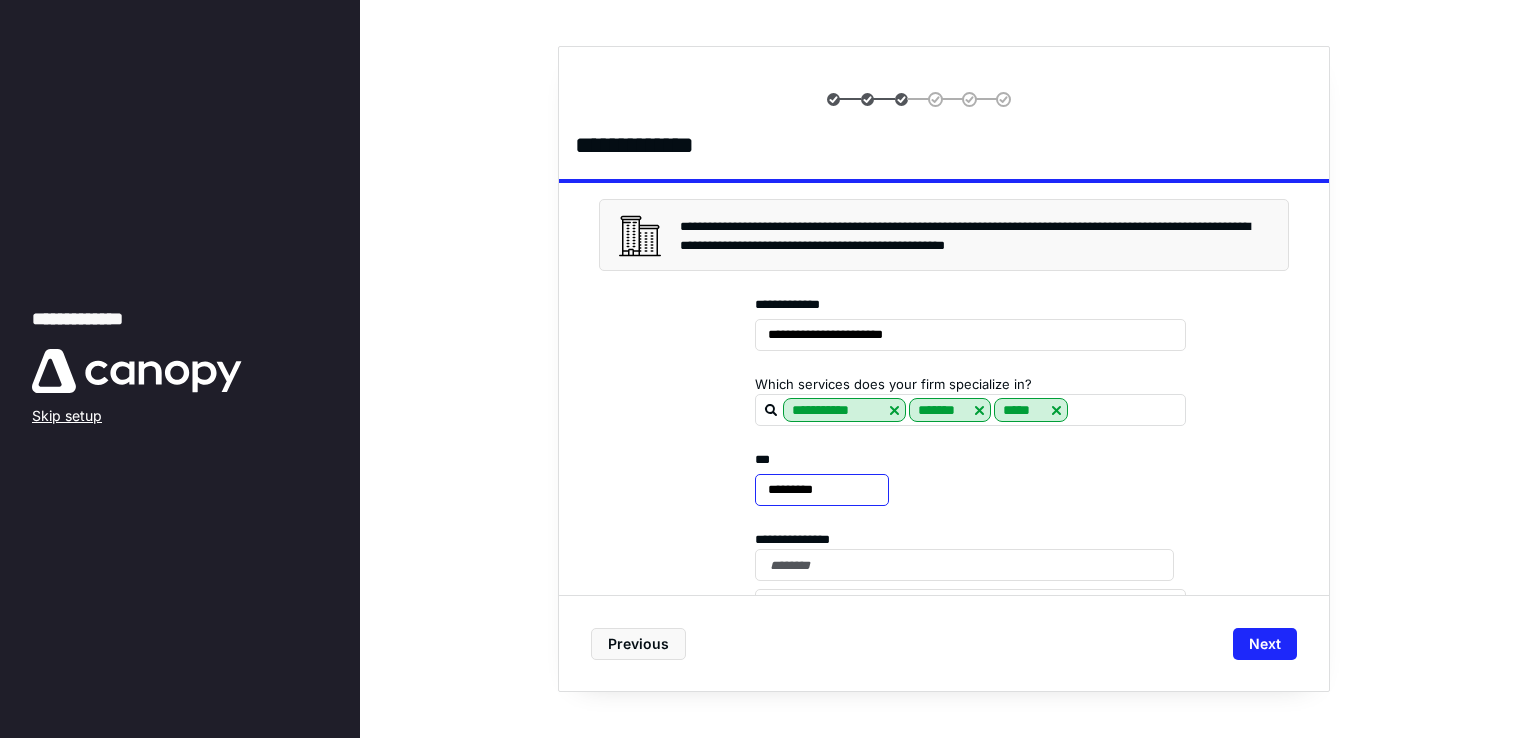 type on "*********" 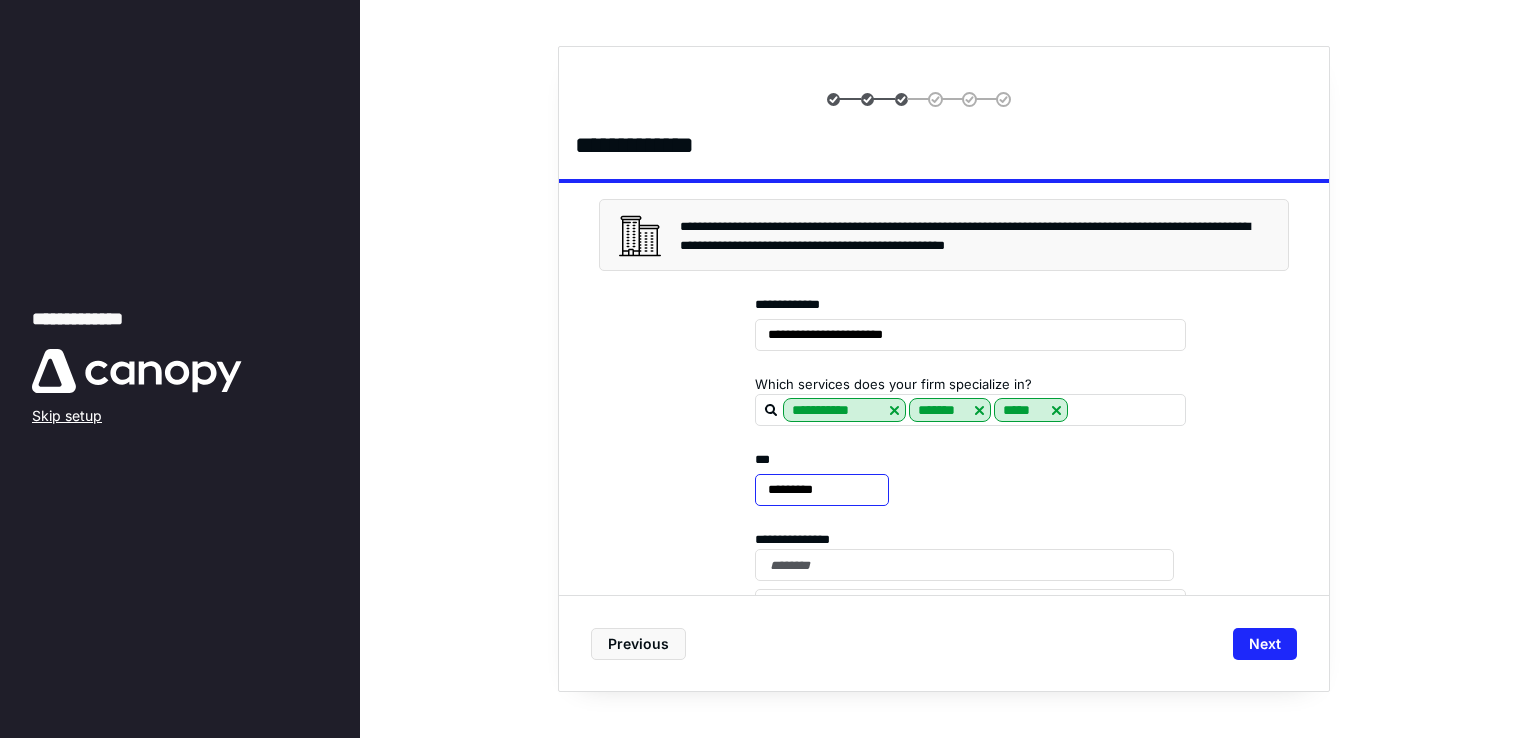 click on "*********" at bounding box center (822, 490) 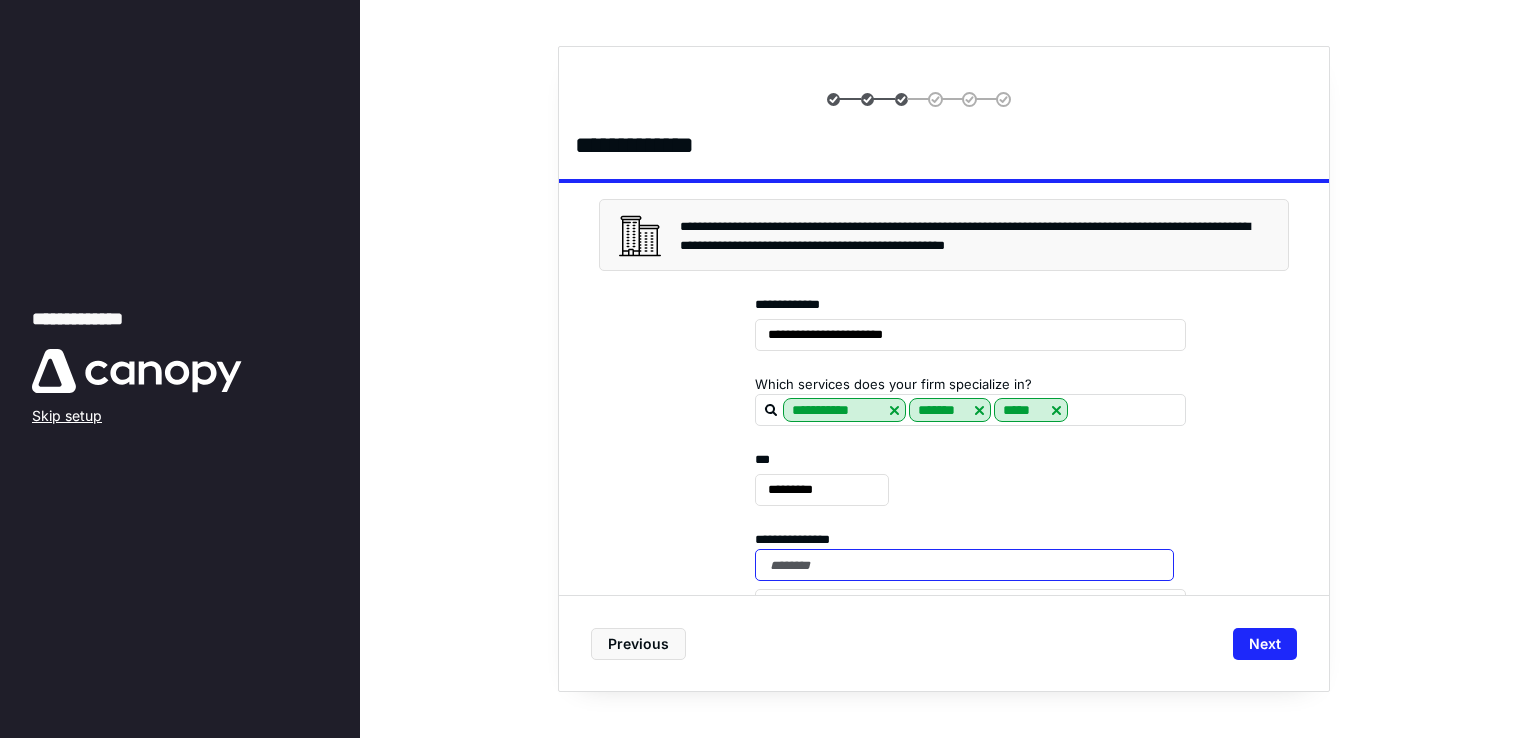 click at bounding box center (964, 565) 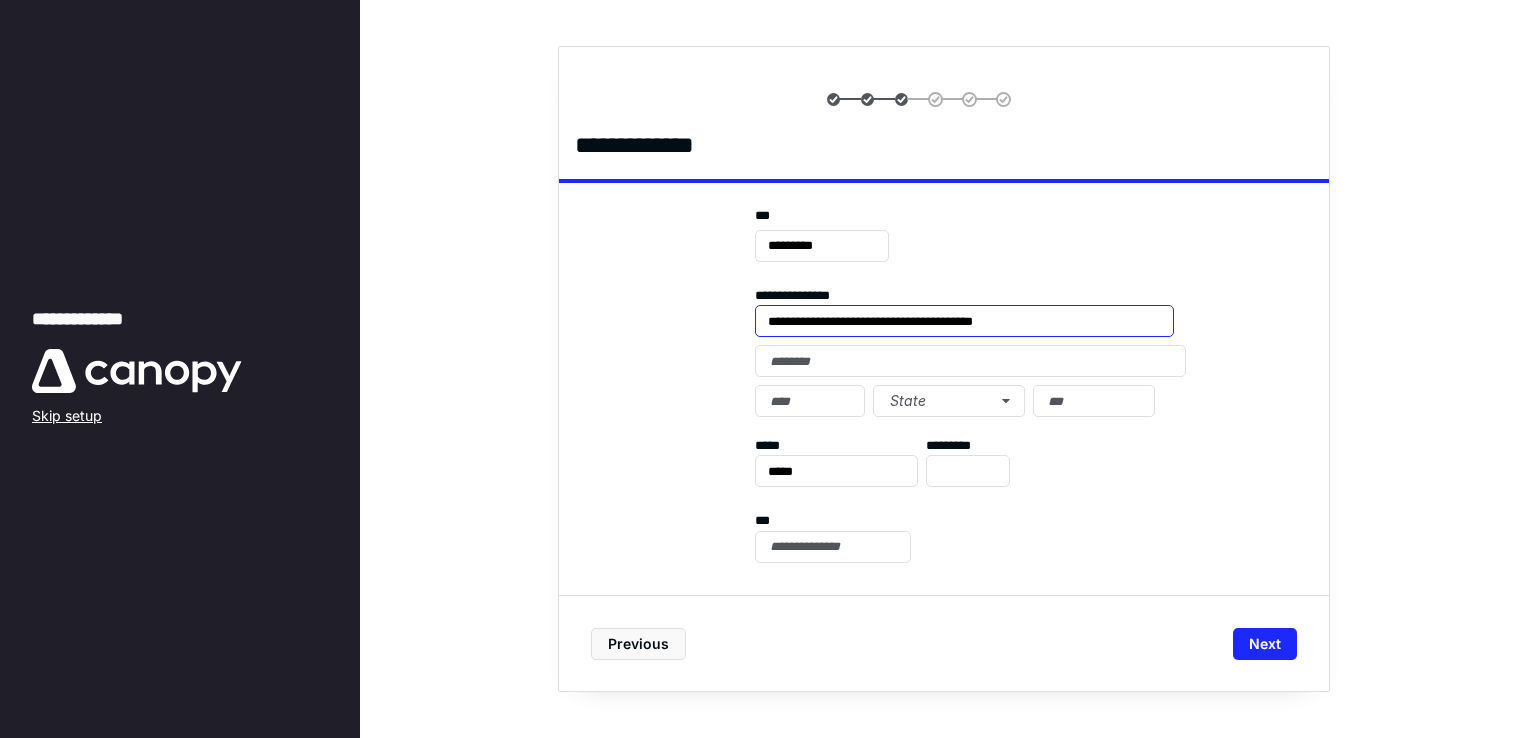scroll, scrollTop: 270, scrollLeft: 0, axis: vertical 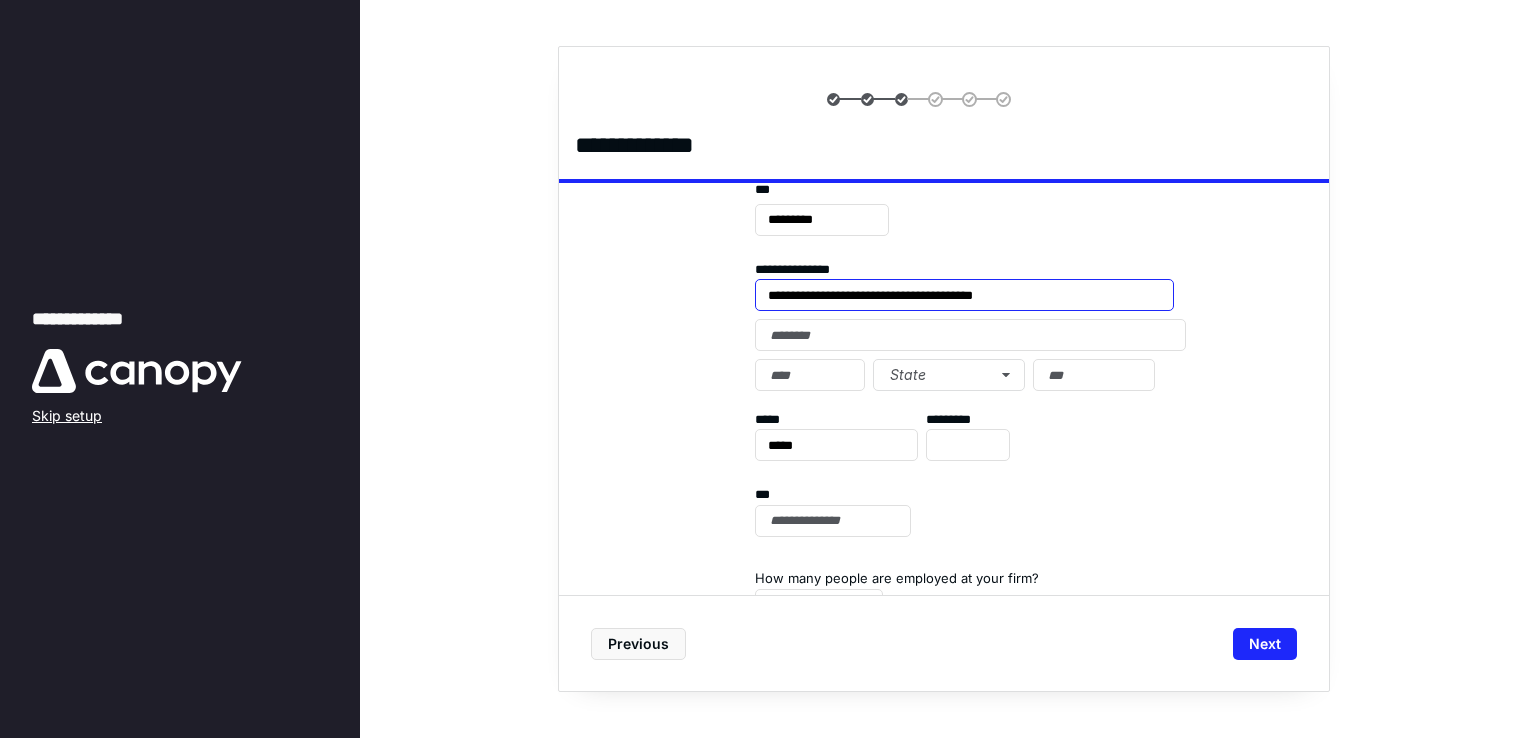 click on "**********" at bounding box center (964, 295) 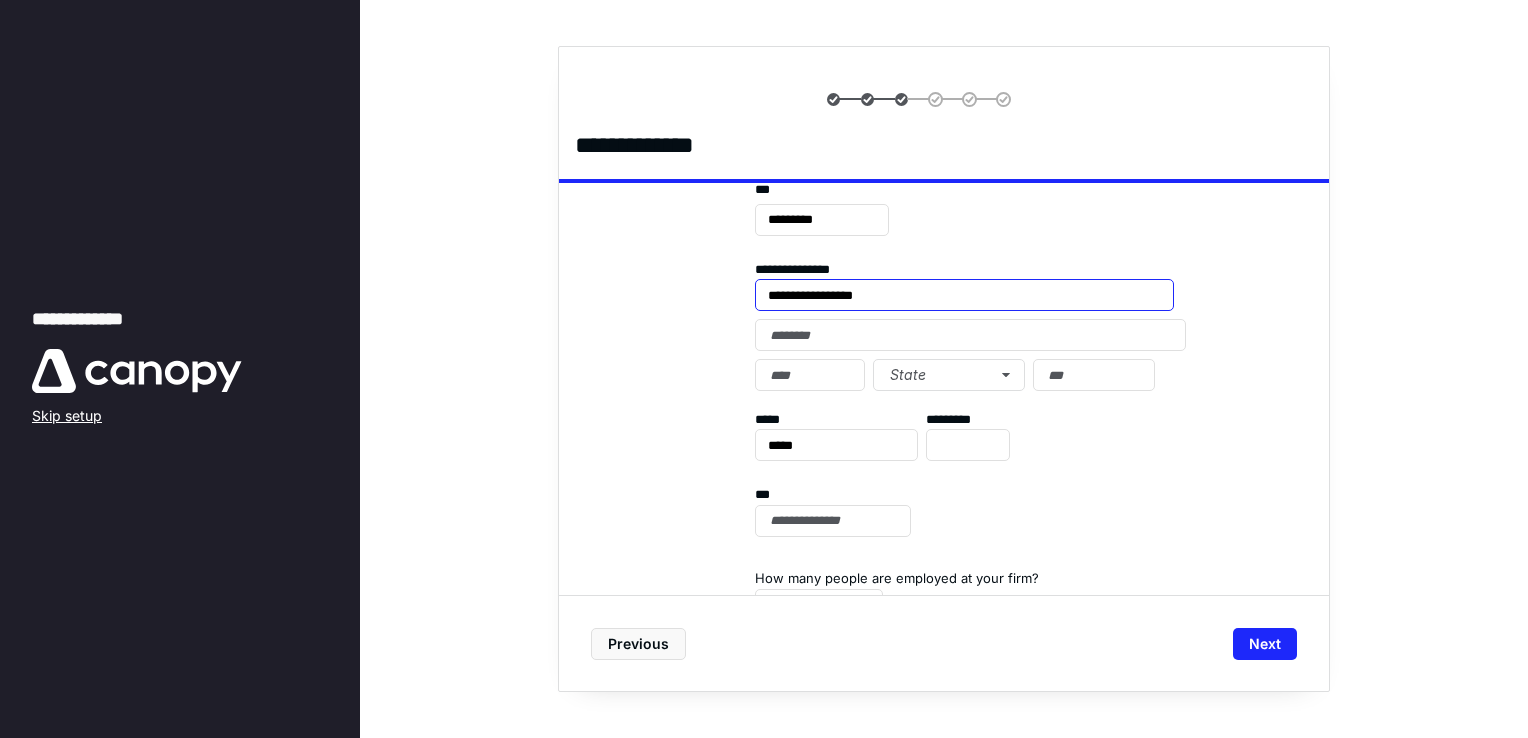 type on "**********" 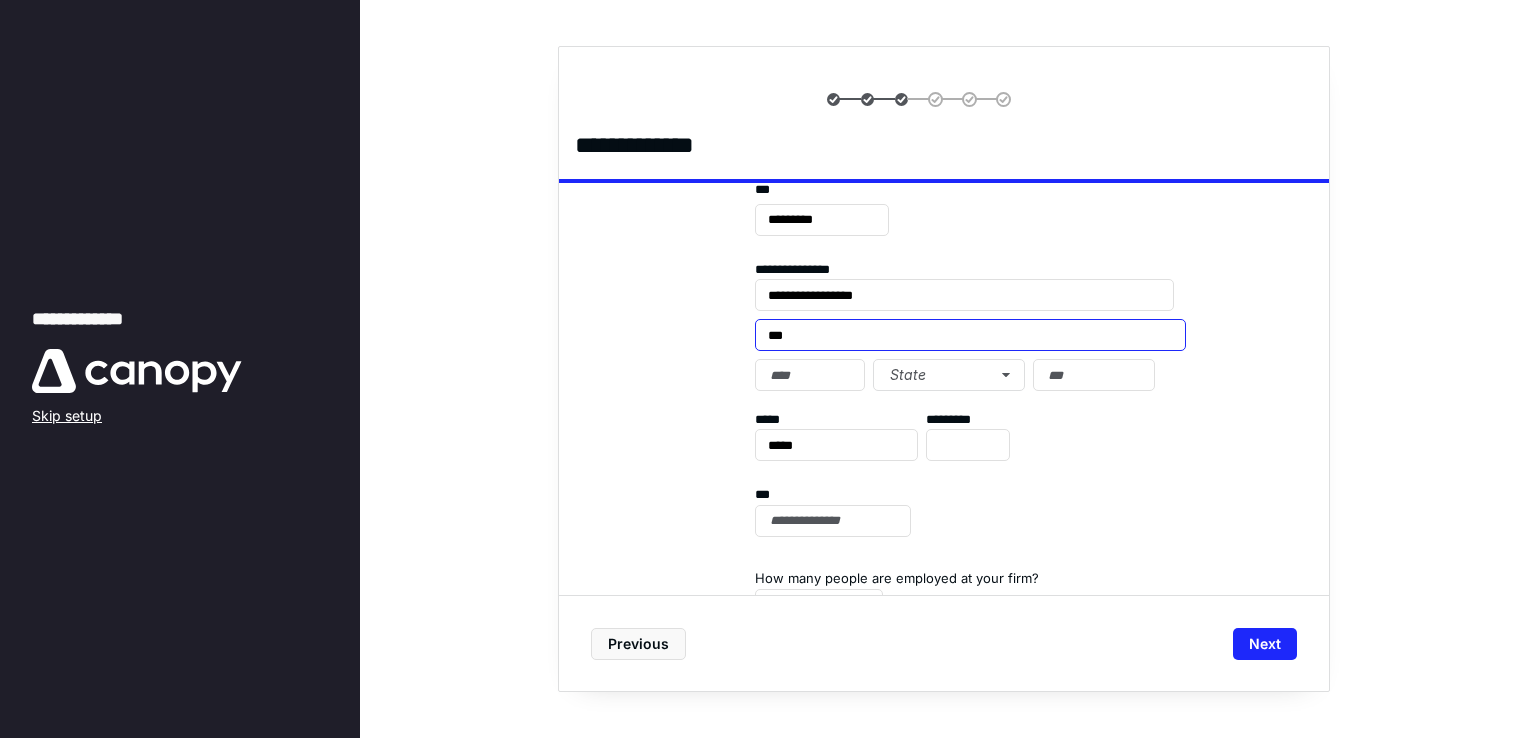 type on "***" 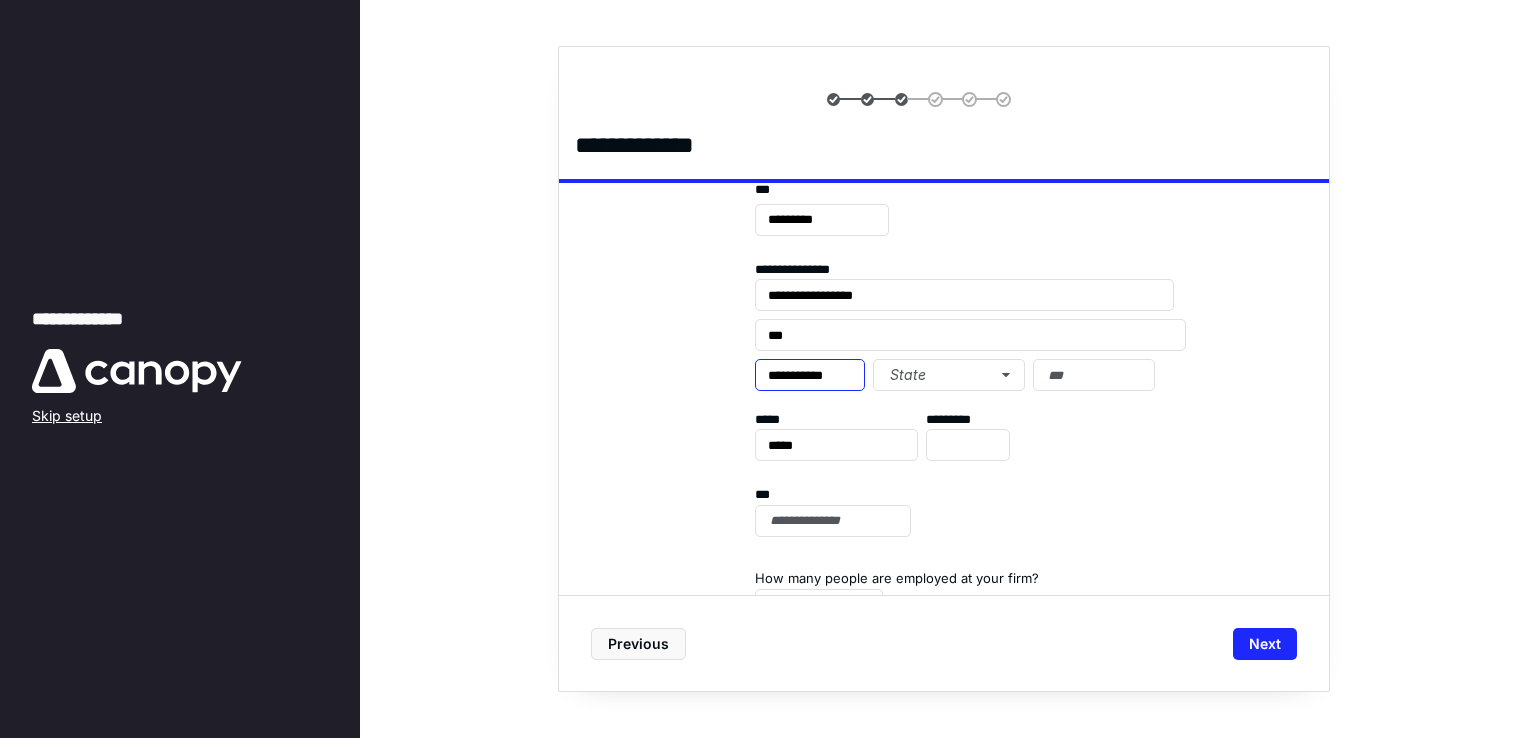 type on "**********" 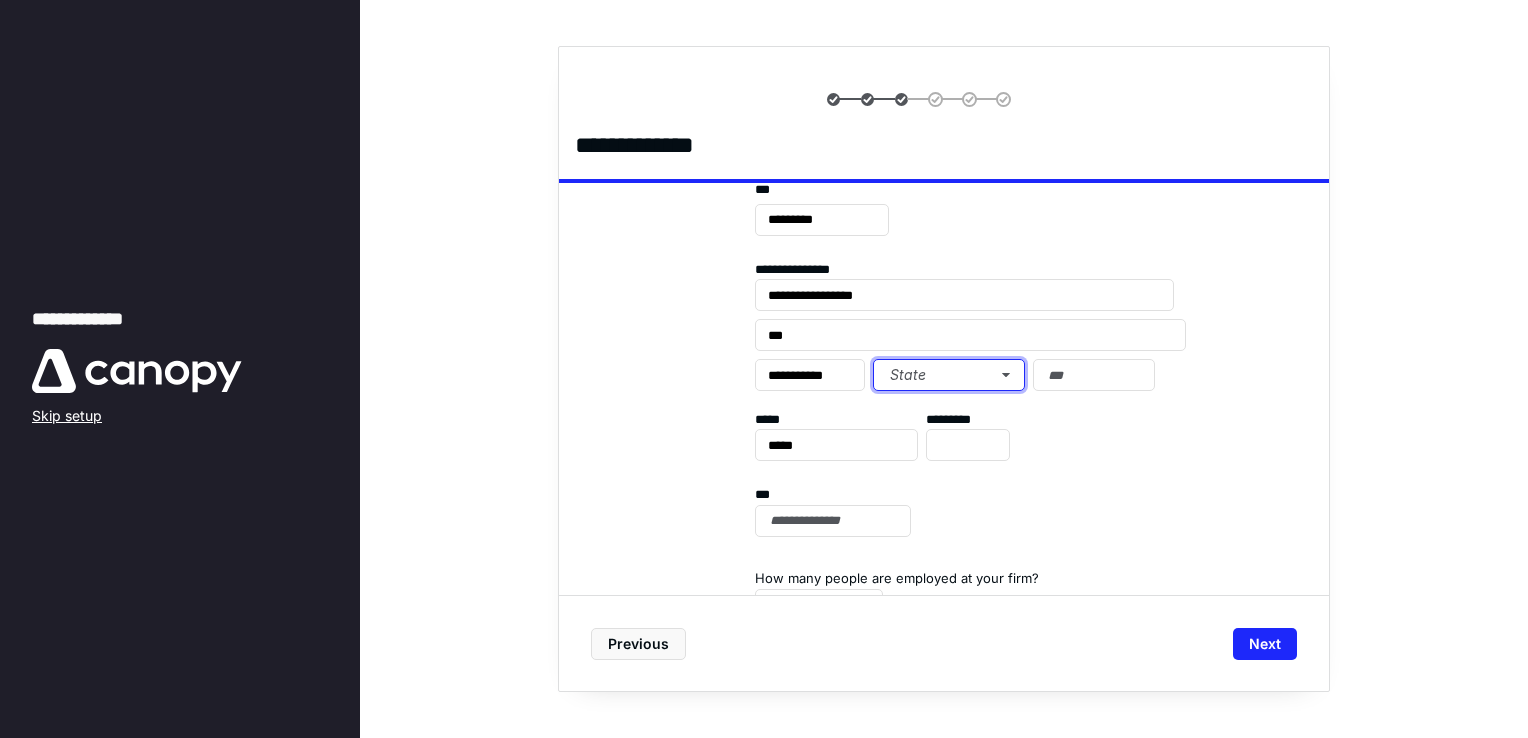 type 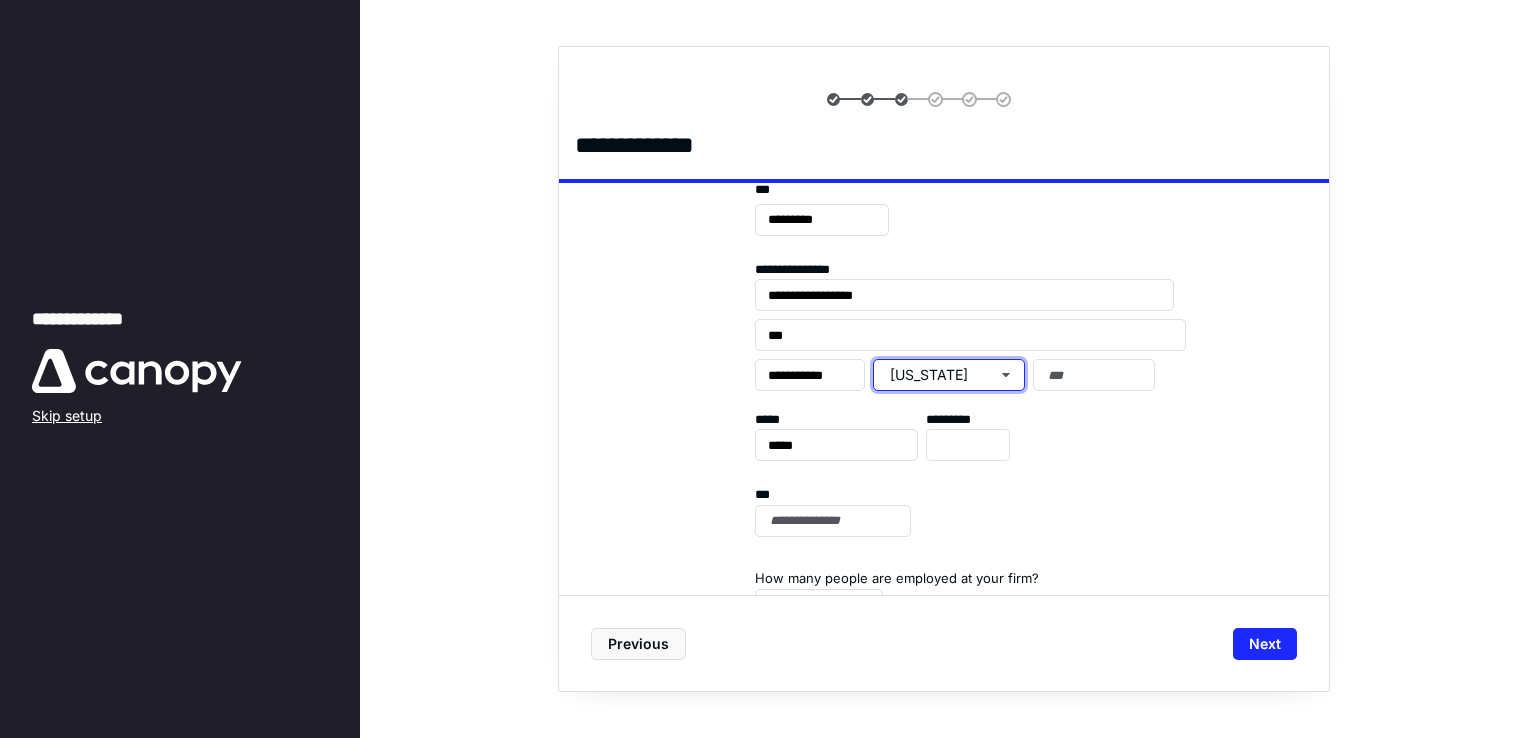 scroll, scrollTop: 0, scrollLeft: 0, axis: both 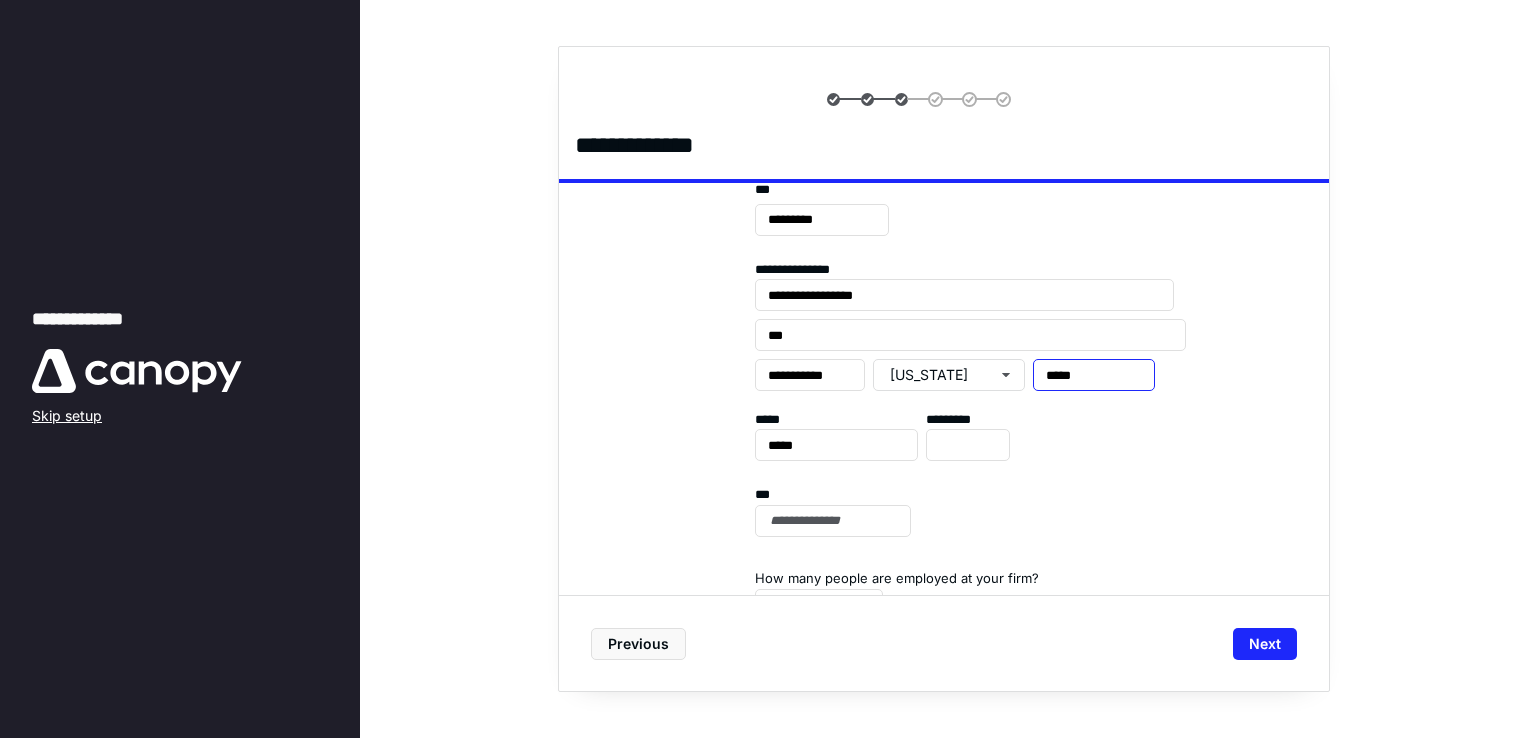type on "*****" 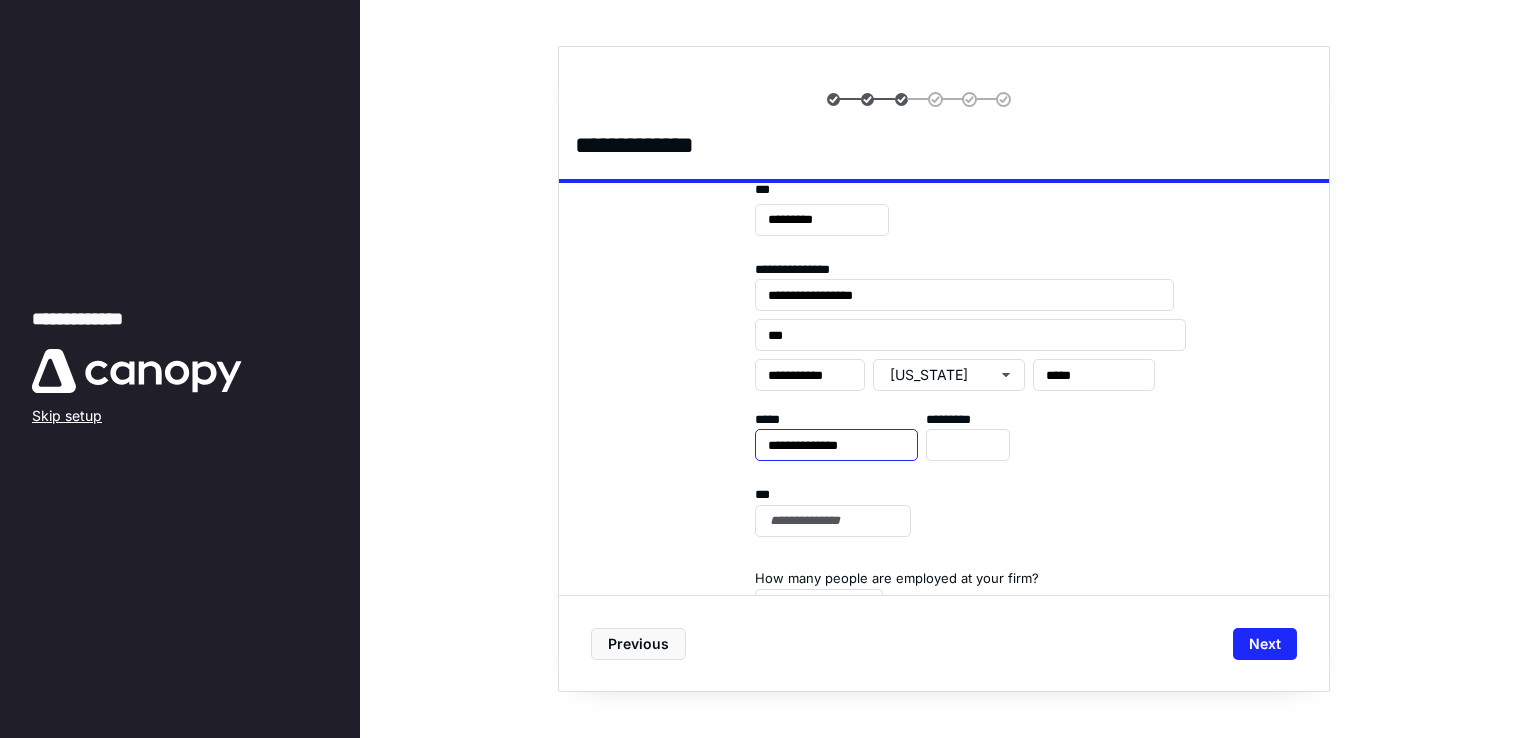 type on "**********" 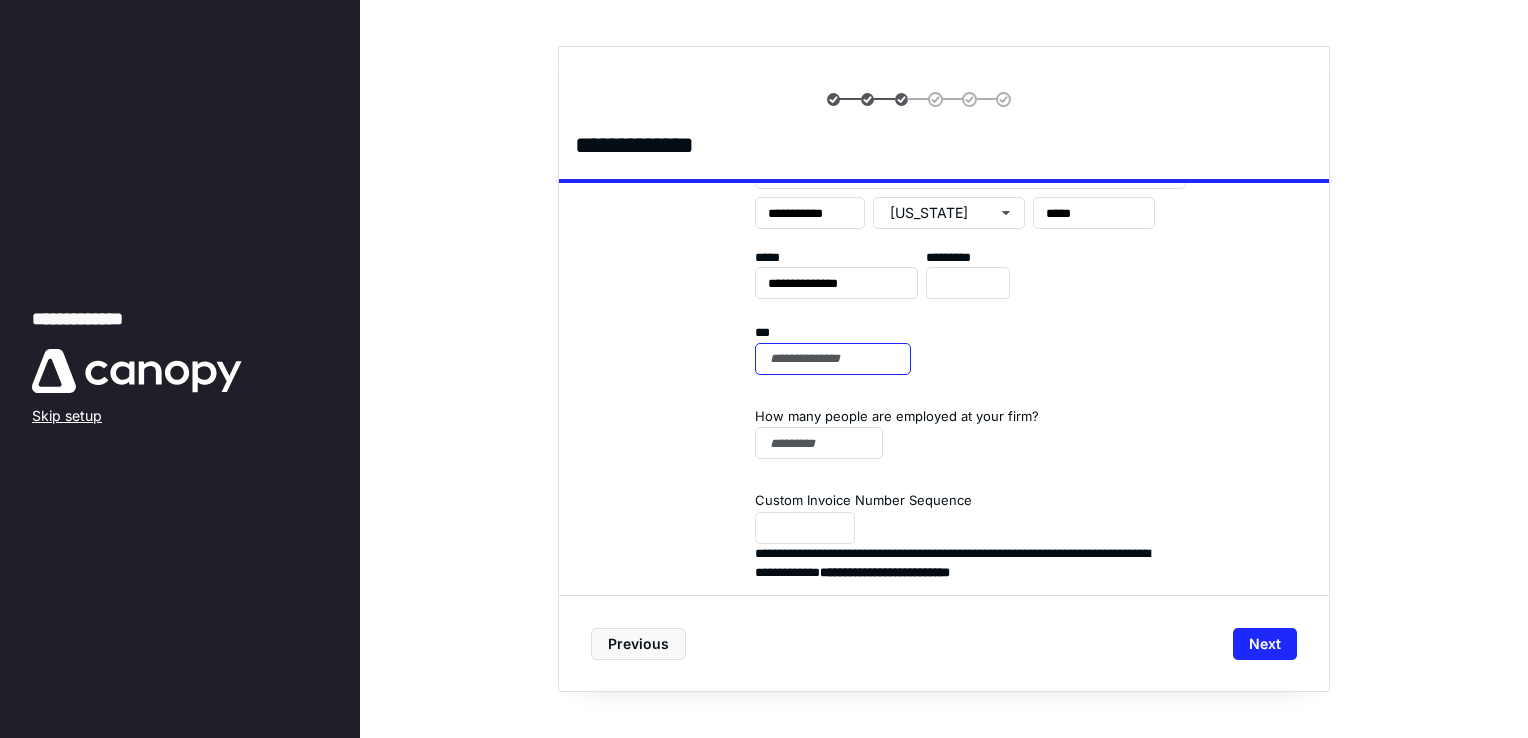 scroll, scrollTop: 448, scrollLeft: 0, axis: vertical 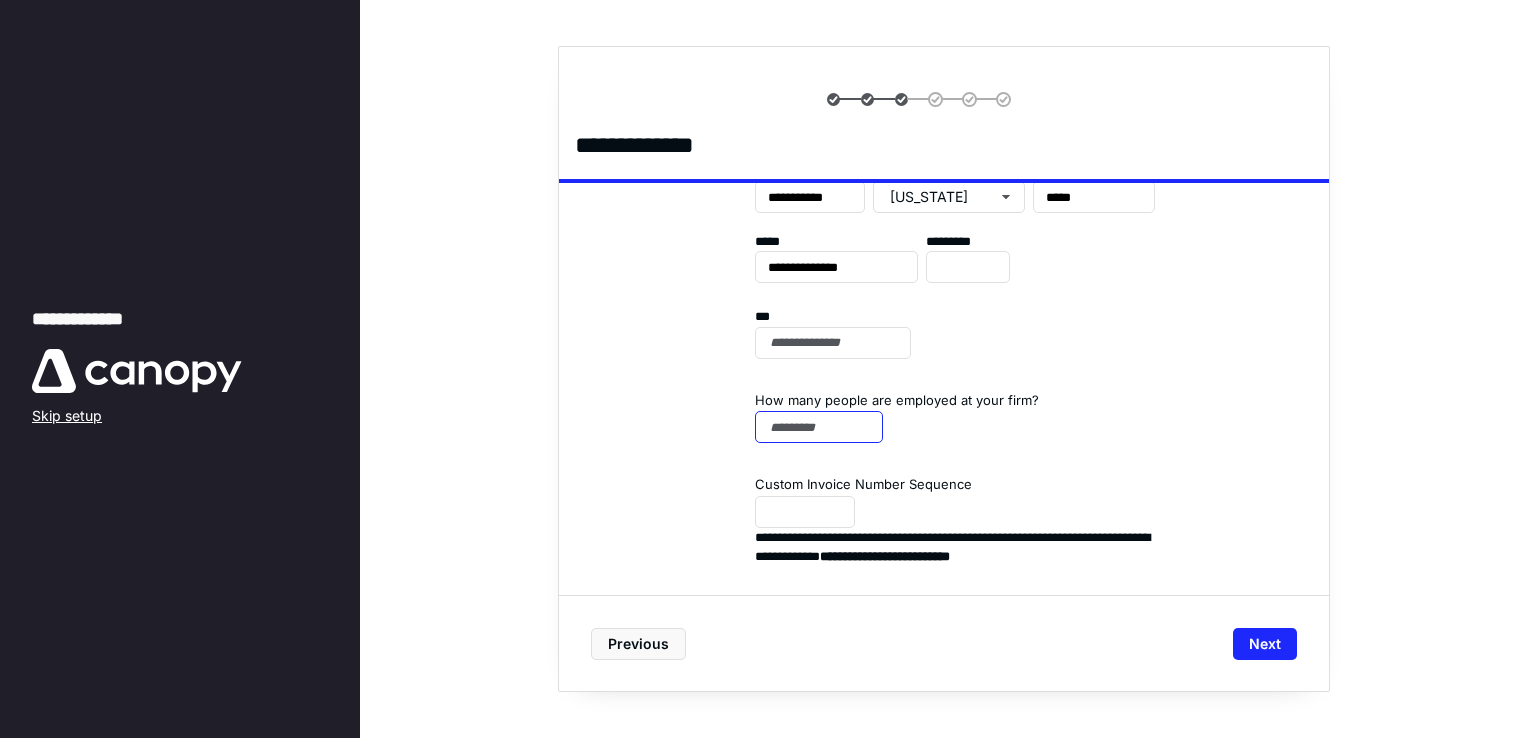 click at bounding box center (819, 427) 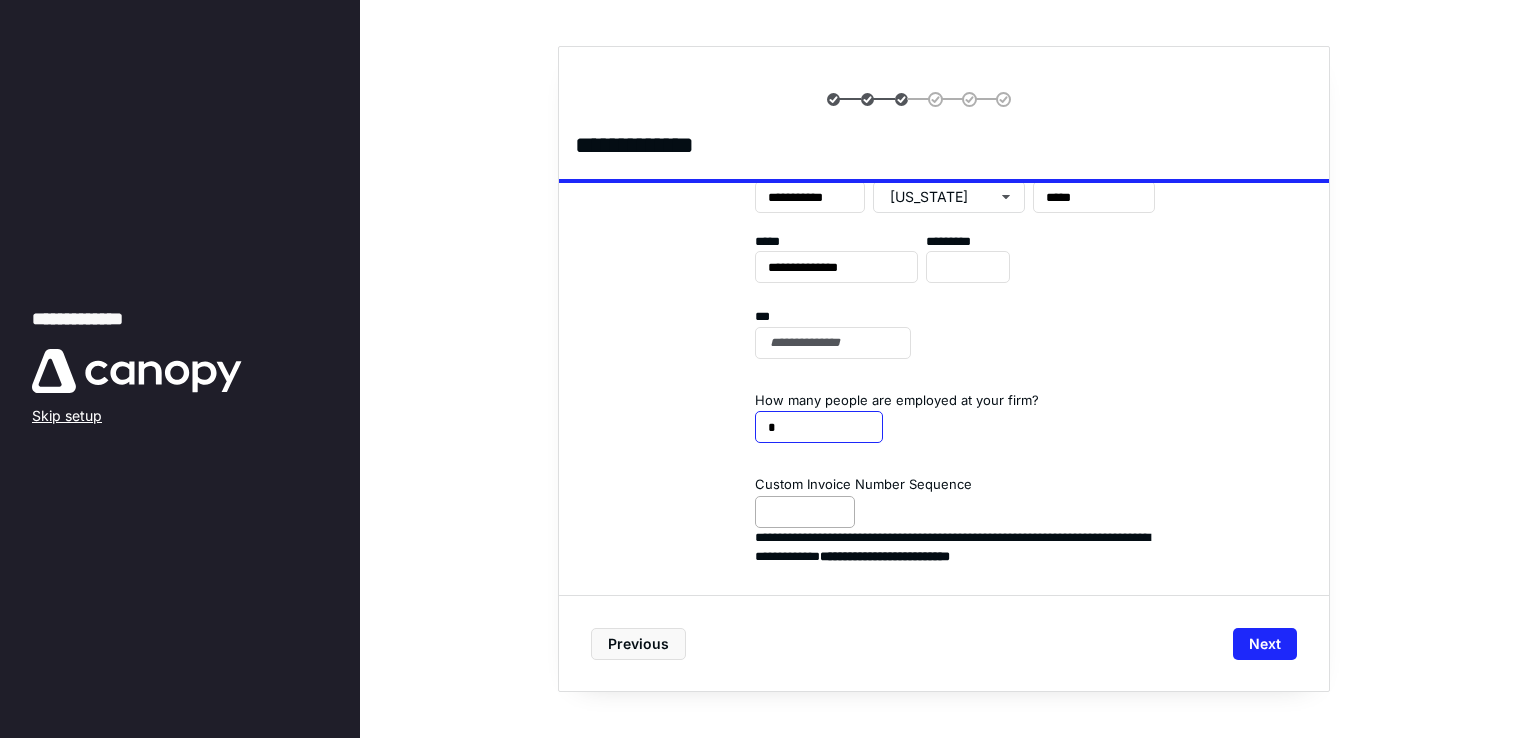 type on "*" 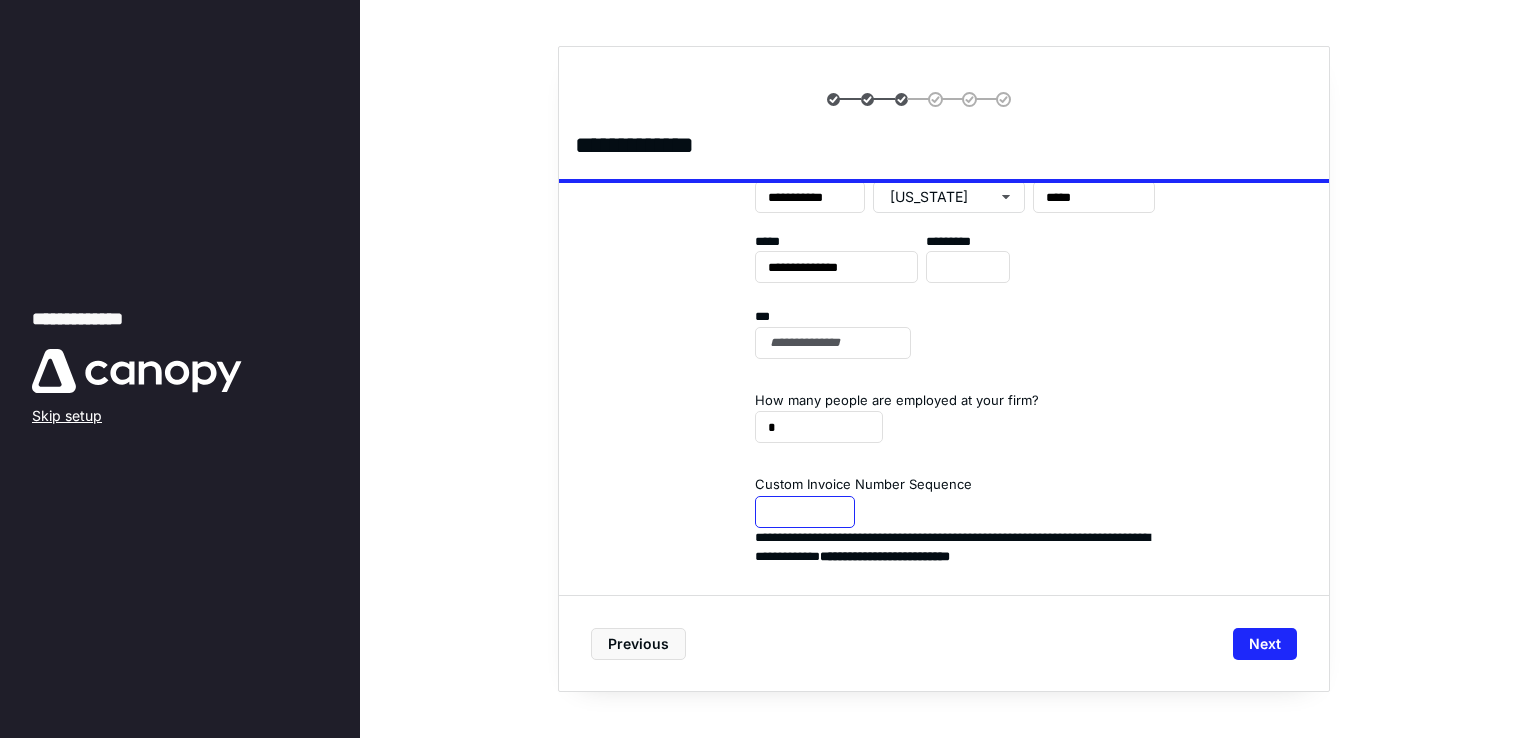 click at bounding box center [805, 512] 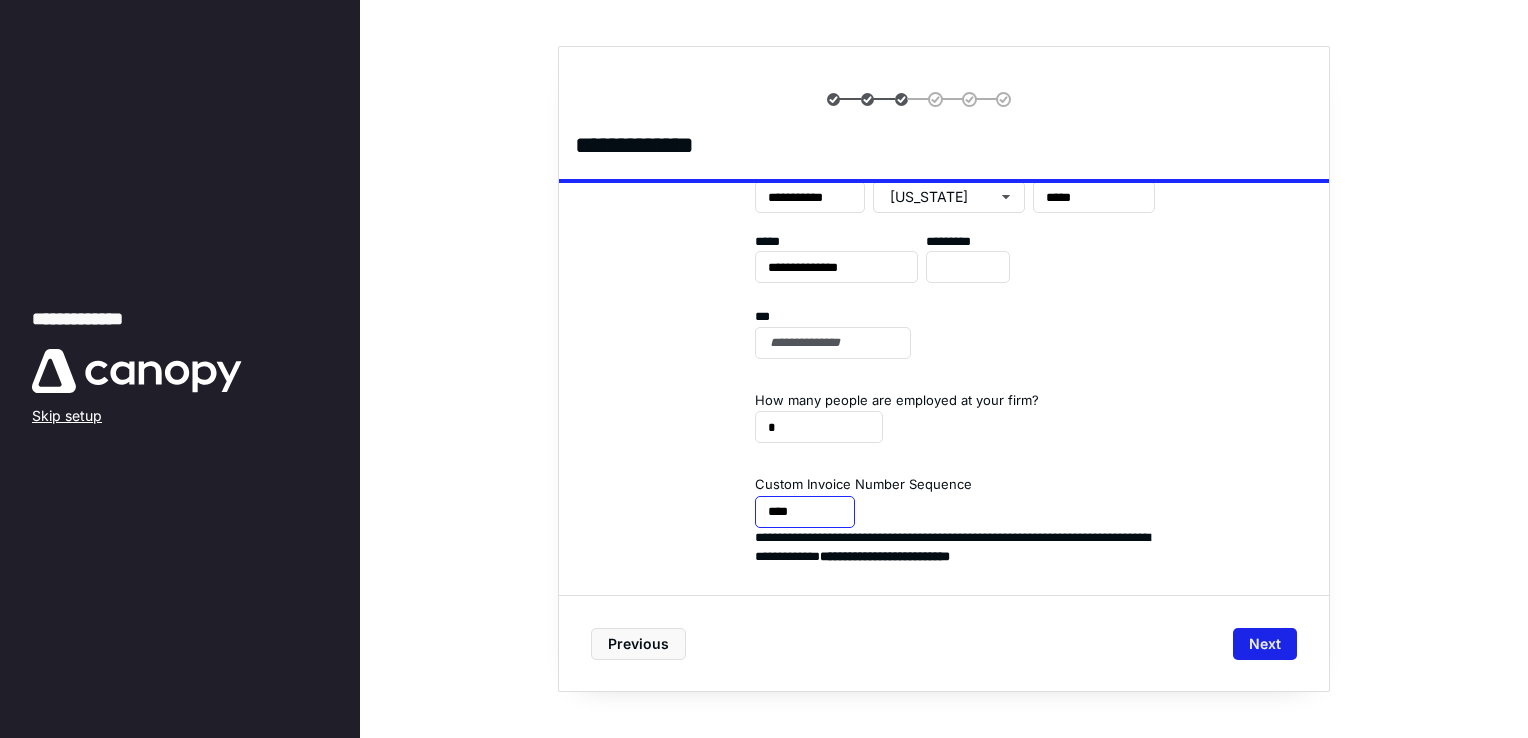 type on "****" 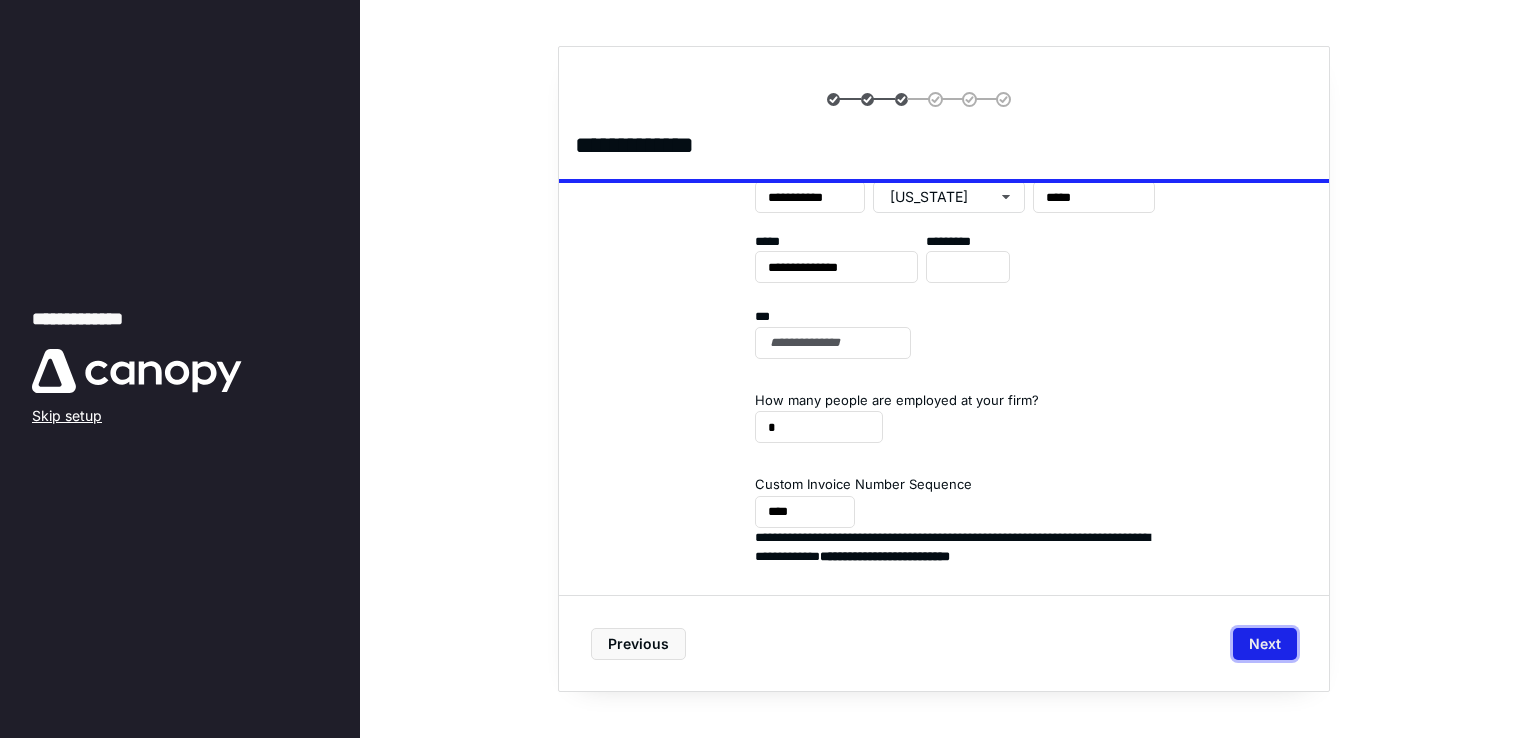 click on "Next" at bounding box center [1265, 644] 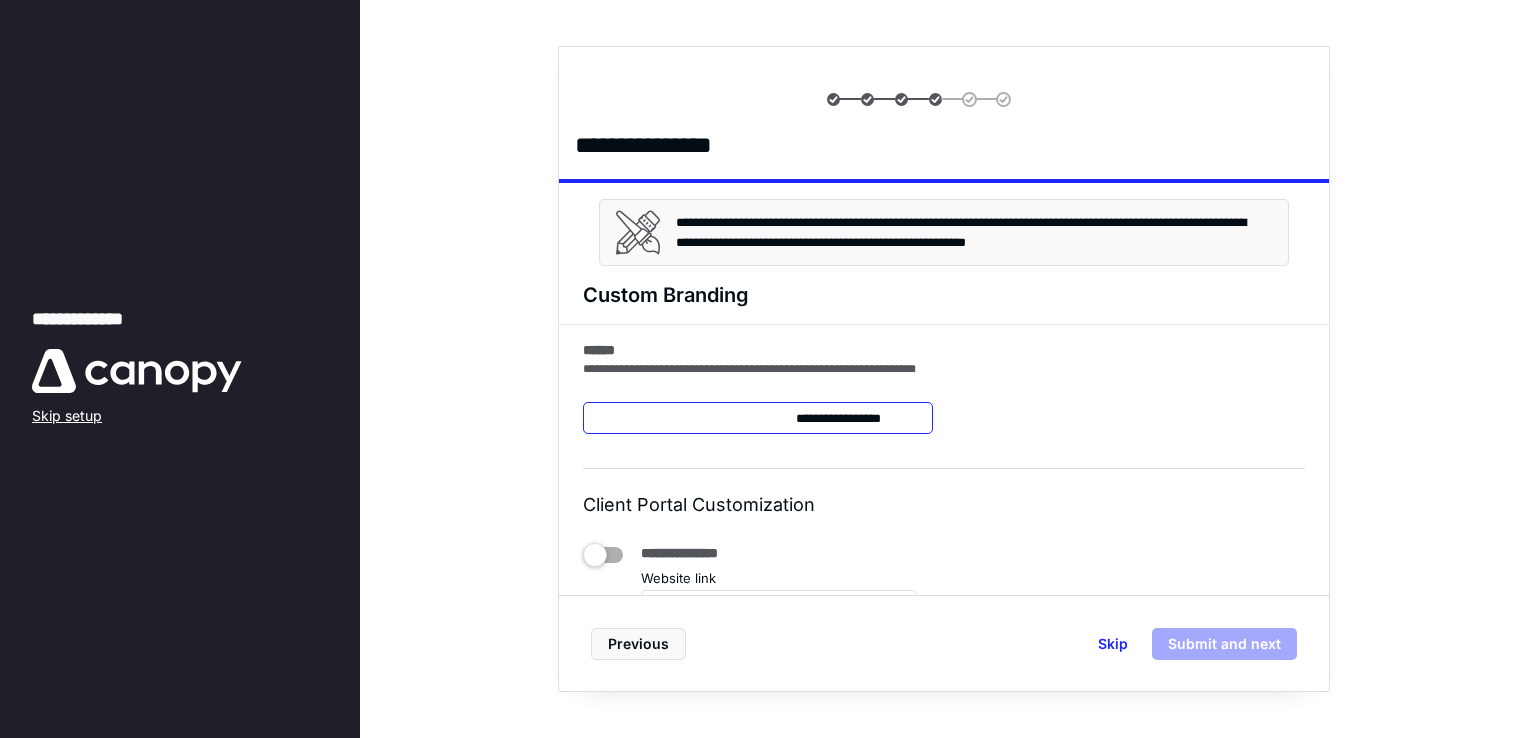 click at bounding box center [758, 418] 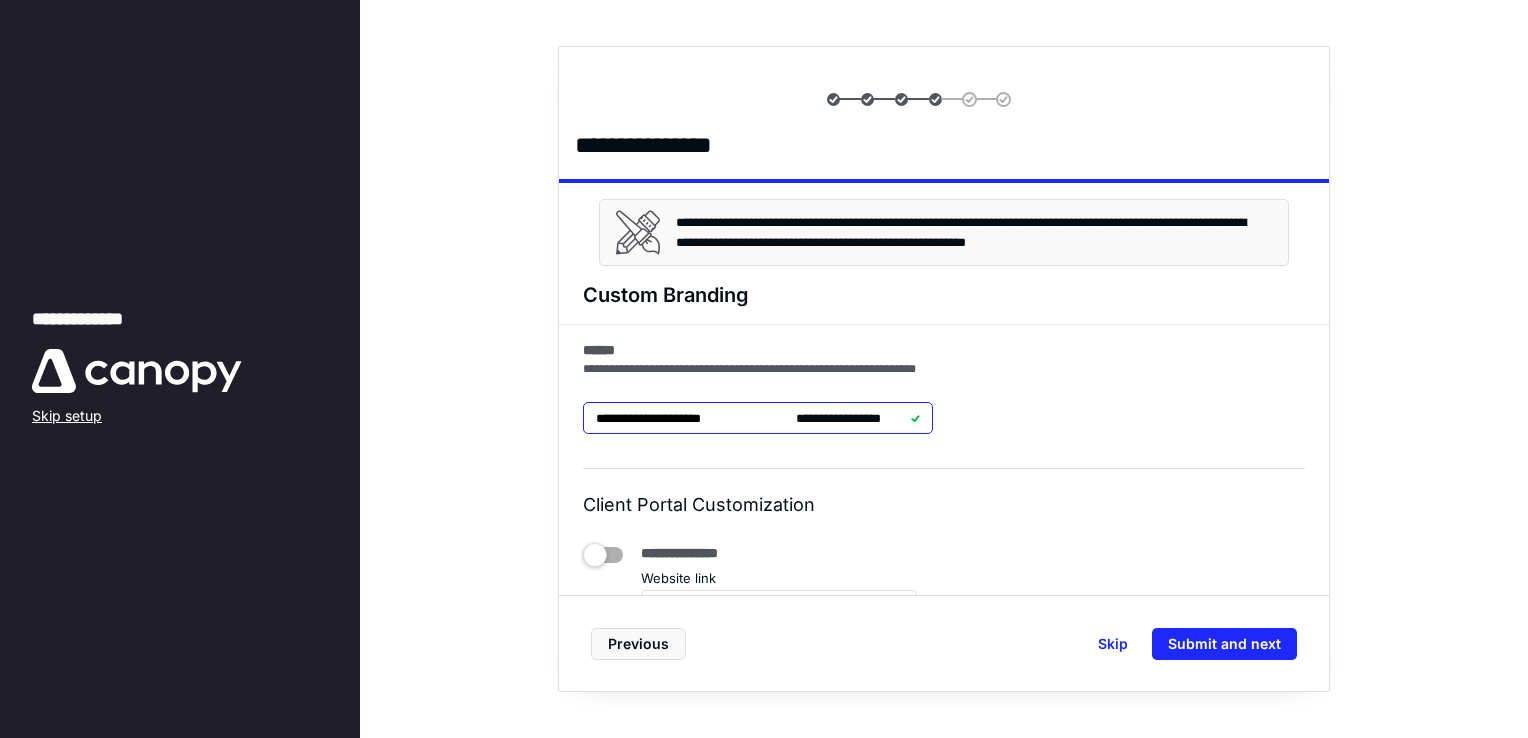 type on "**********" 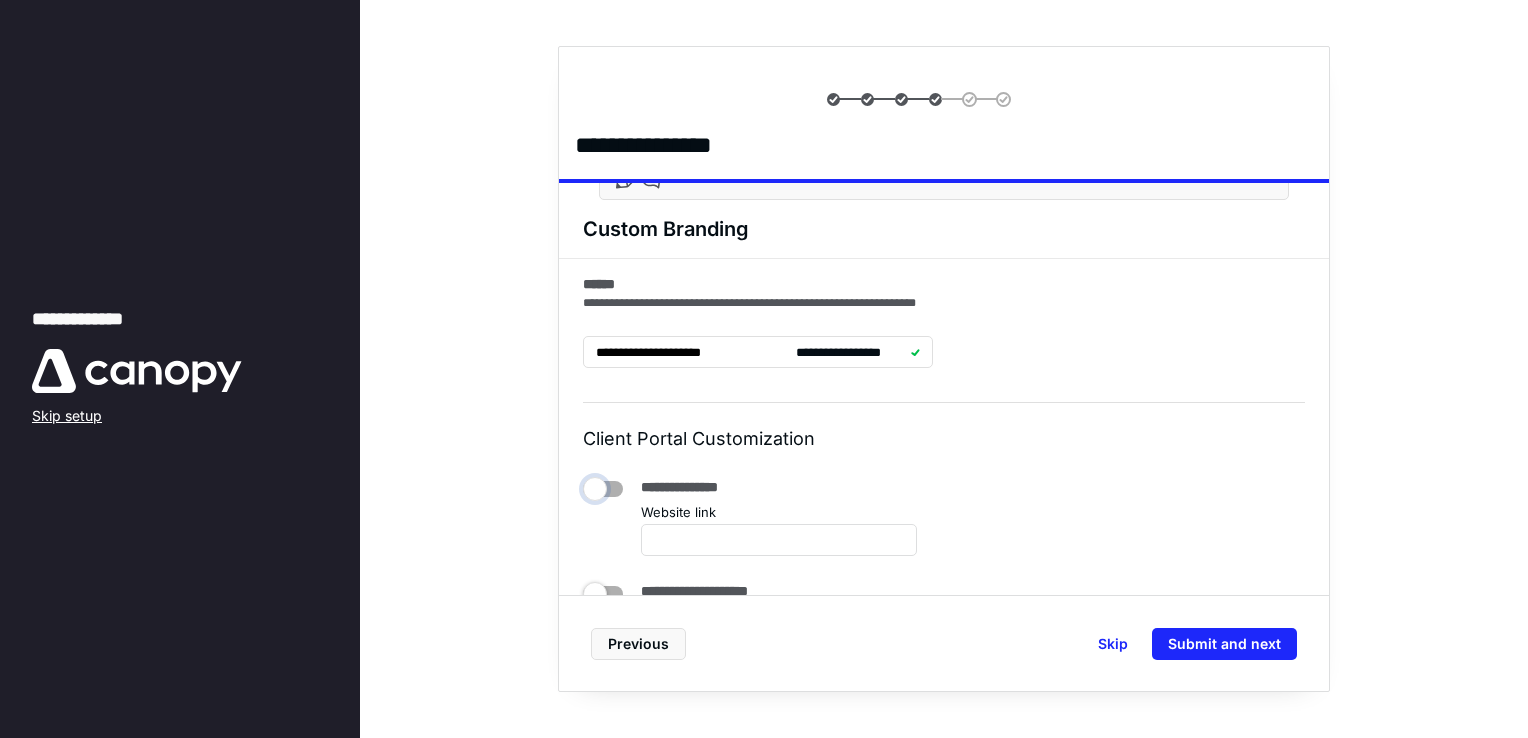 scroll, scrollTop: 80, scrollLeft: 0, axis: vertical 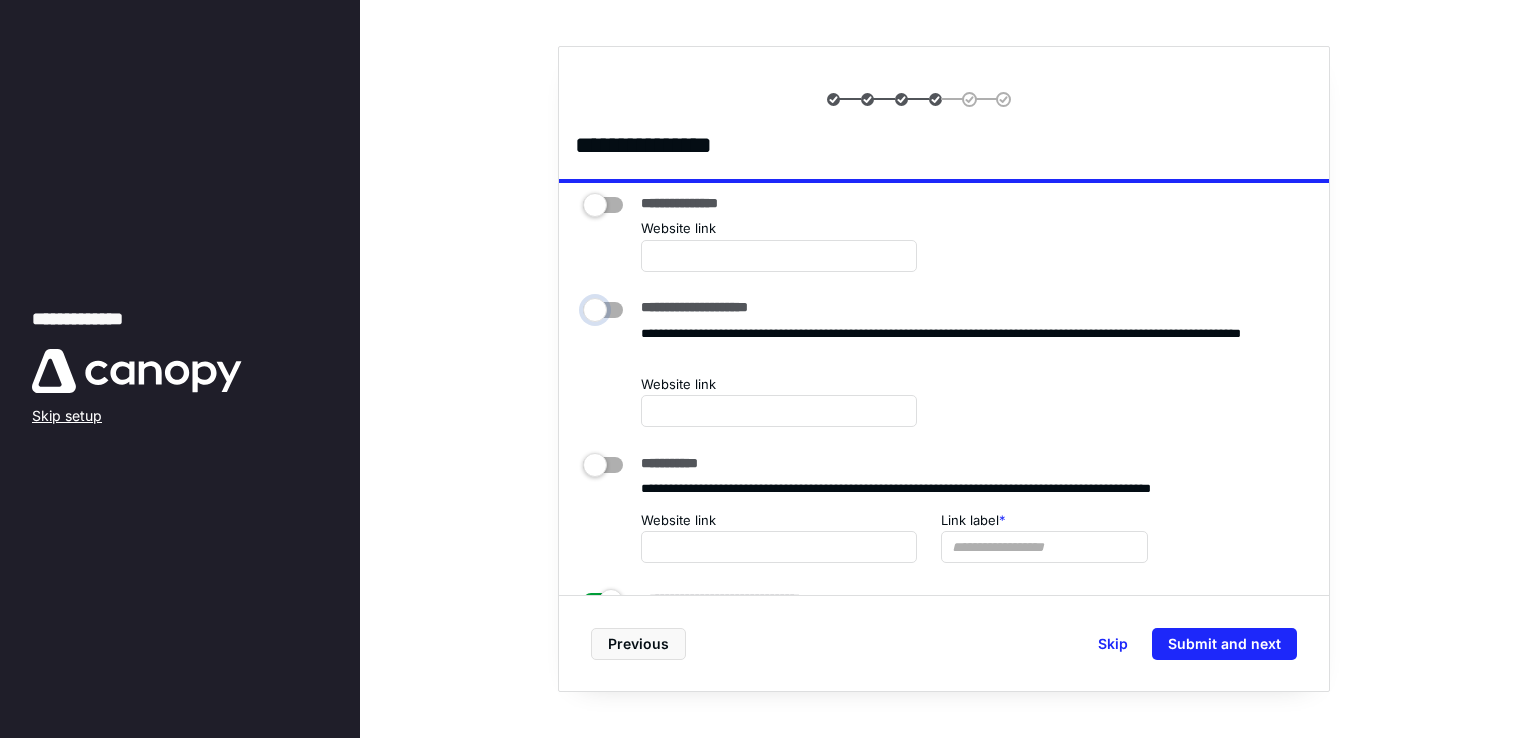 click at bounding box center (612, 305) 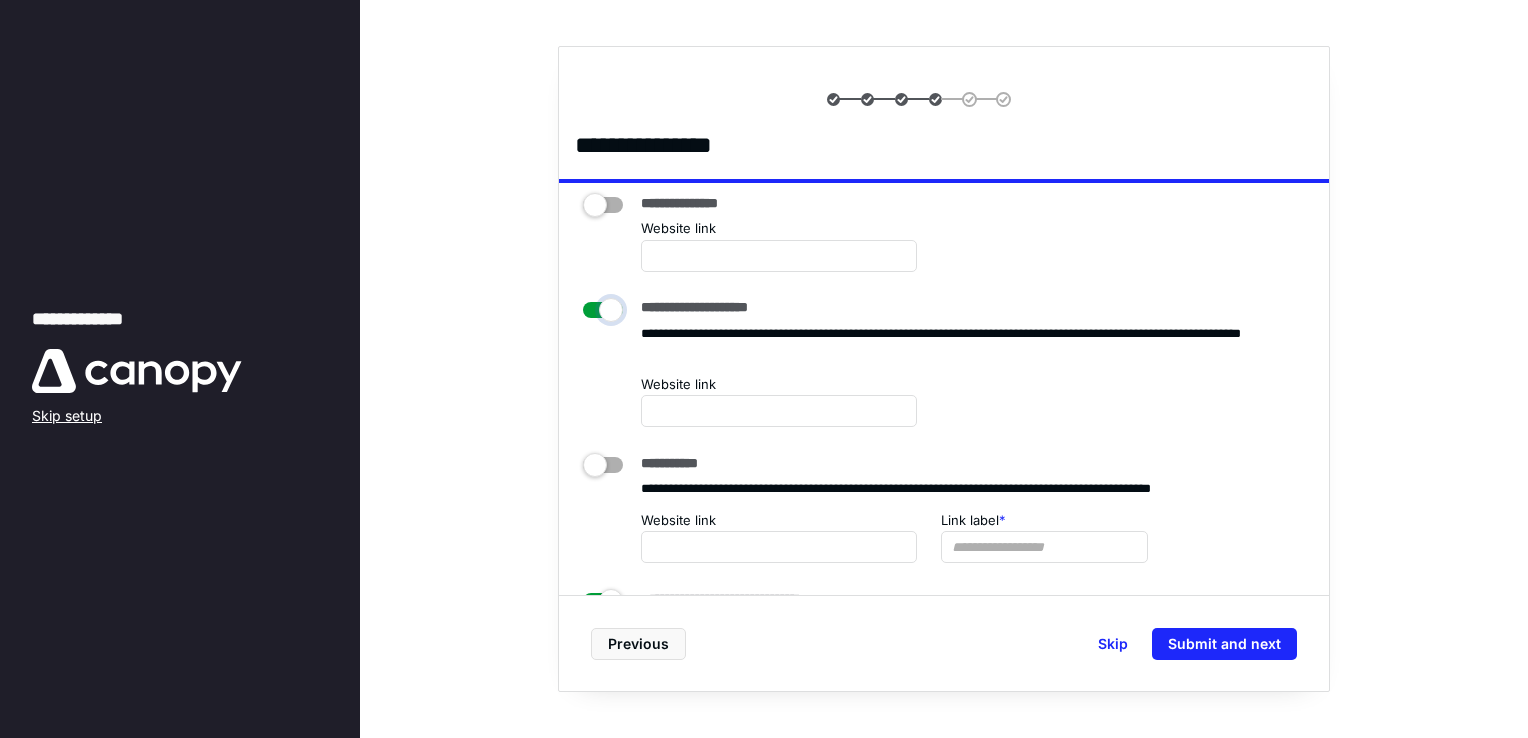 checkbox on "****" 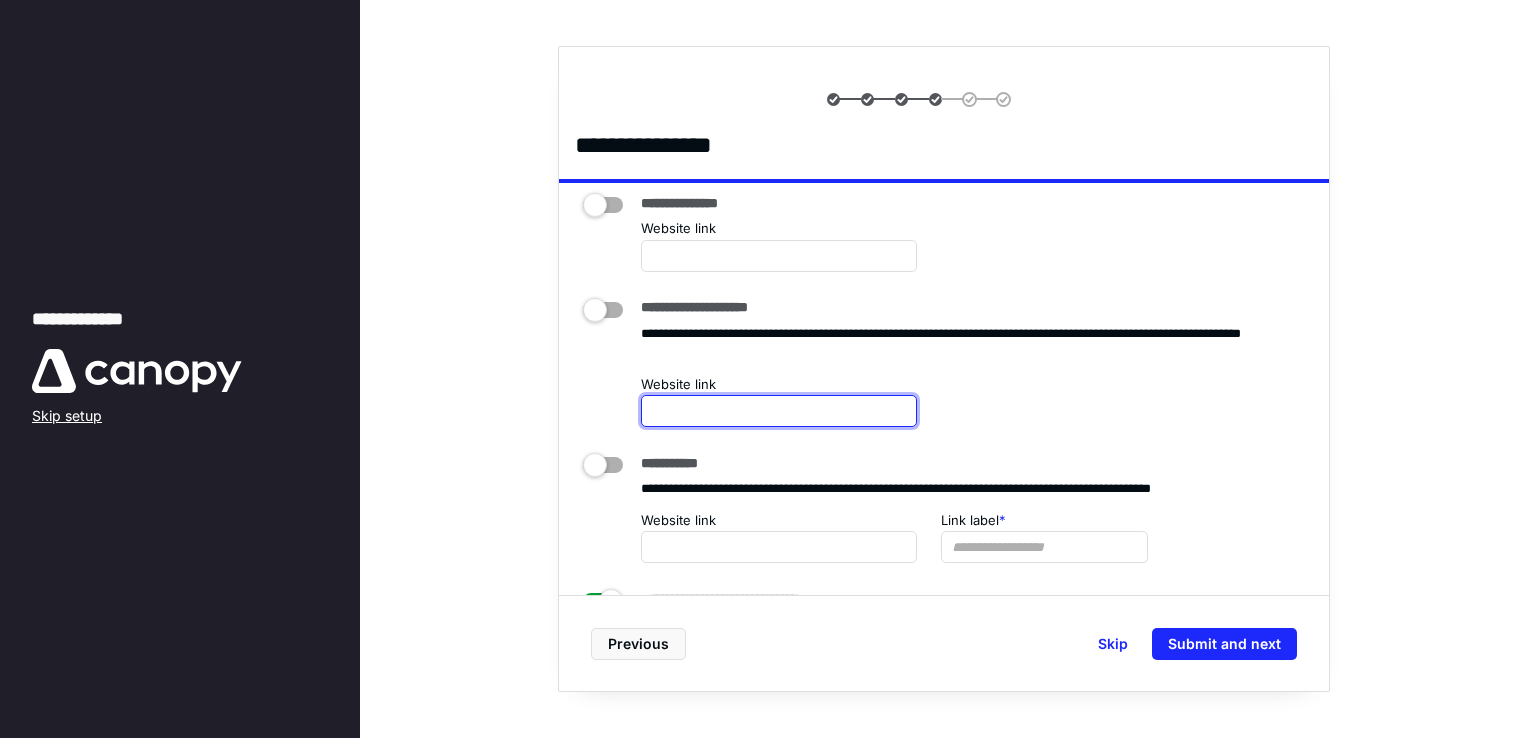 click at bounding box center [779, 411] 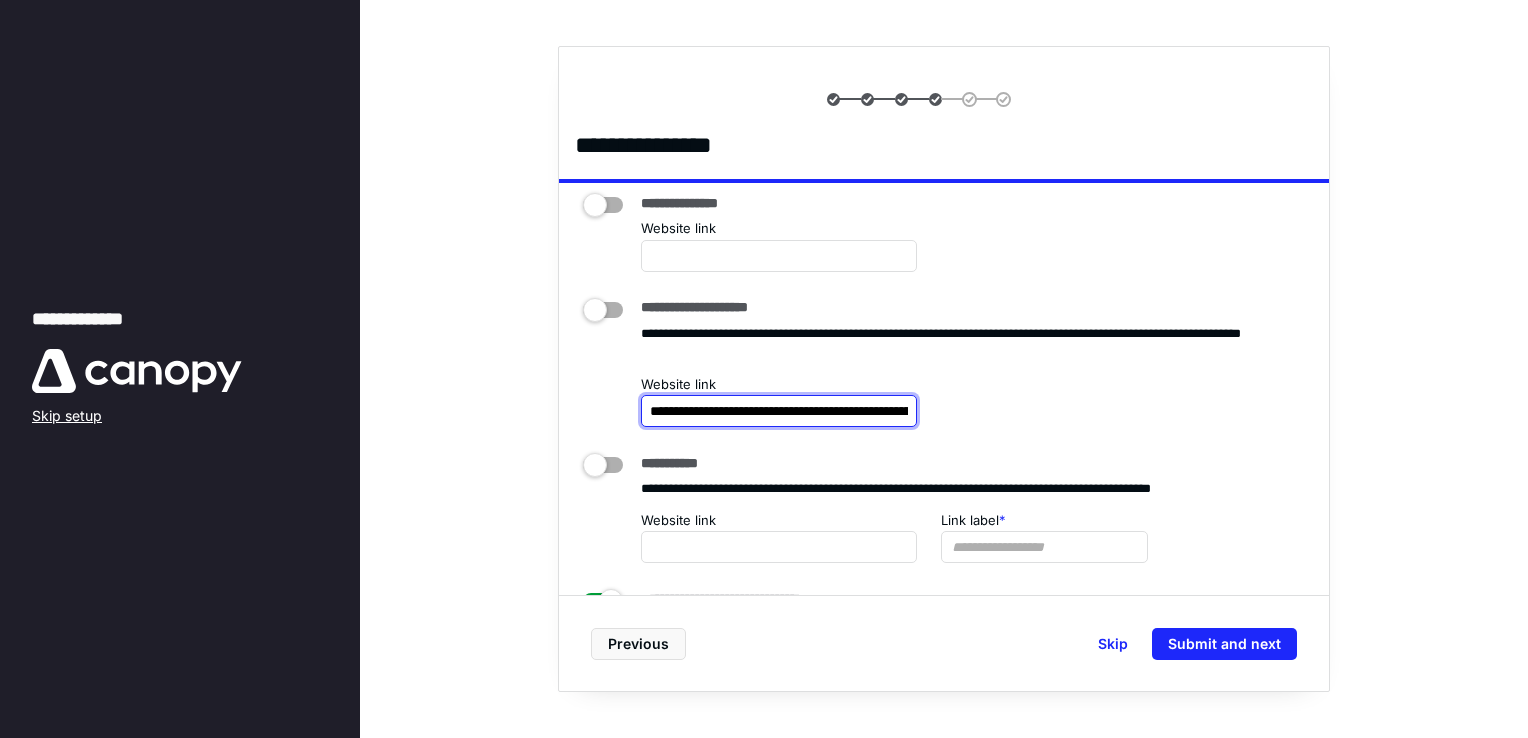 scroll, scrollTop: 0, scrollLeft: 790, axis: horizontal 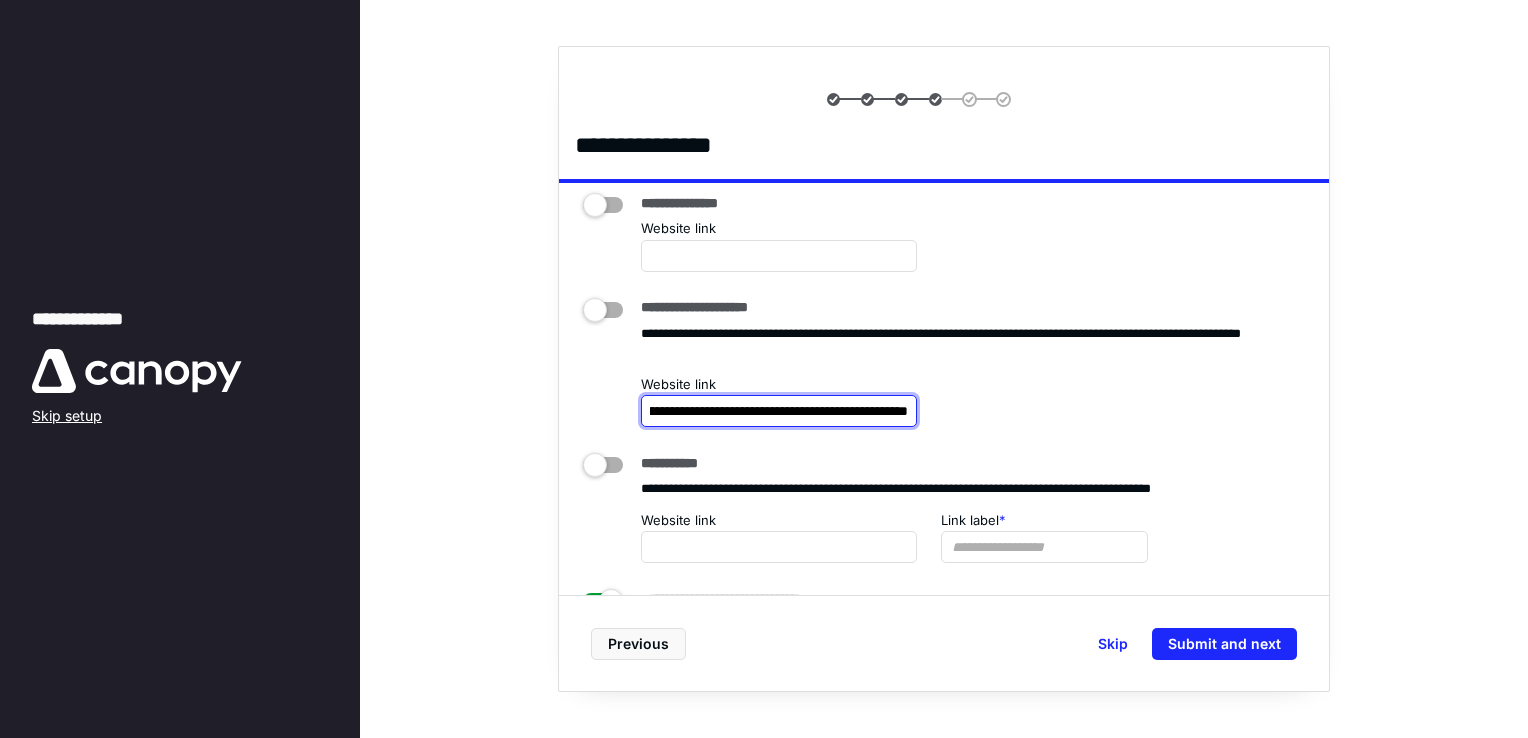 type on "**********" 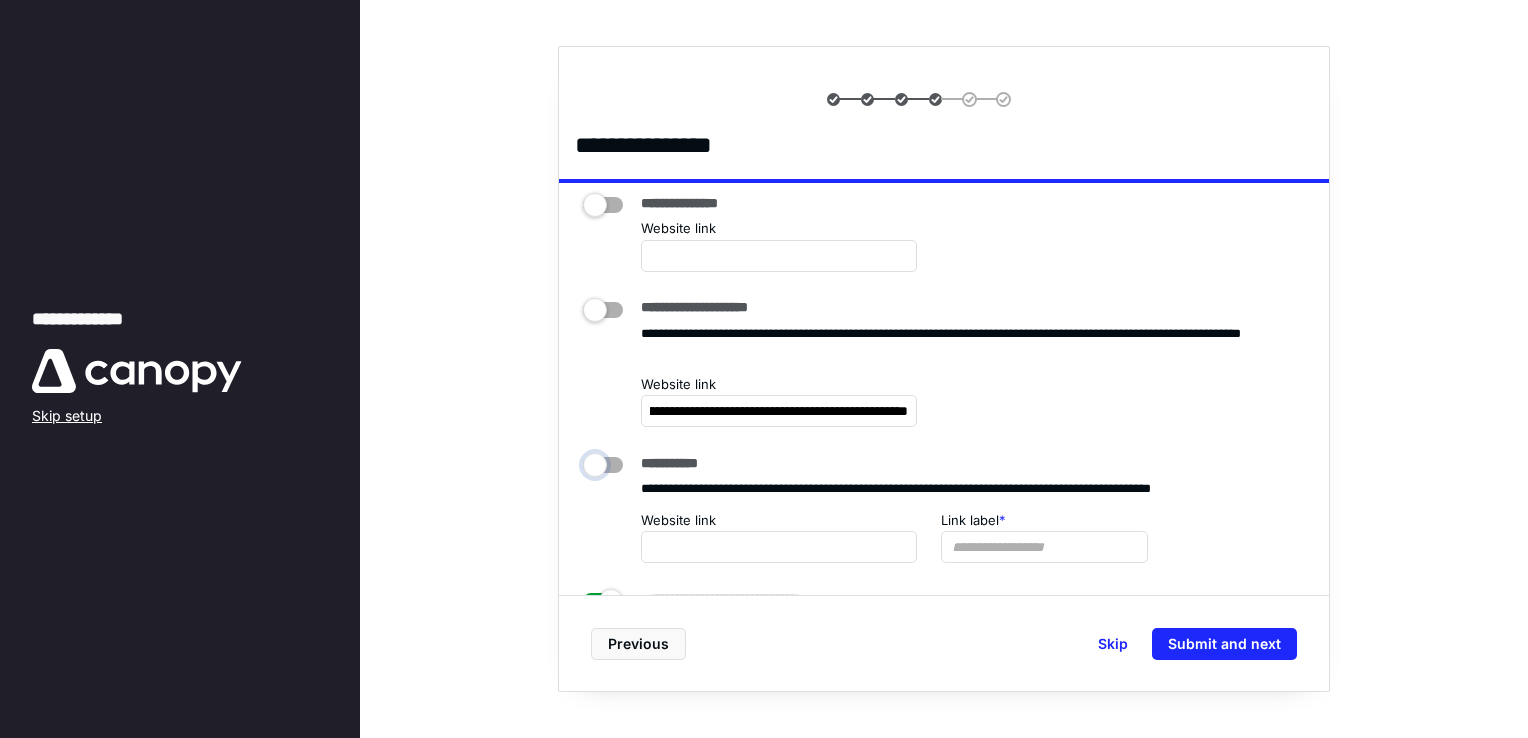 scroll, scrollTop: 0, scrollLeft: 0, axis: both 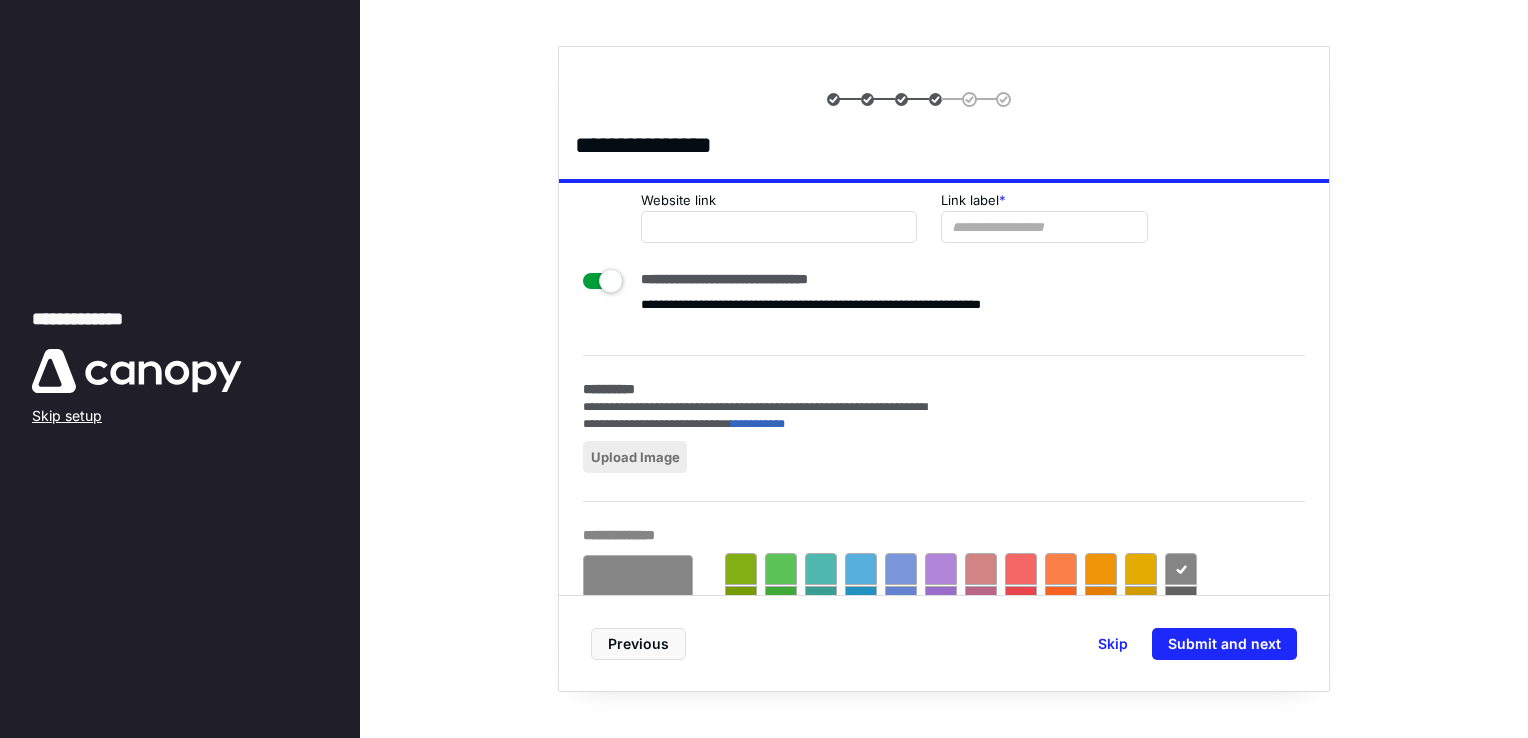 click on "Upload Image" at bounding box center [635, 457] 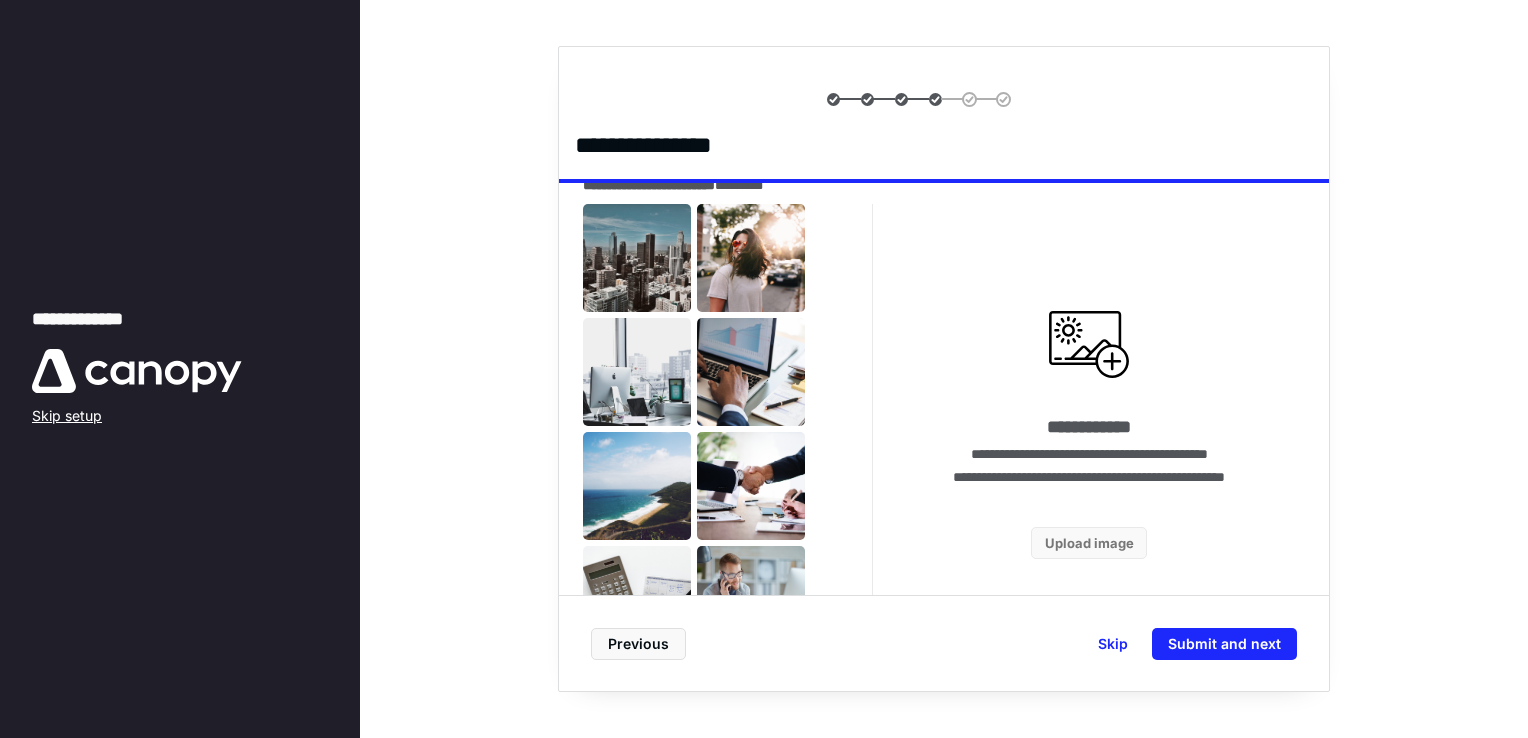 scroll, scrollTop: 1376, scrollLeft: 0, axis: vertical 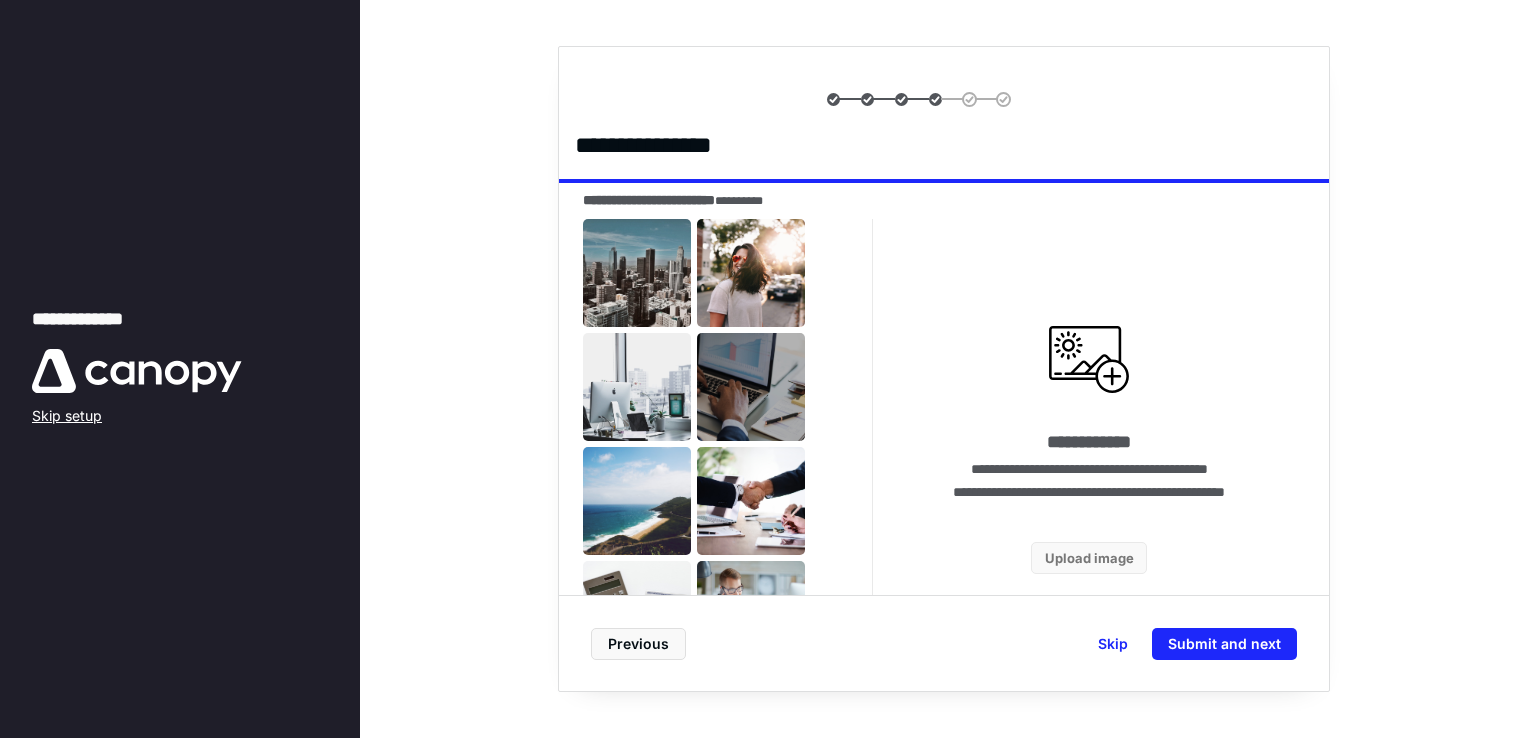click at bounding box center [751, 387] 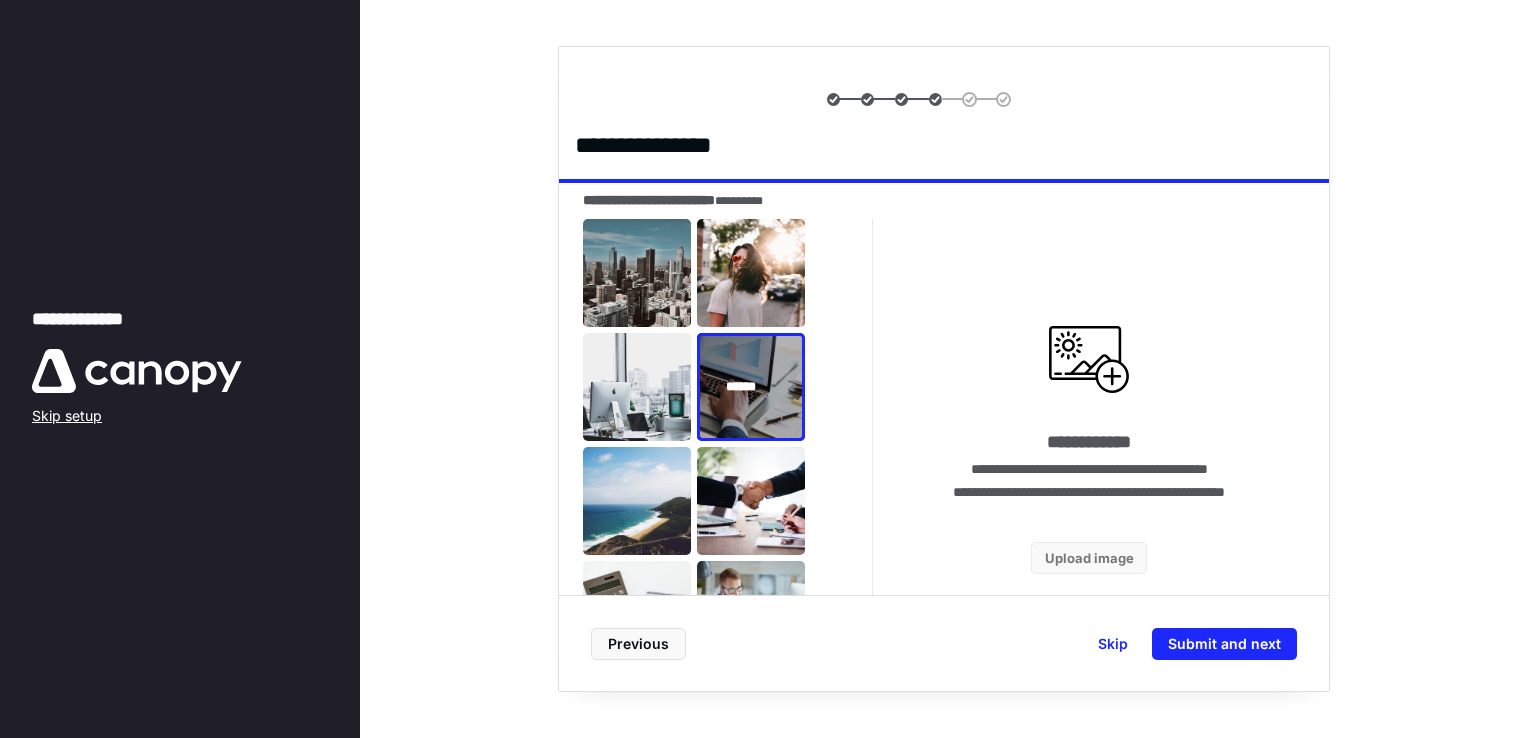 click on "******" at bounding box center [751, 387] 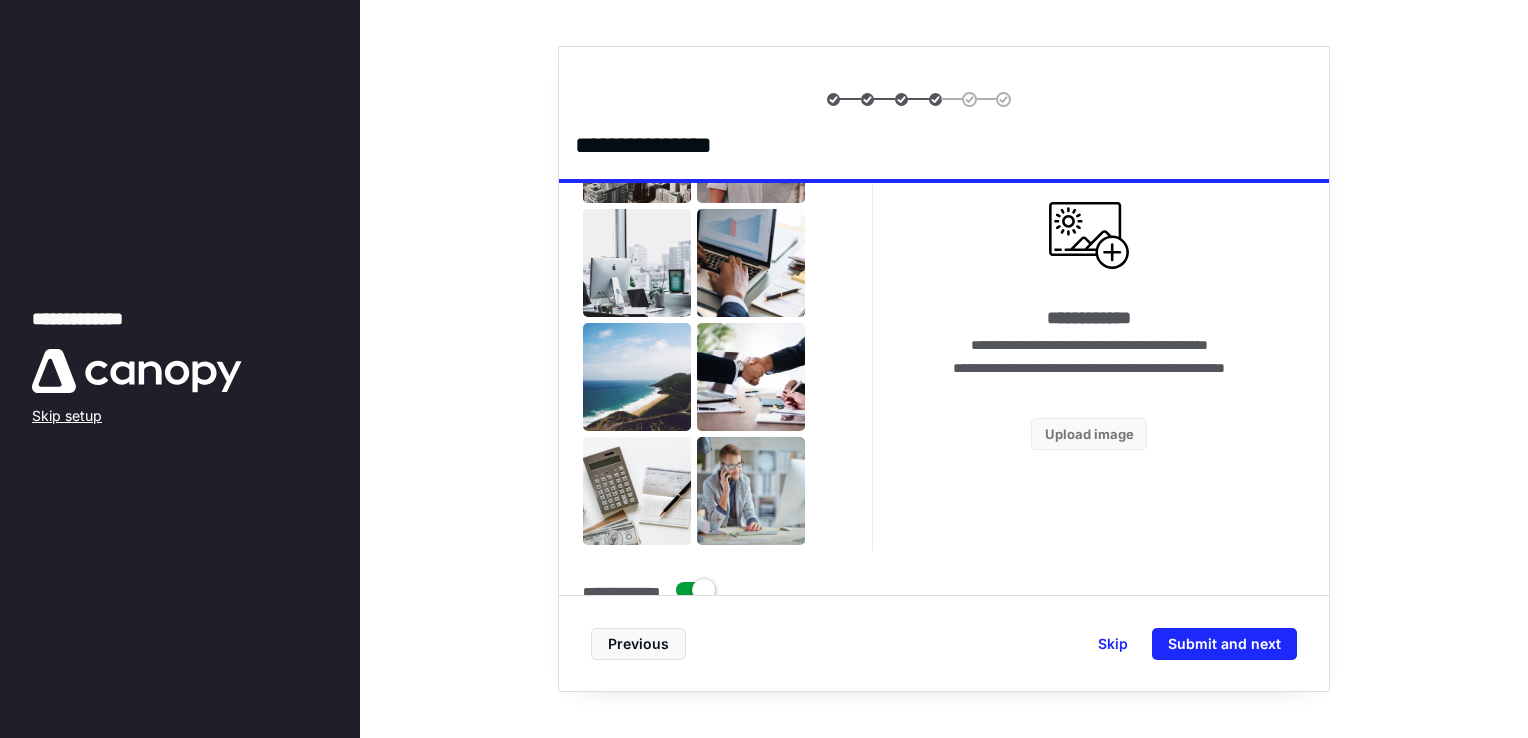 scroll, scrollTop: 1496, scrollLeft: 0, axis: vertical 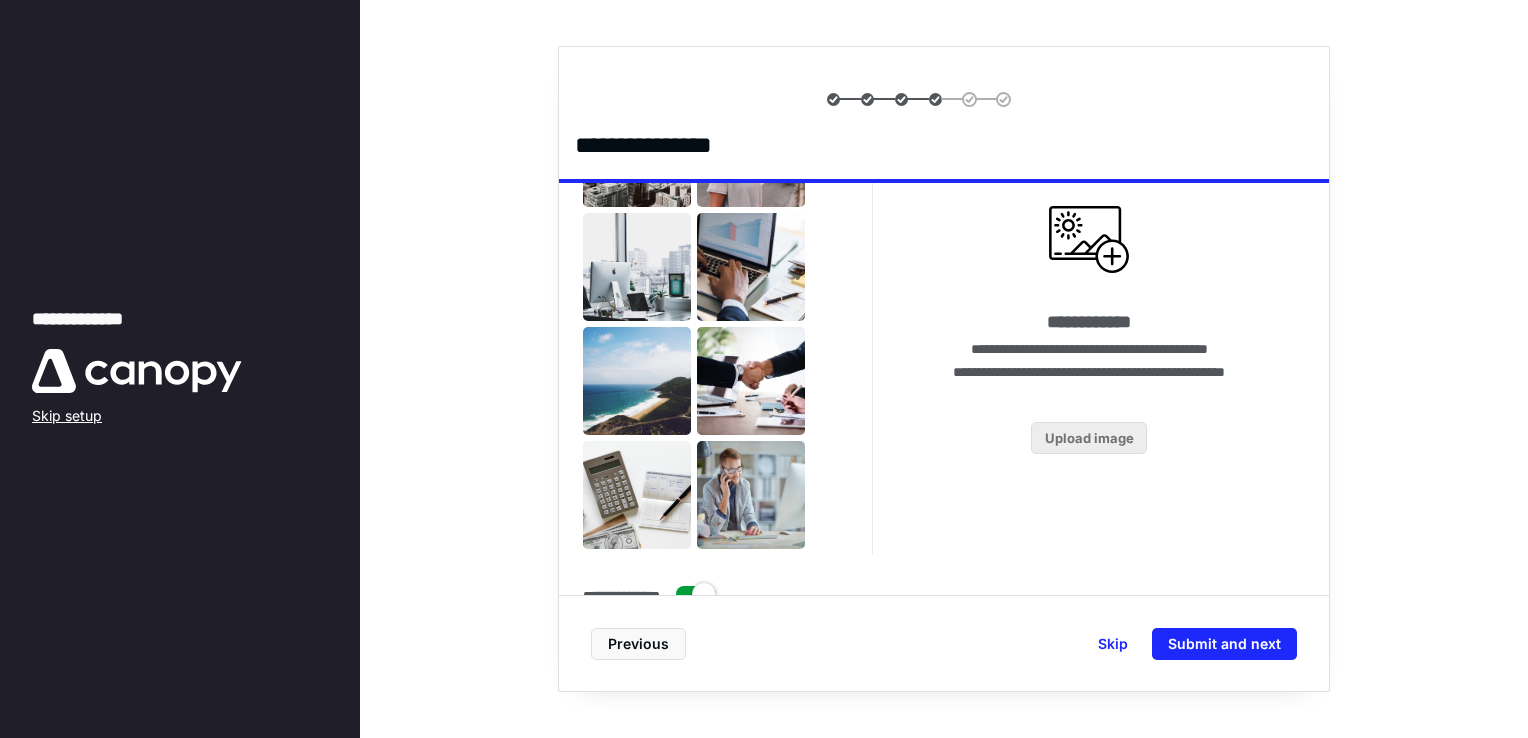 click on "Upload image" at bounding box center (1089, 438) 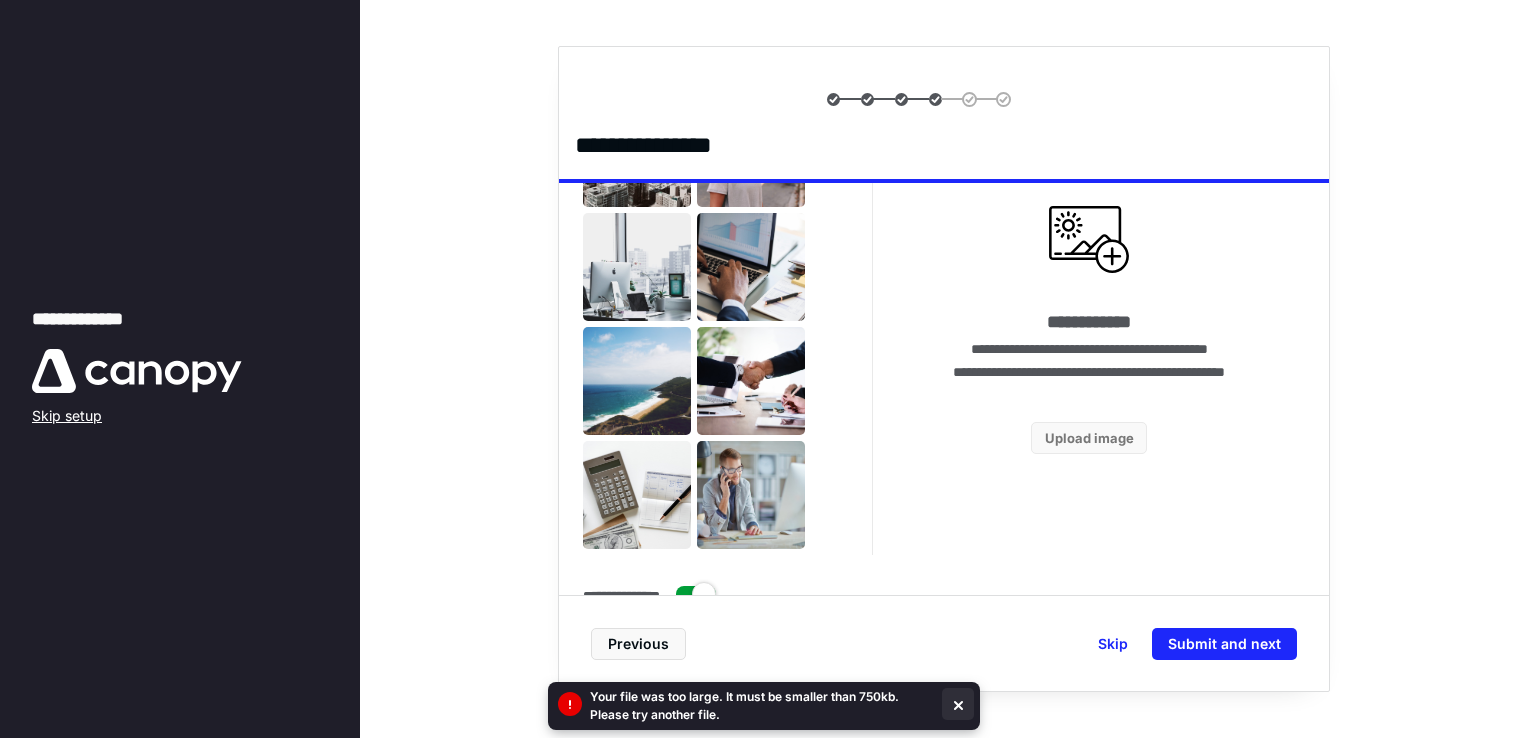 click at bounding box center [958, 704] 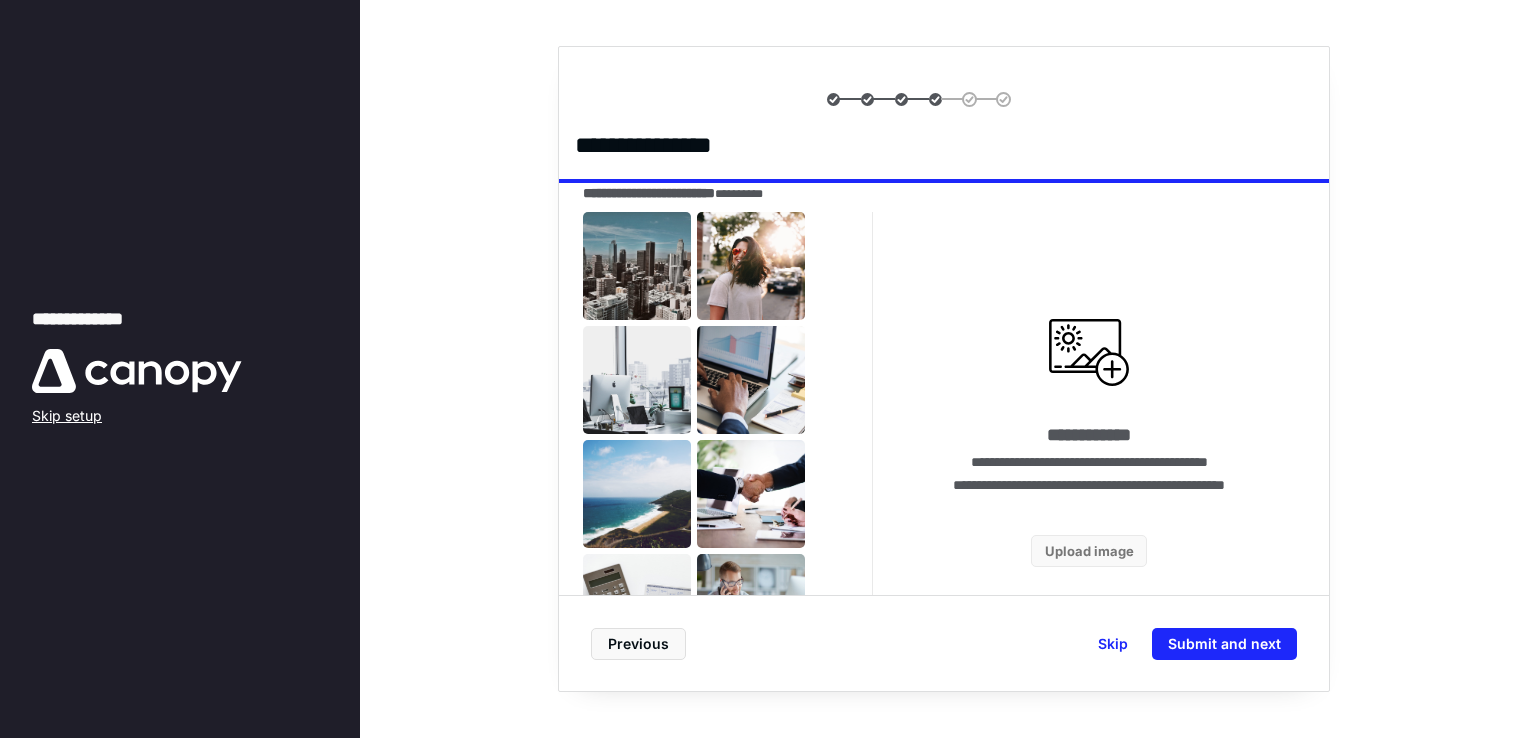 scroll, scrollTop: 1373, scrollLeft: 0, axis: vertical 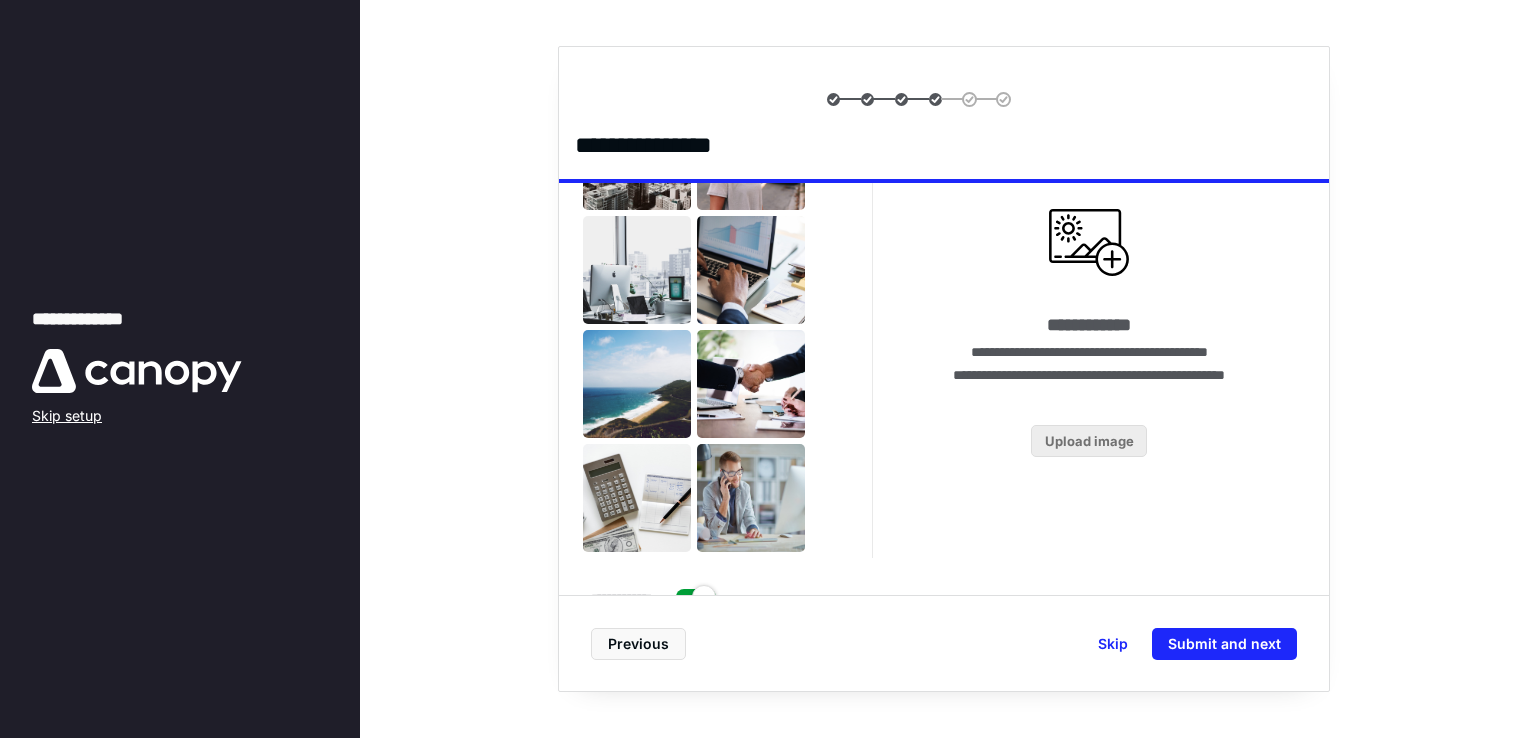 click on "Upload image" at bounding box center [1089, 441] 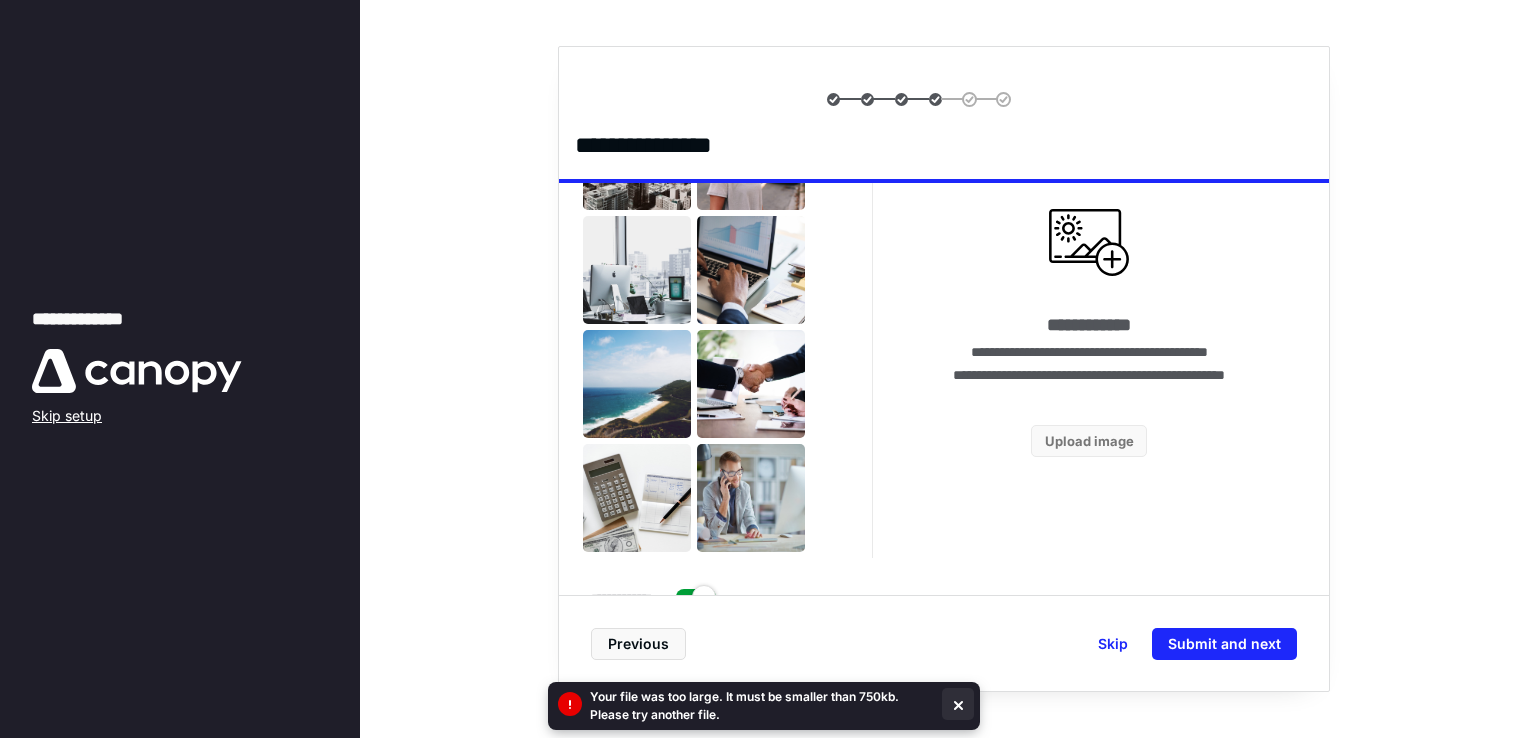 click at bounding box center (958, 704) 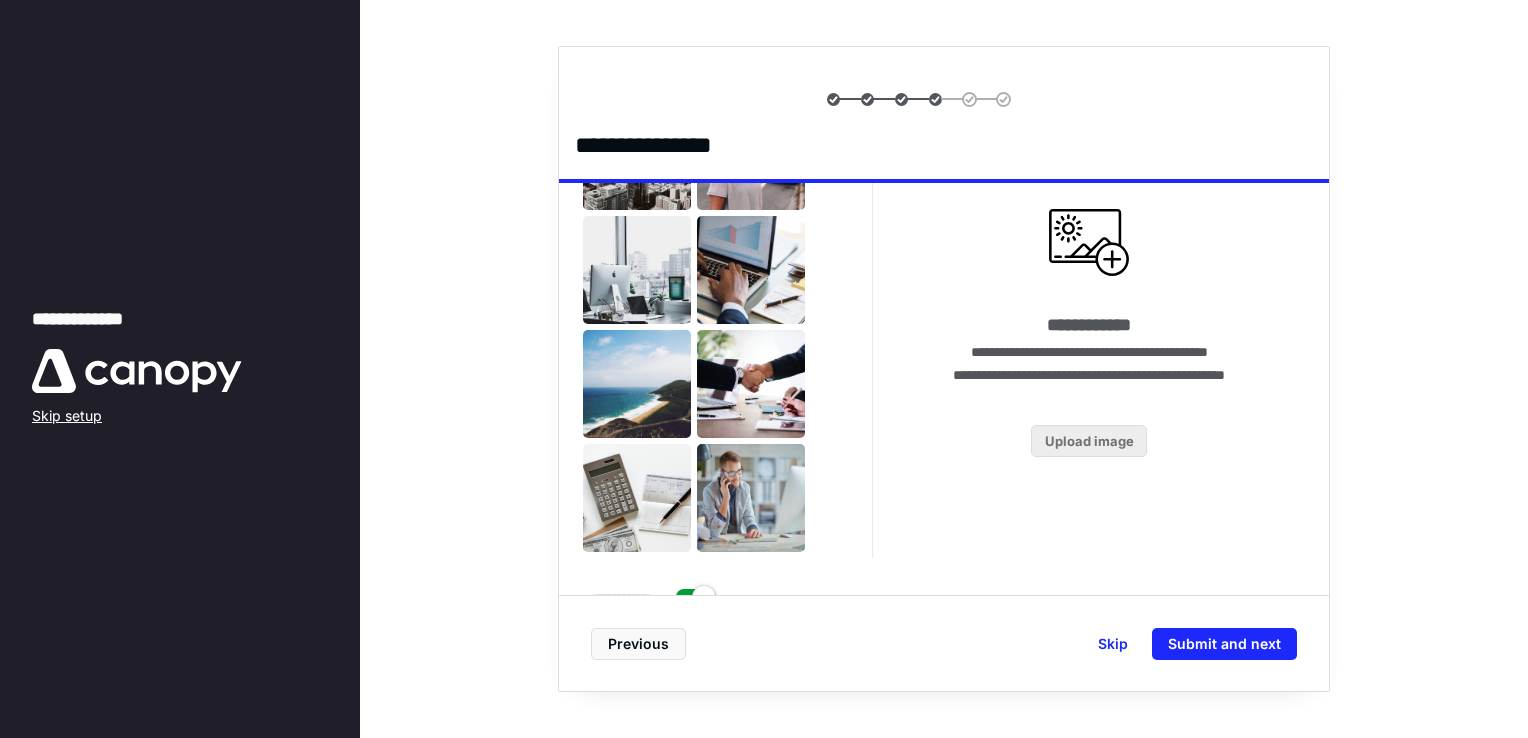 click on "Upload image" at bounding box center [1089, 441] 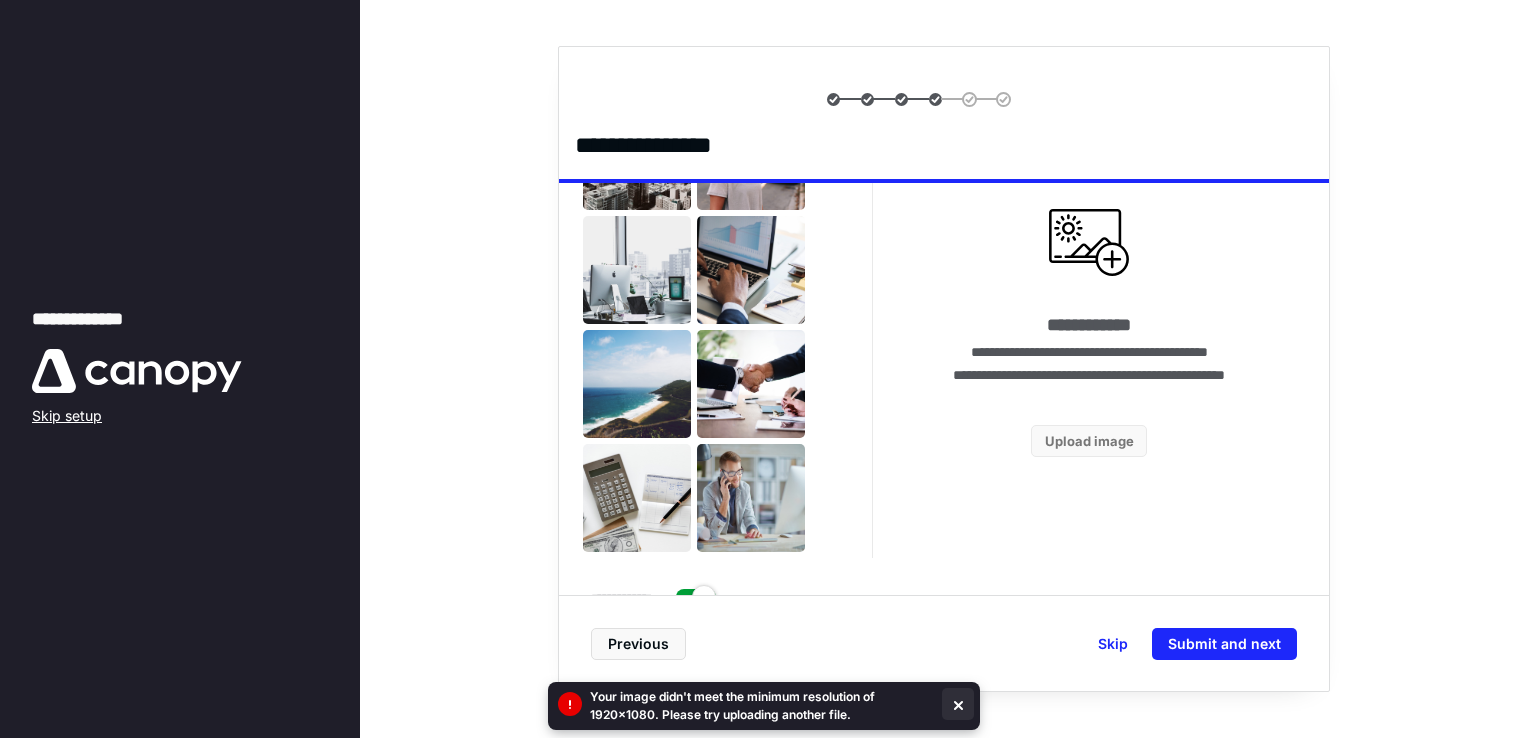 click at bounding box center [958, 704] 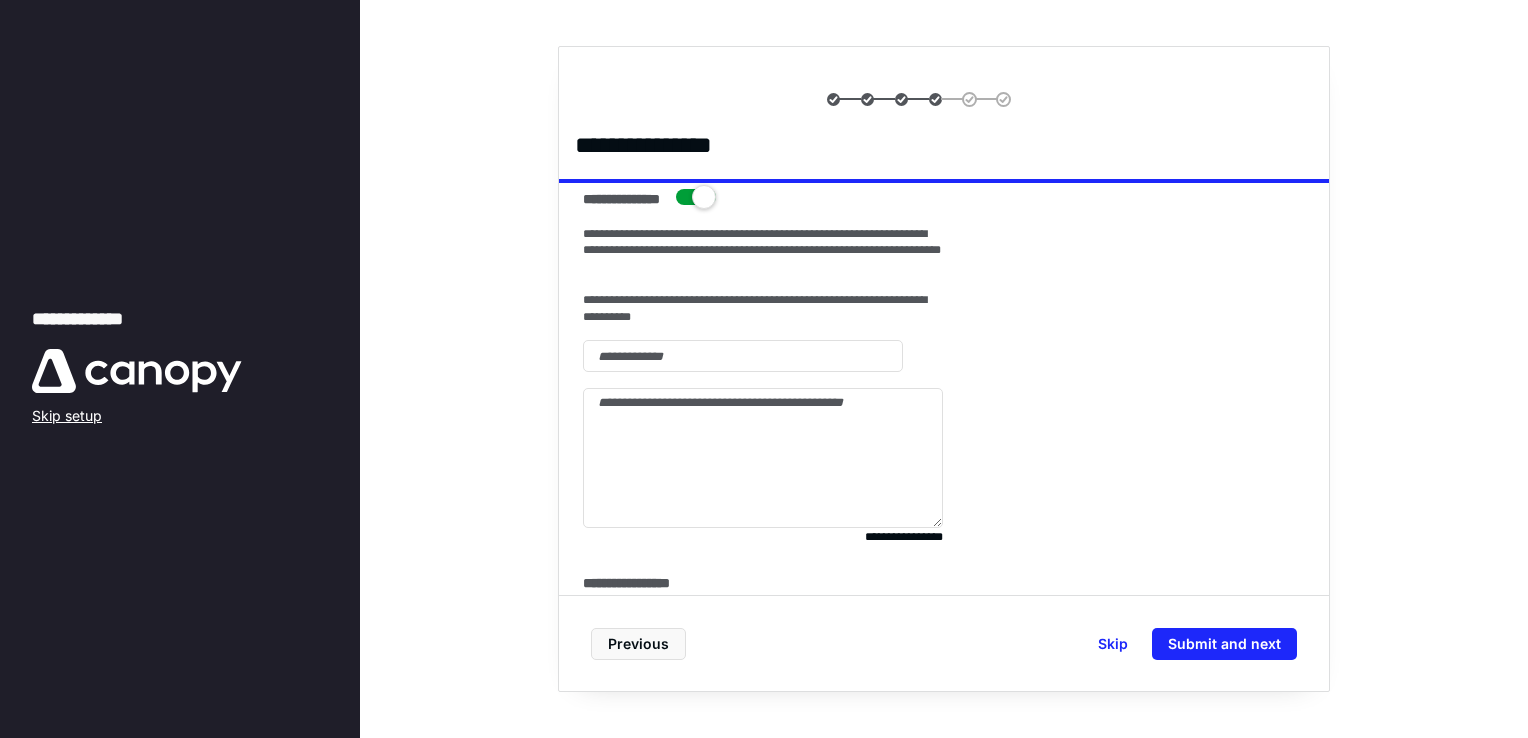 scroll, scrollTop: 1933, scrollLeft: 0, axis: vertical 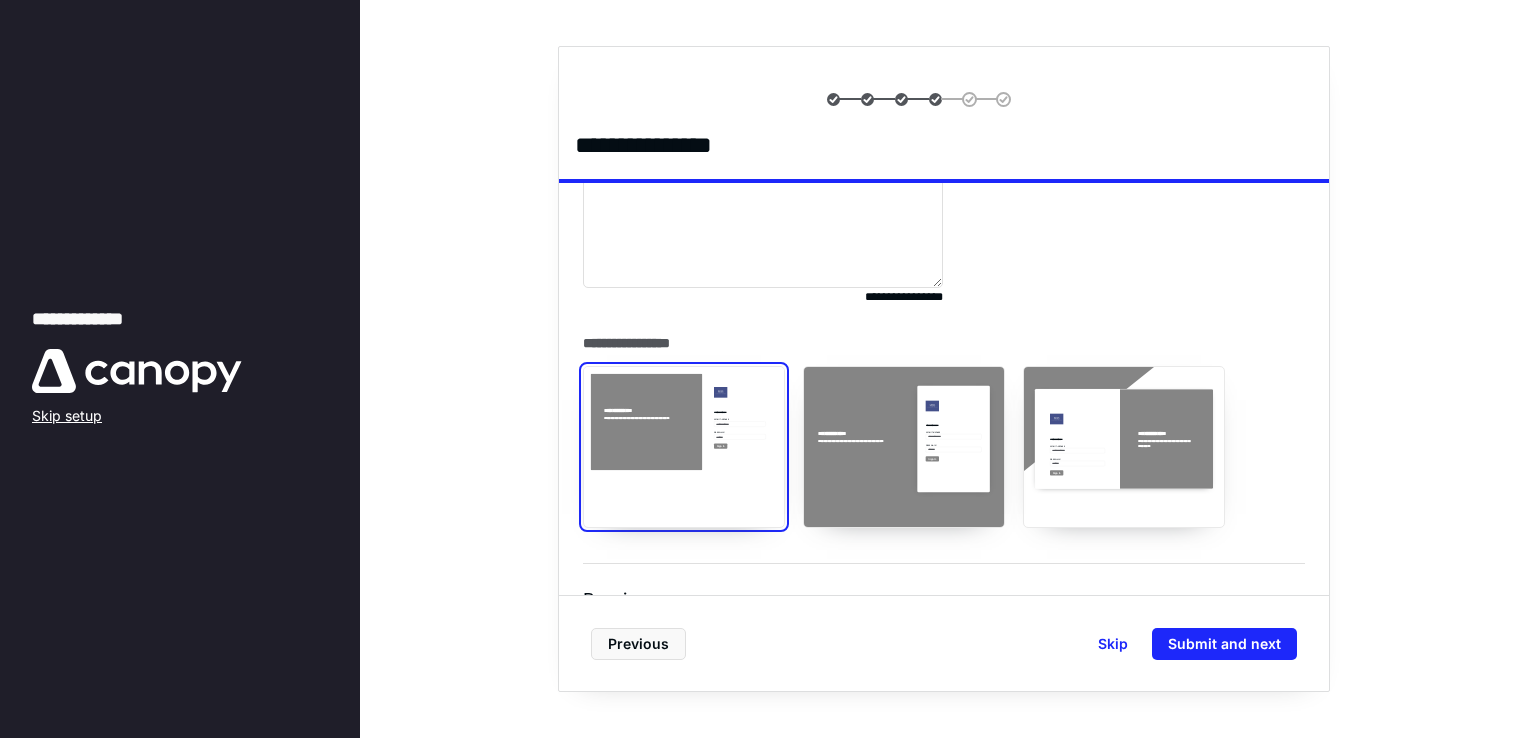 click on "**********" at bounding box center [904, 447] 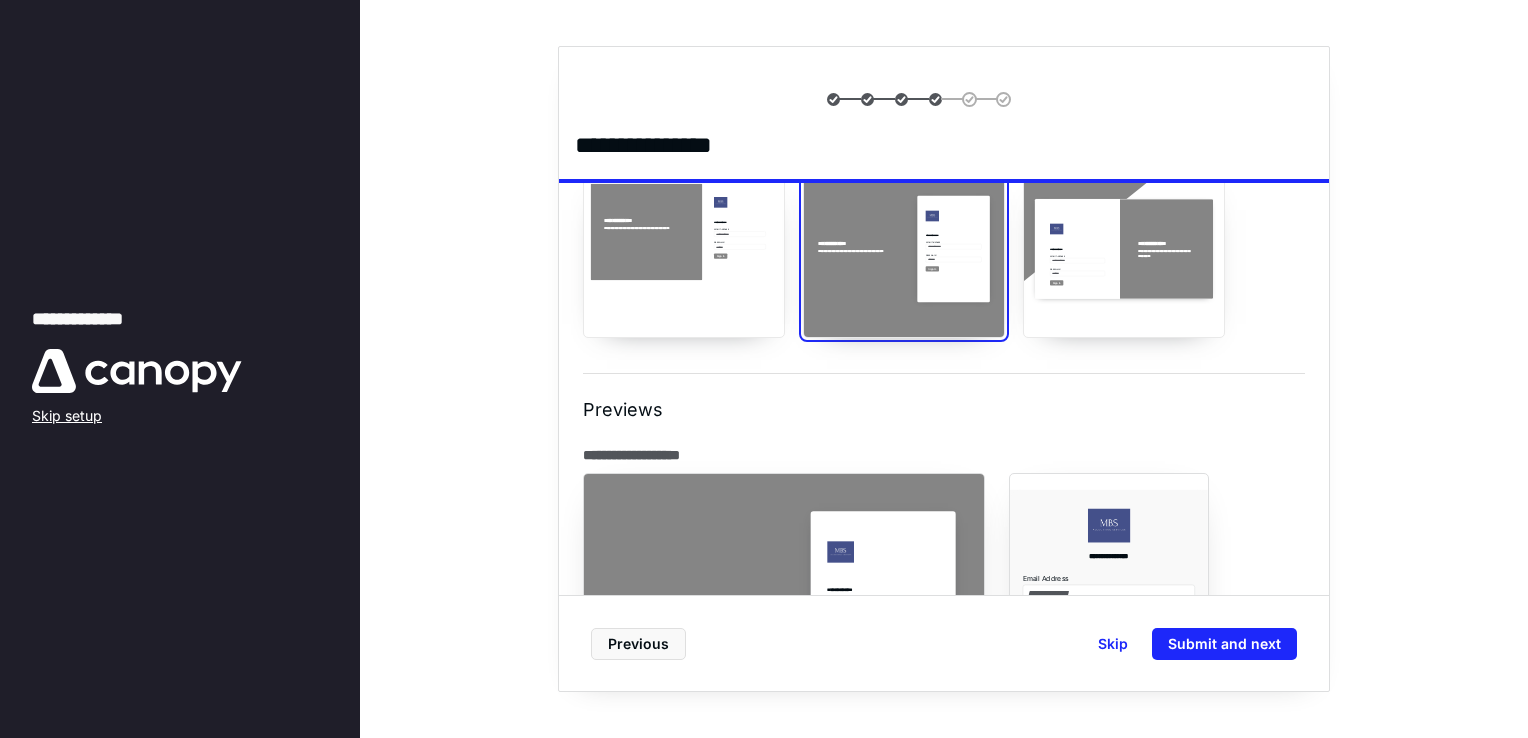 scroll, scrollTop: 2293, scrollLeft: 0, axis: vertical 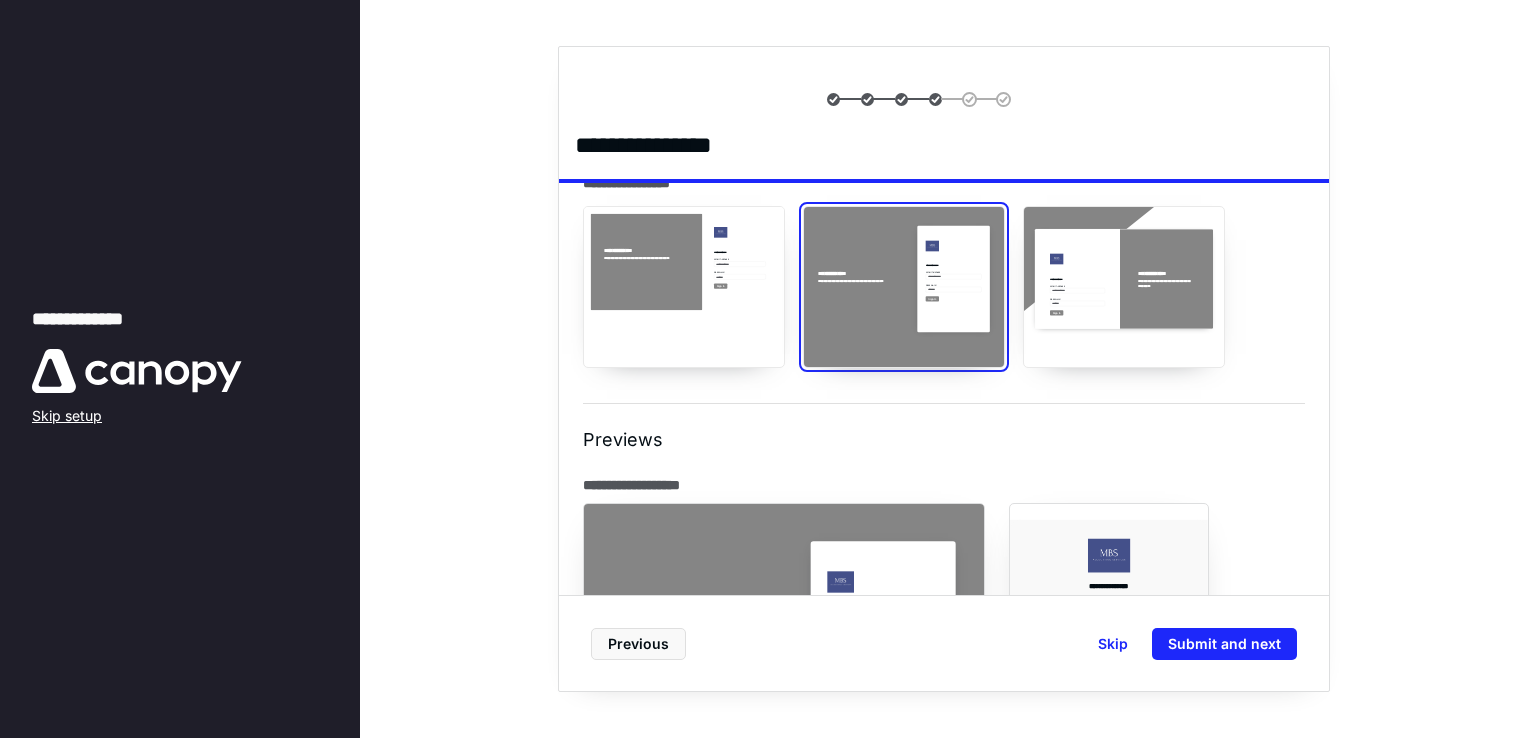 click on "**********" at bounding box center [684, 287] 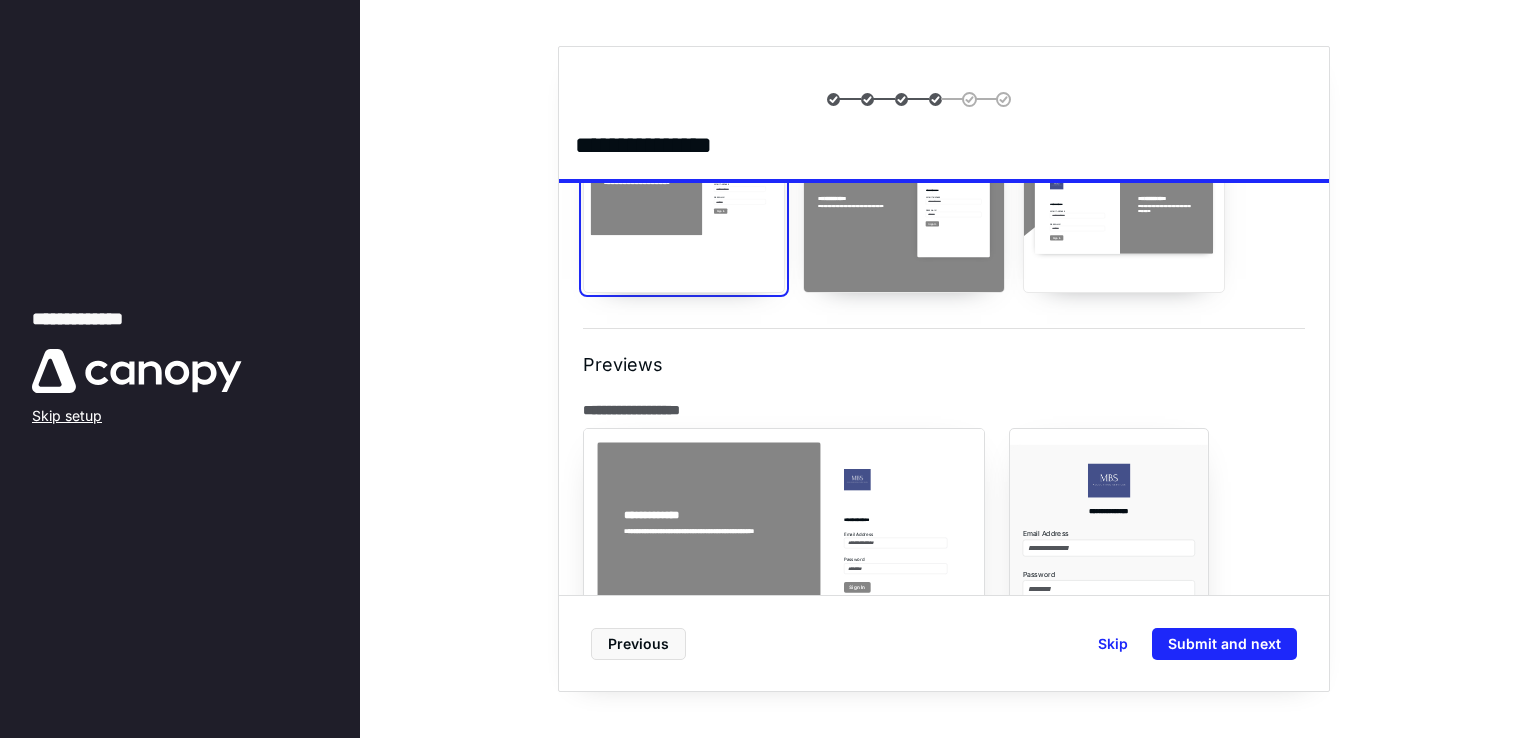 scroll, scrollTop: 2333, scrollLeft: 0, axis: vertical 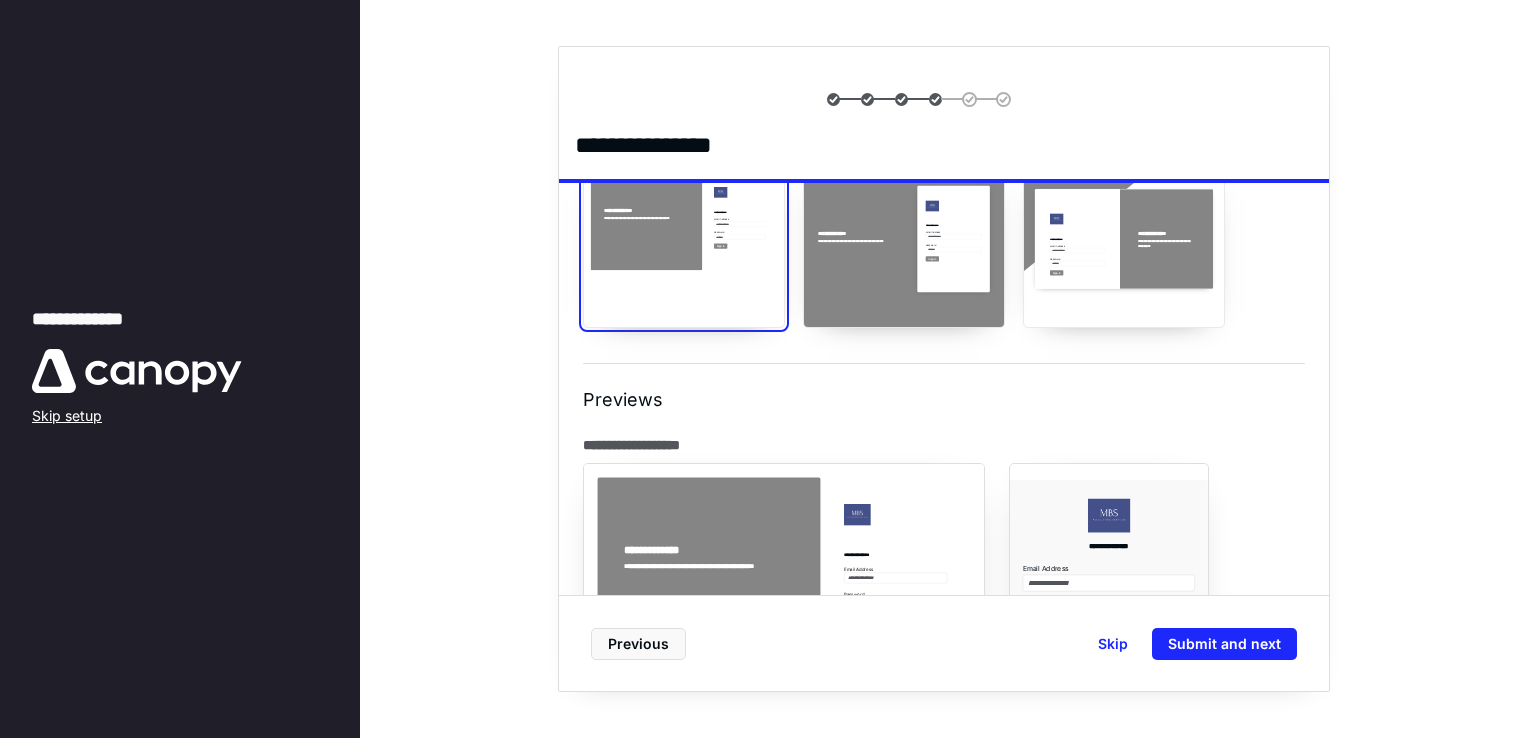 click on "**********" at bounding box center (904, 247) 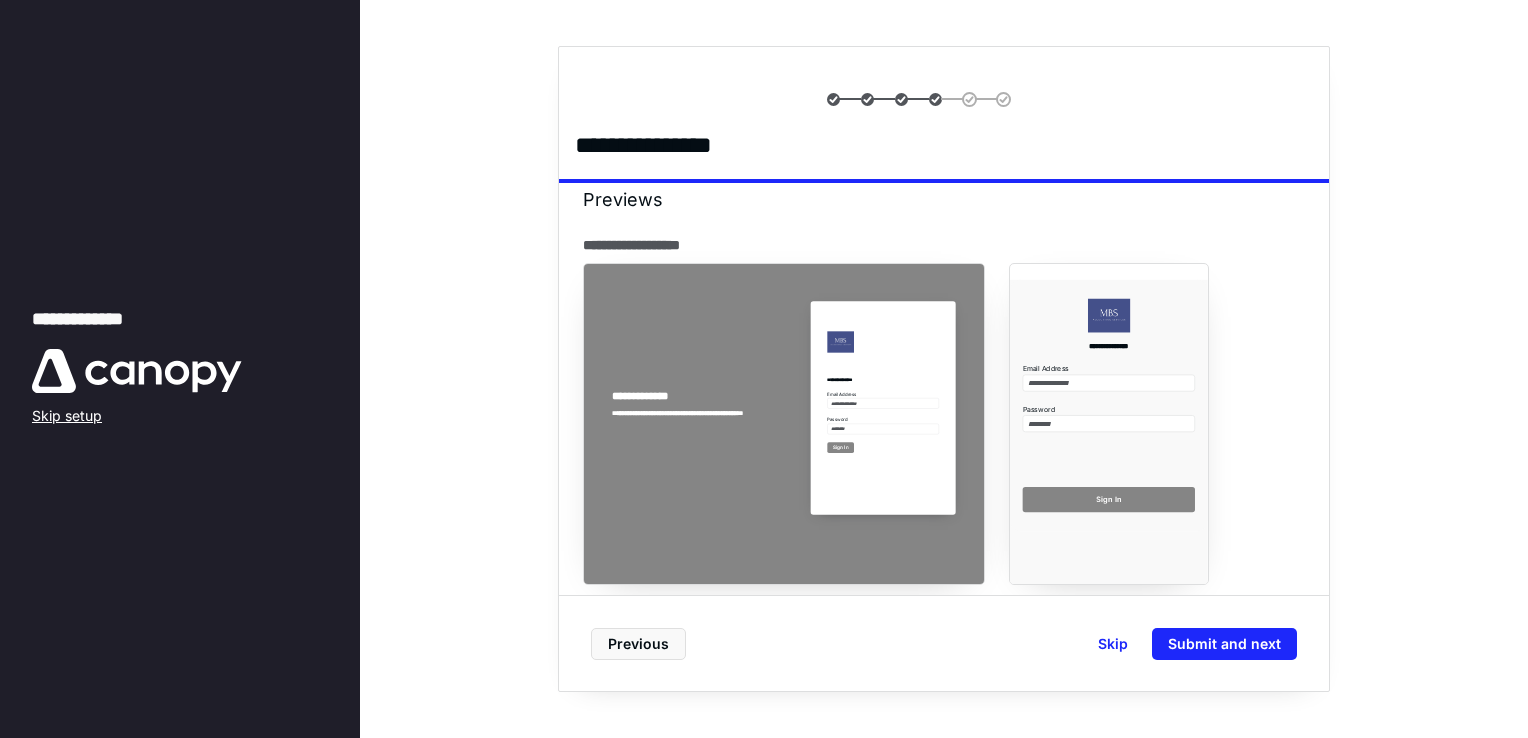 scroll, scrollTop: 2573, scrollLeft: 0, axis: vertical 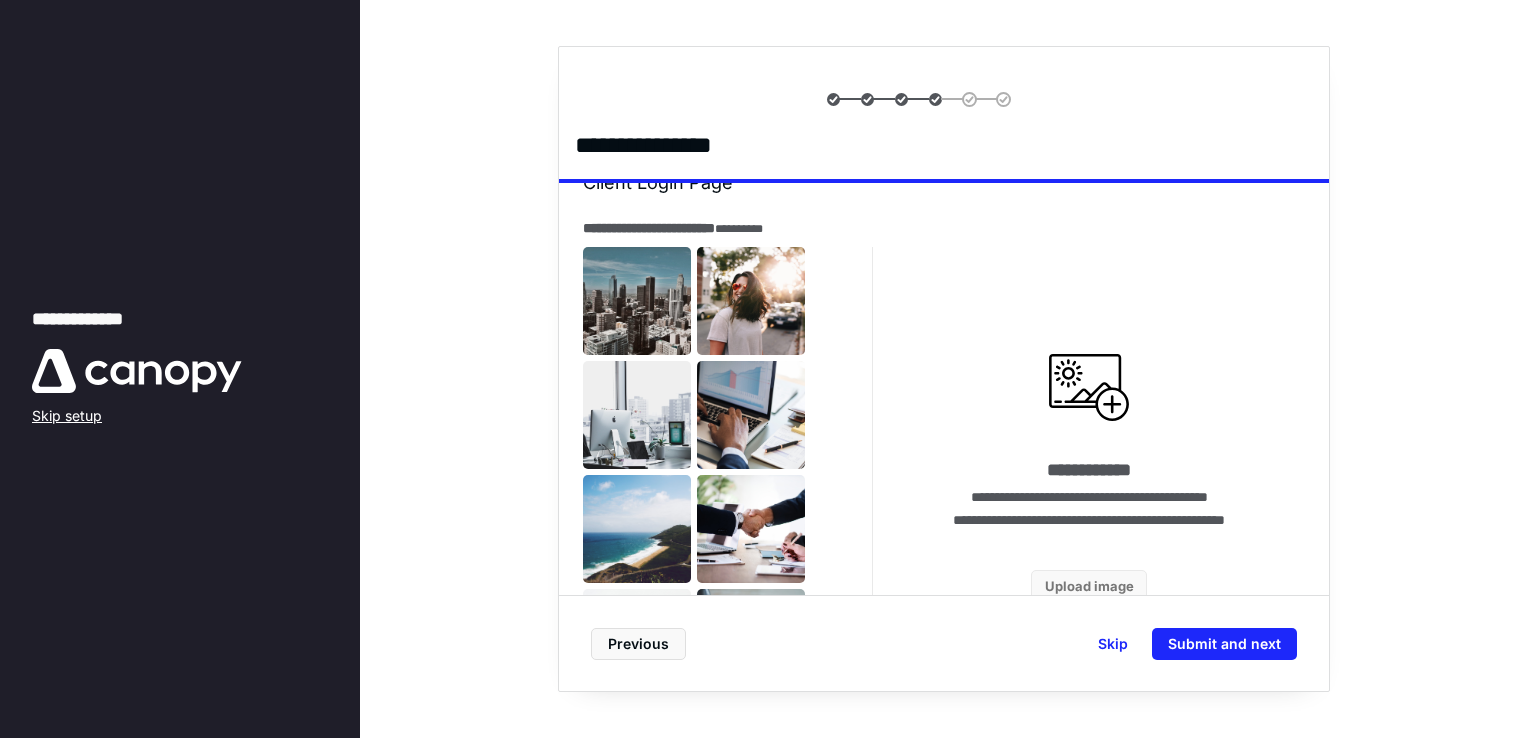 click on "**********" at bounding box center [1089, 455] 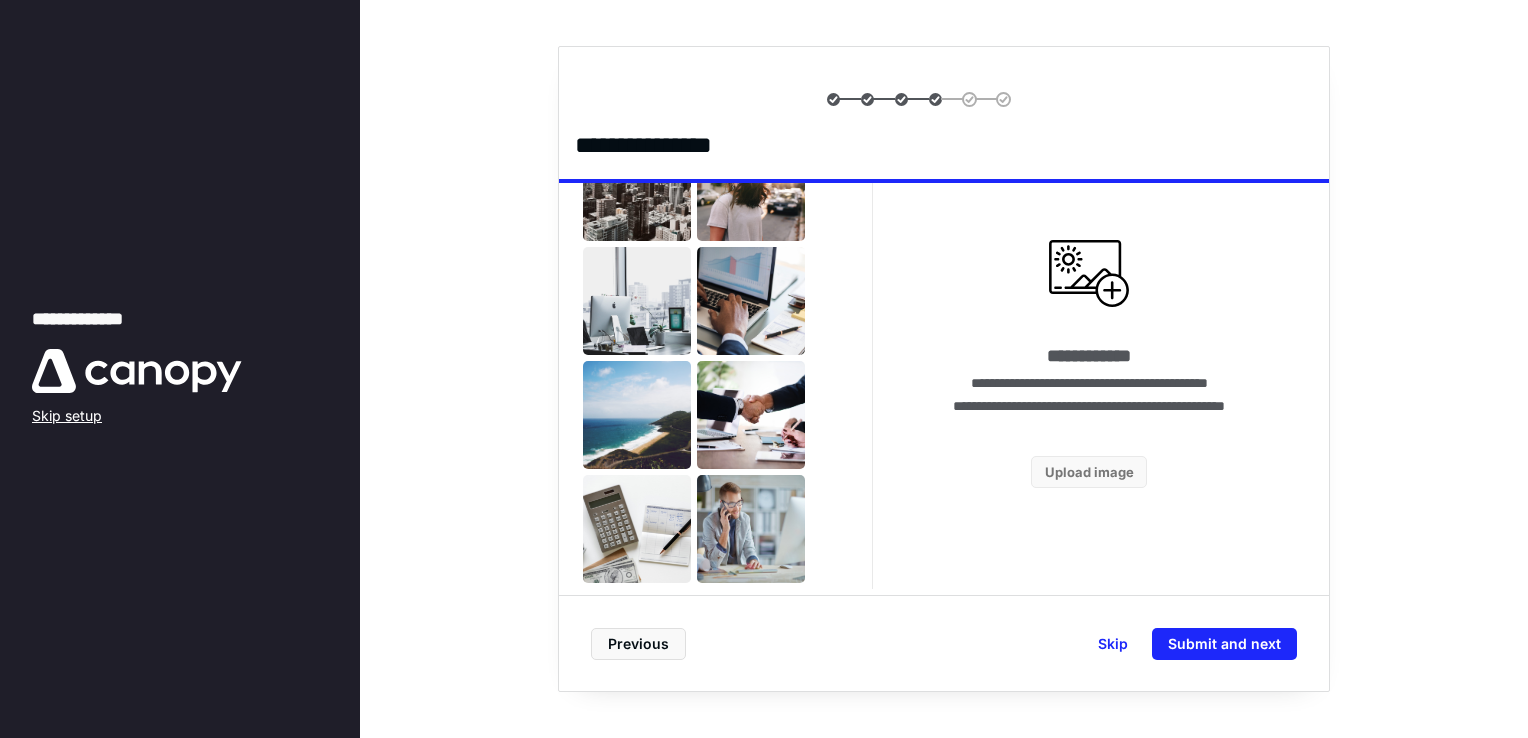 scroll, scrollTop: 1471, scrollLeft: 0, axis: vertical 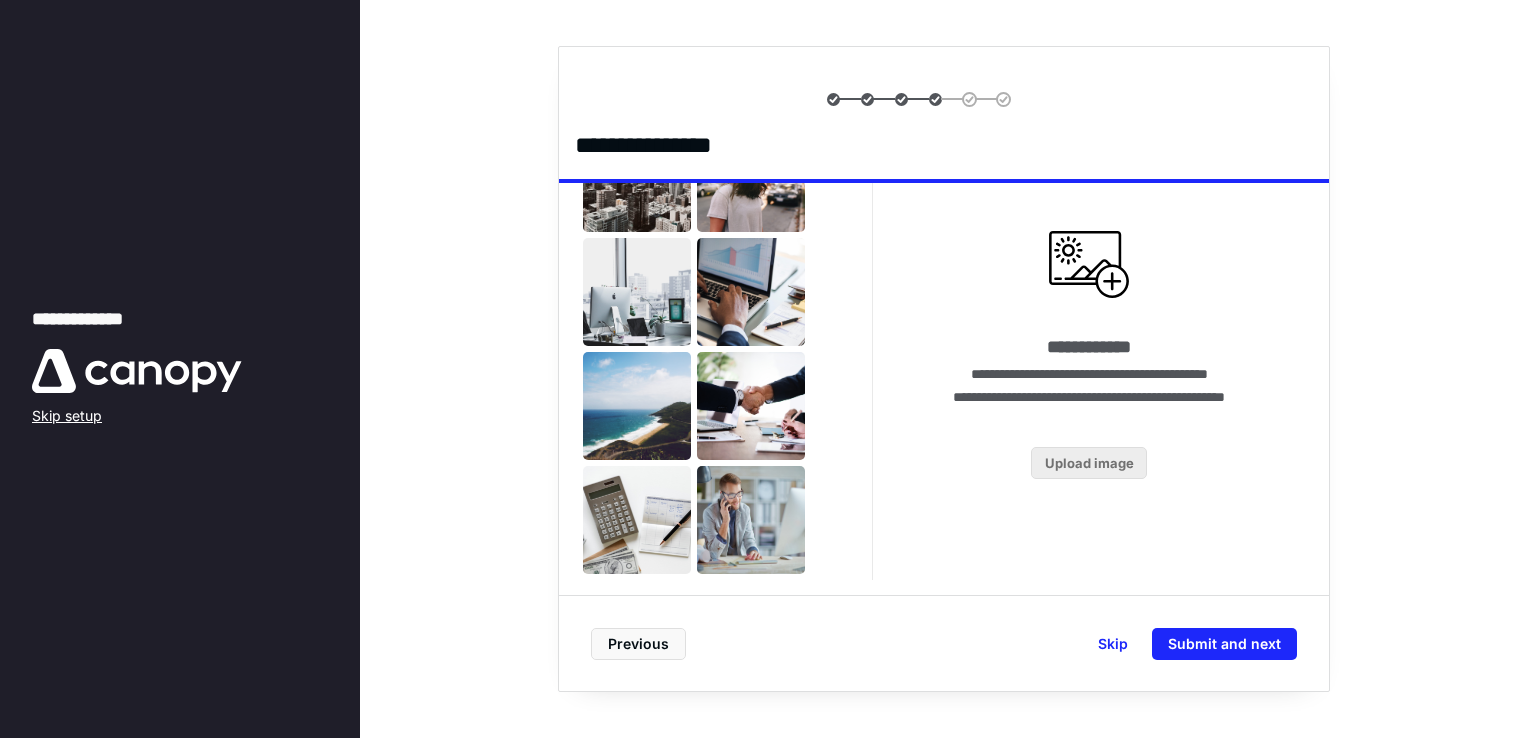 click on "Upload image" at bounding box center (1089, 463) 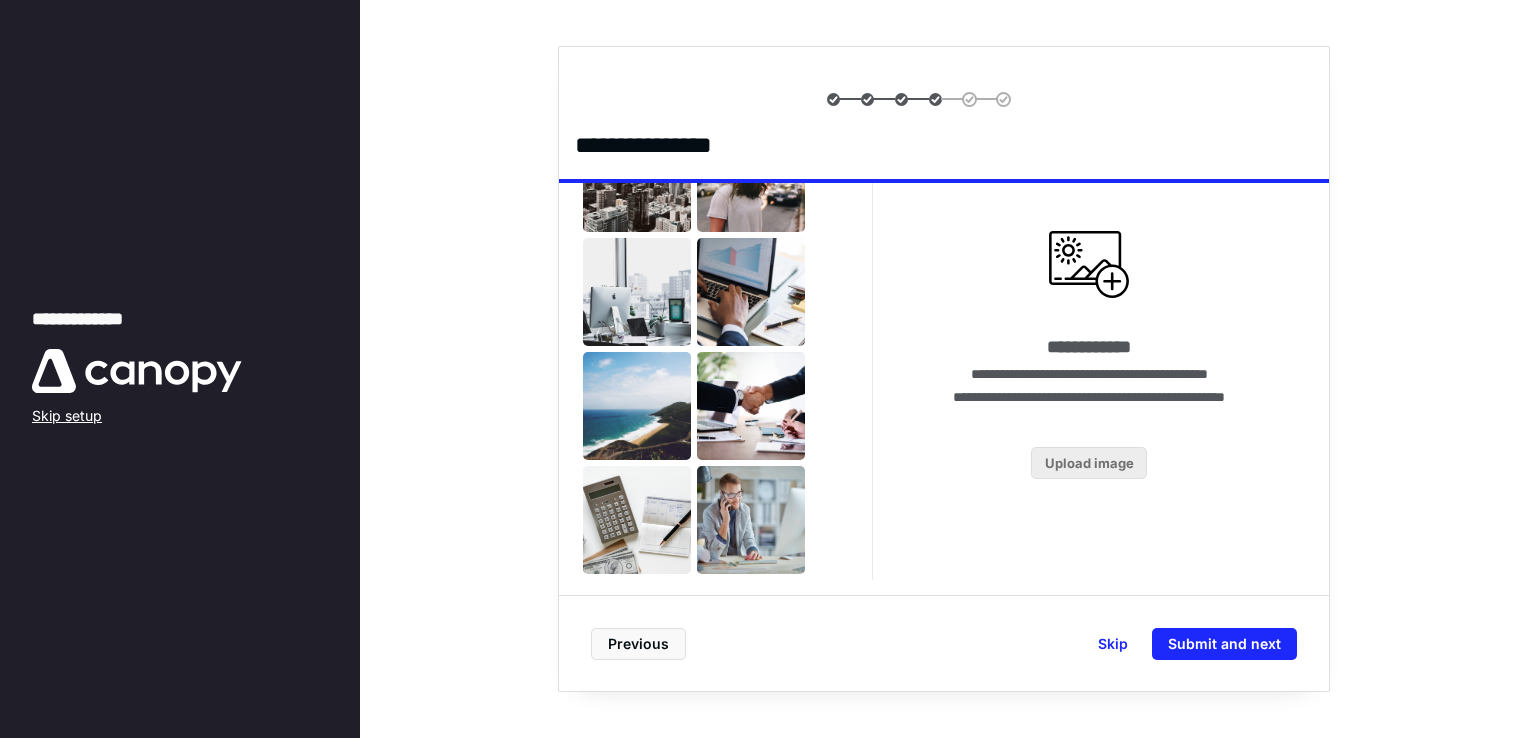 click on "Upload image" at bounding box center [1089, 463] 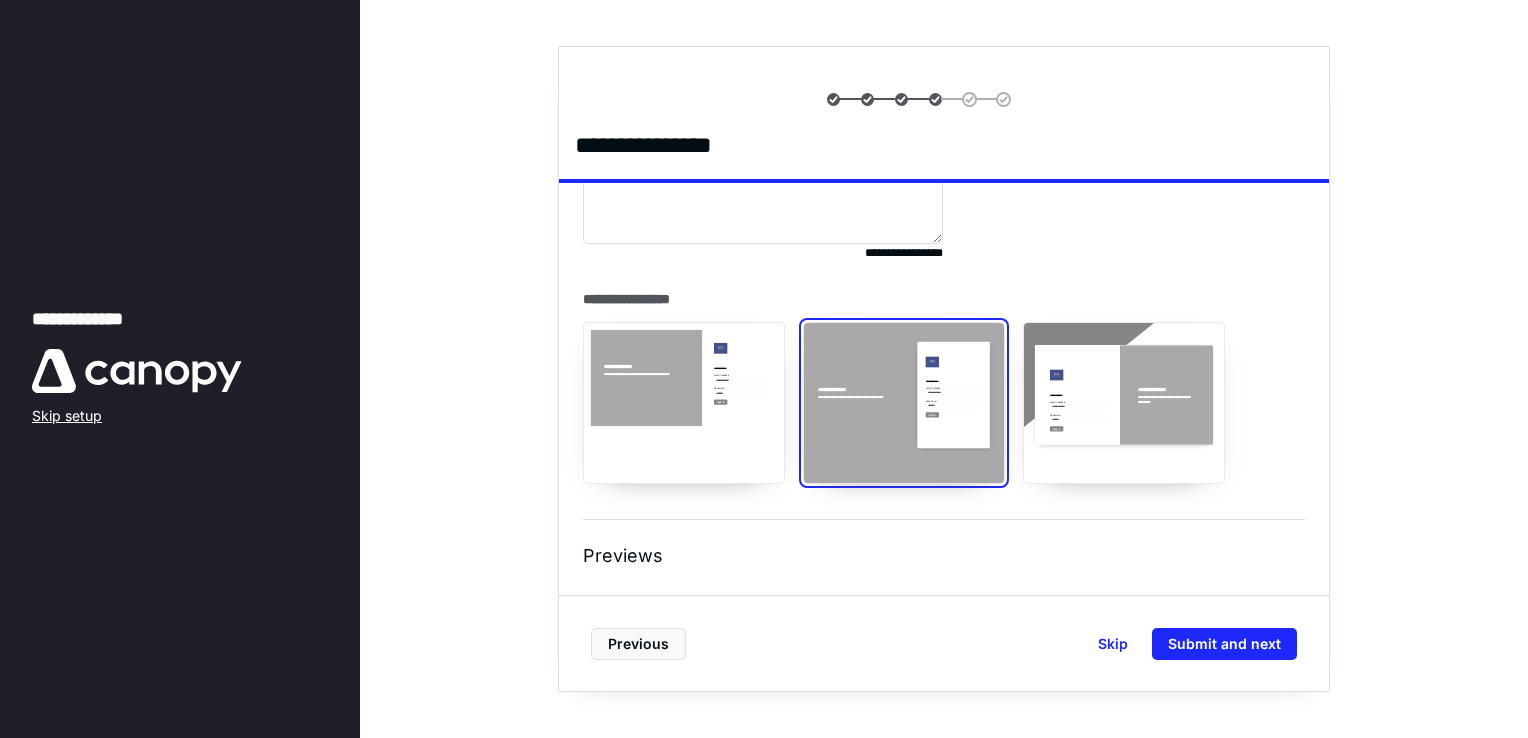 scroll, scrollTop: 2191, scrollLeft: 0, axis: vertical 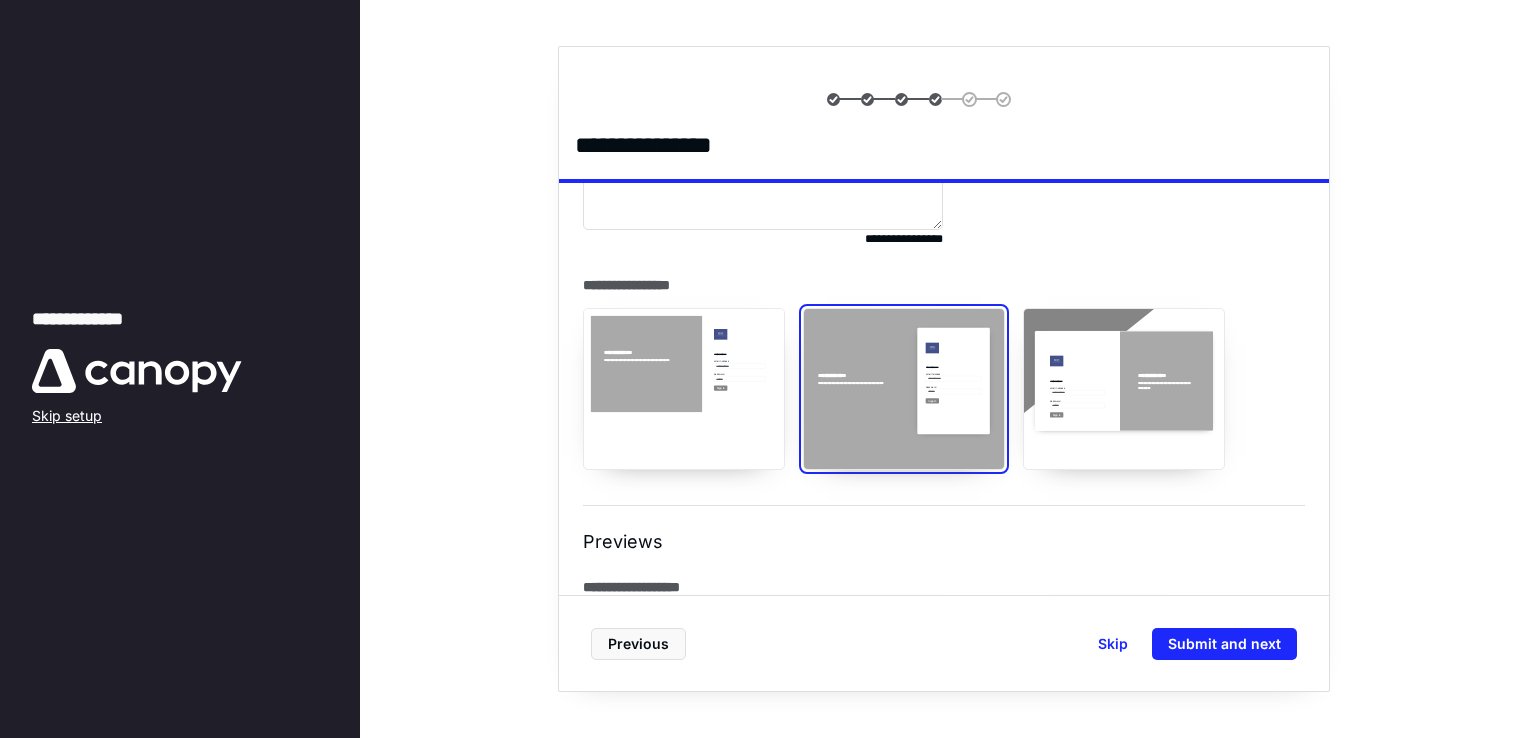 click on "**********" at bounding box center (684, 389) 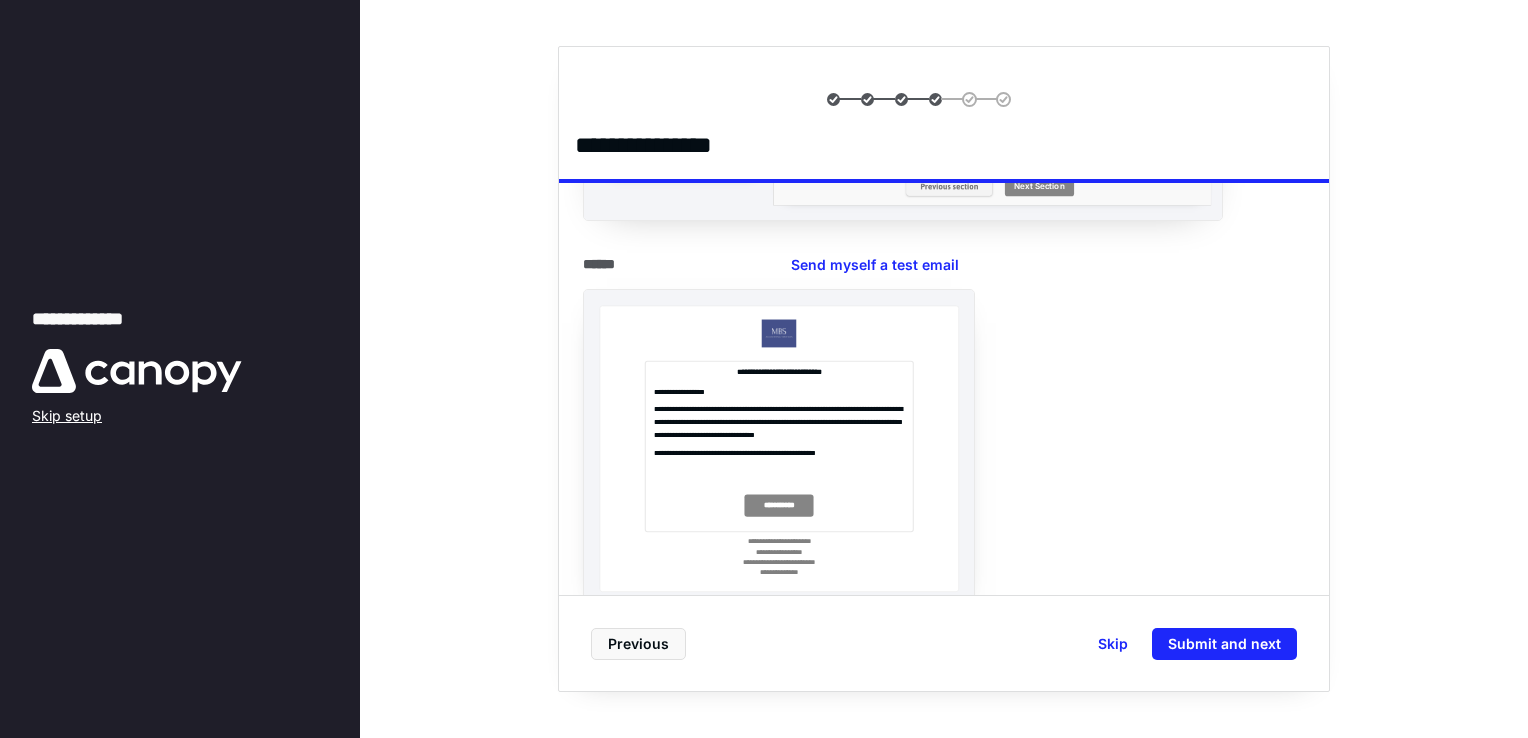 scroll, scrollTop: 3311, scrollLeft: 0, axis: vertical 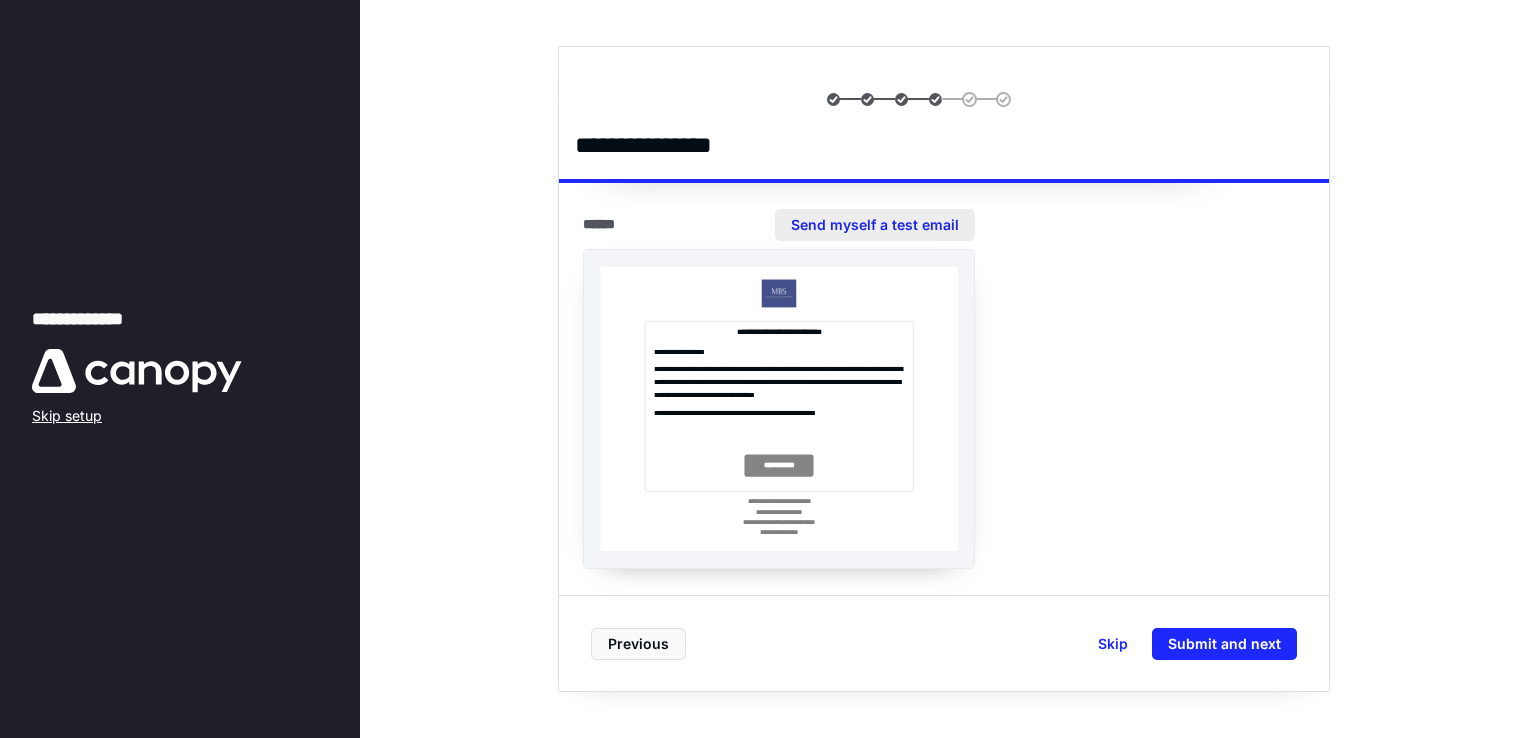 click on "Send myself a test email" at bounding box center (875, 225) 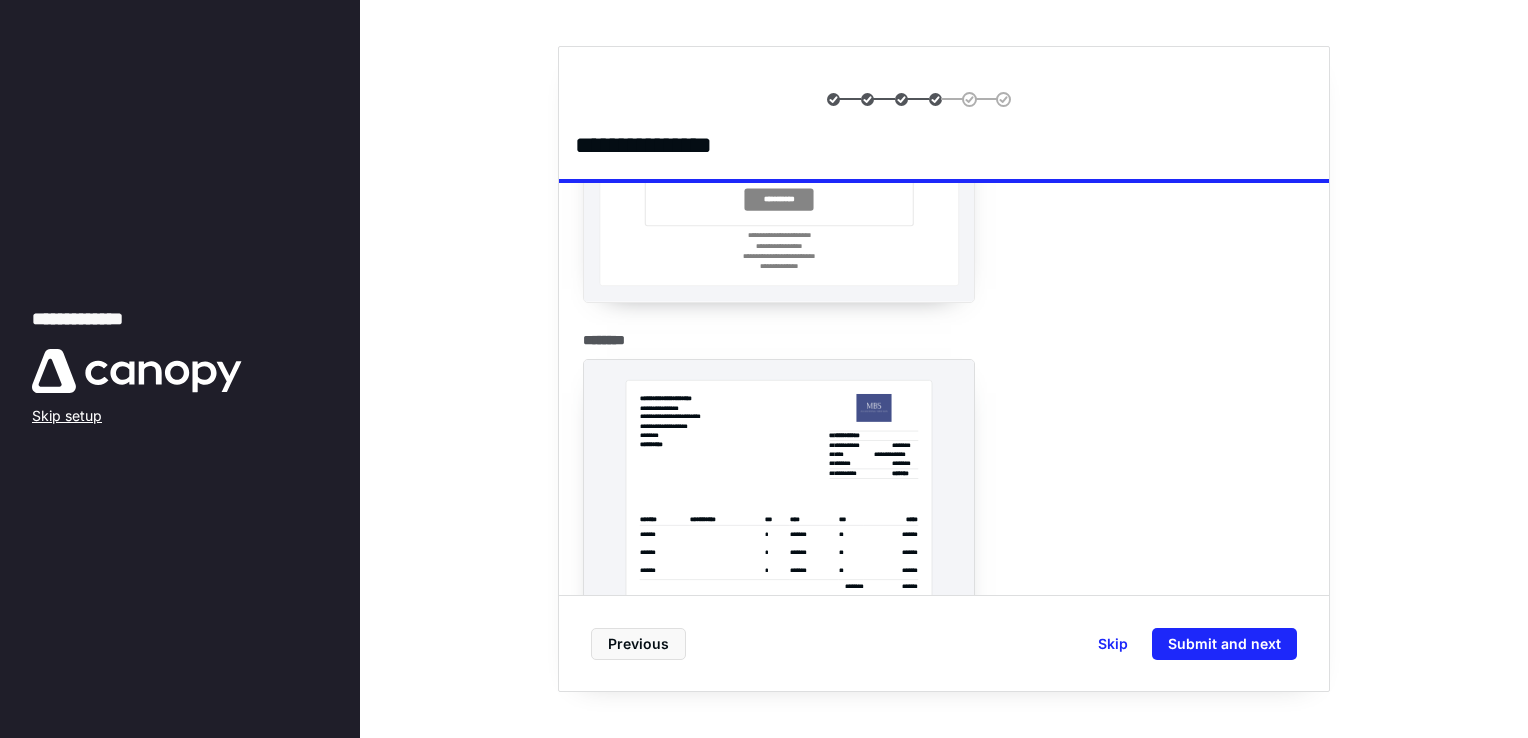 scroll, scrollTop: 3591, scrollLeft: 0, axis: vertical 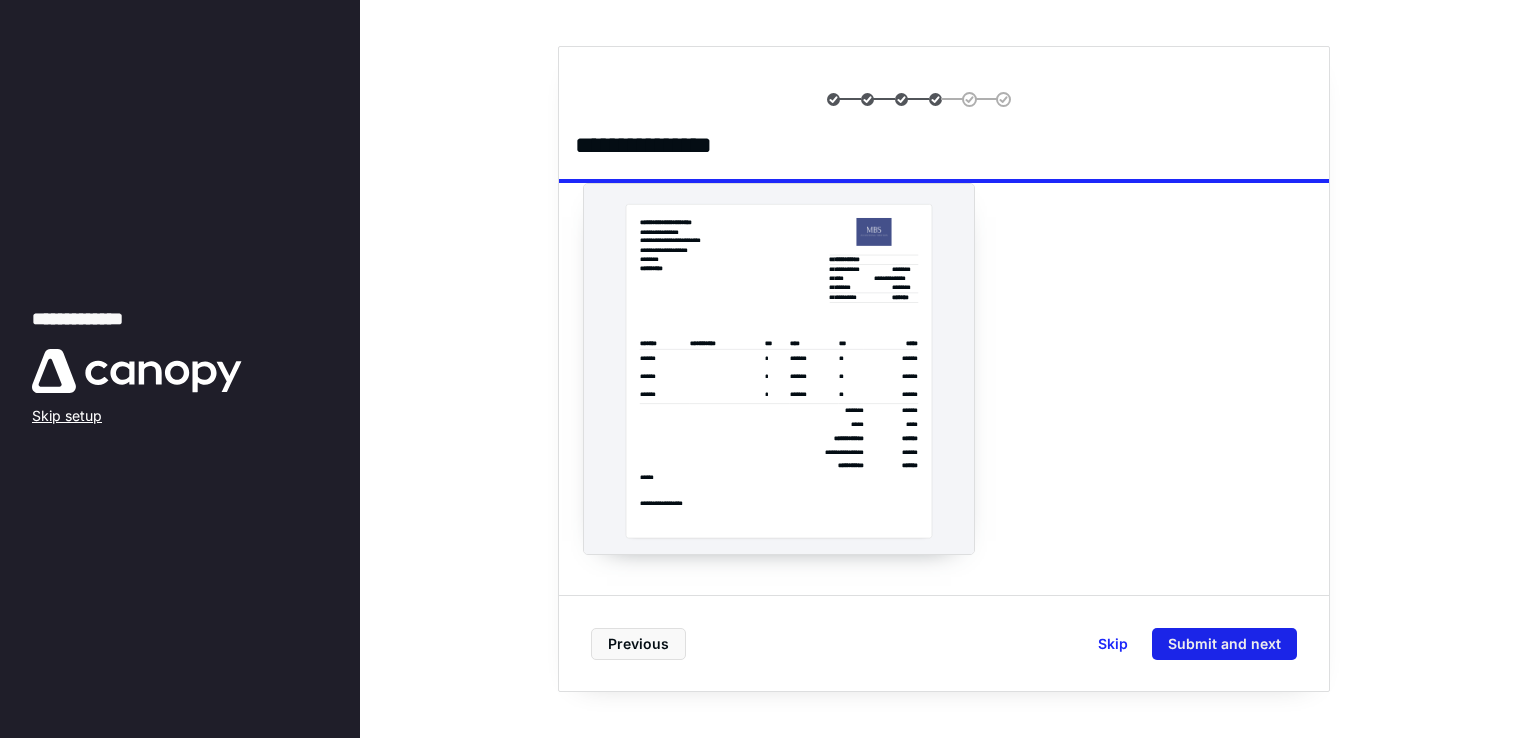 click on "Submit and next" at bounding box center [1224, 644] 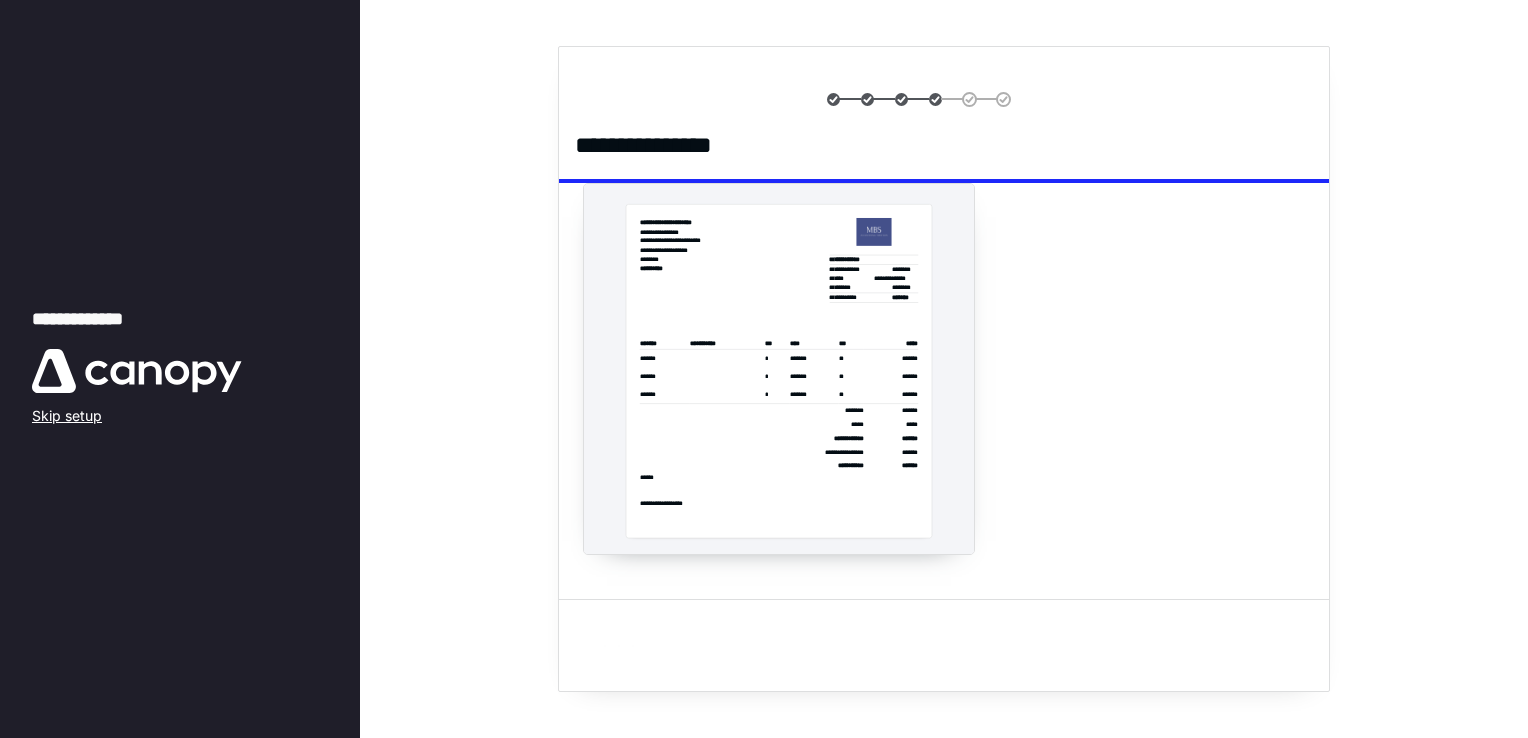 scroll, scrollTop: 3750, scrollLeft: 0, axis: vertical 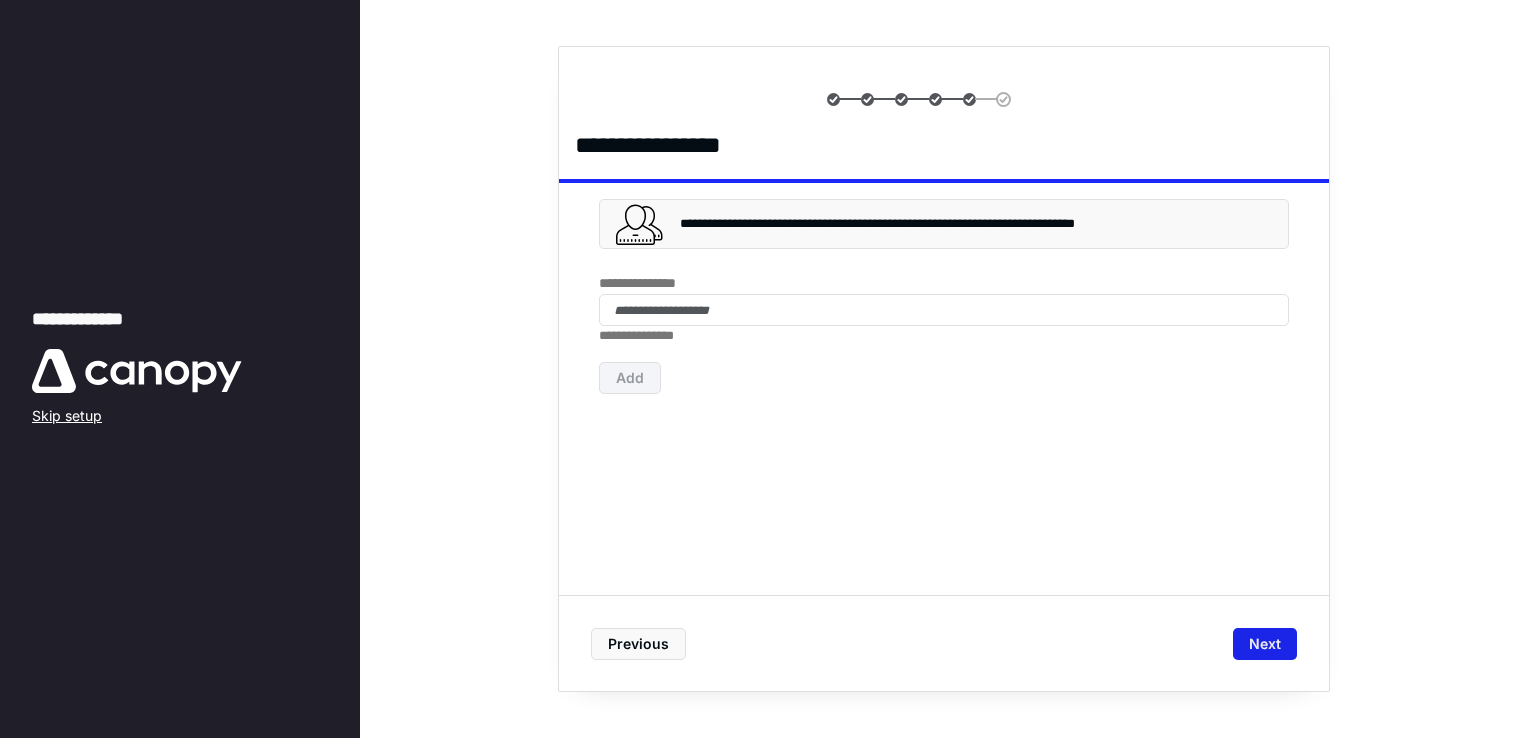 click on "Next" at bounding box center (1265, 644) 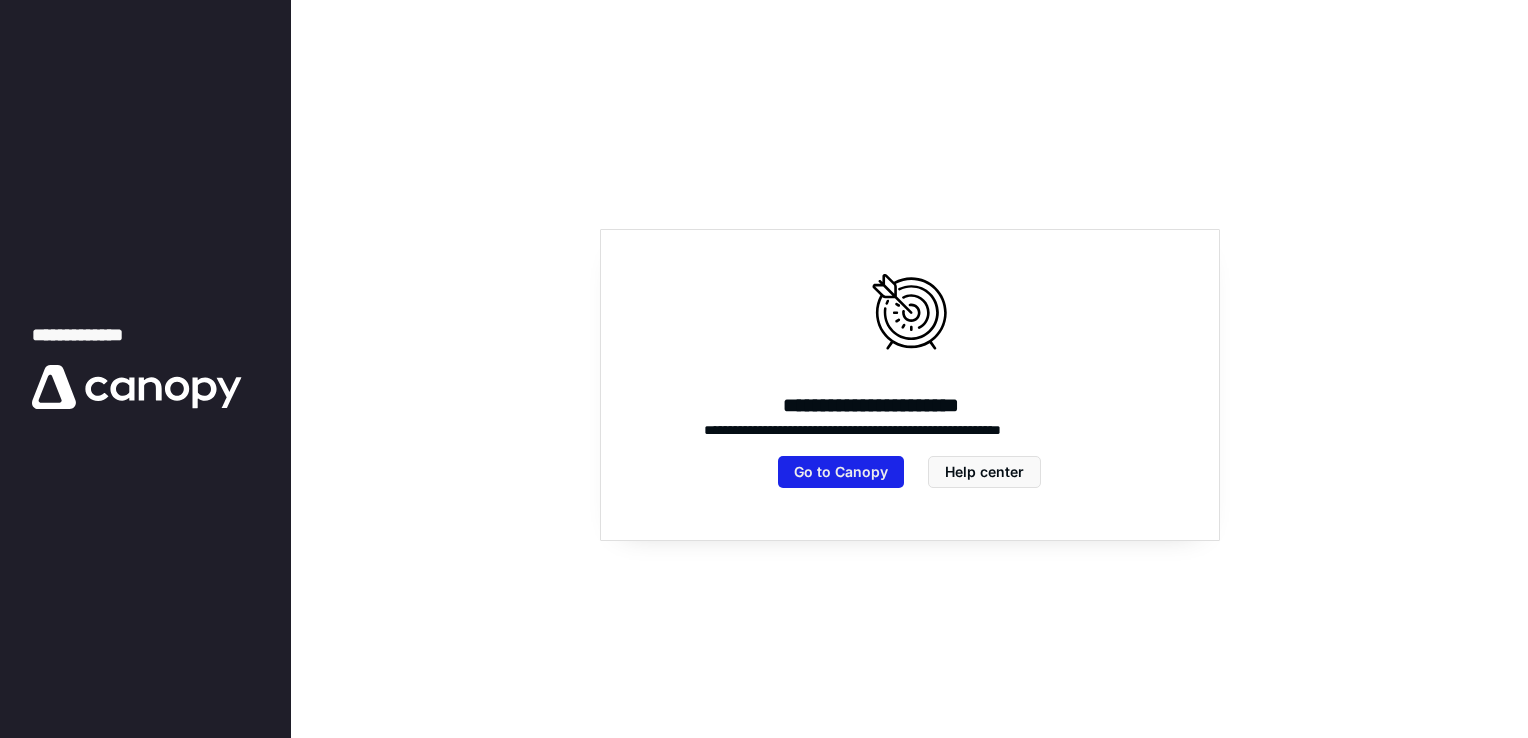 click on "Go to Canopy" at bounding box center (841, 472) 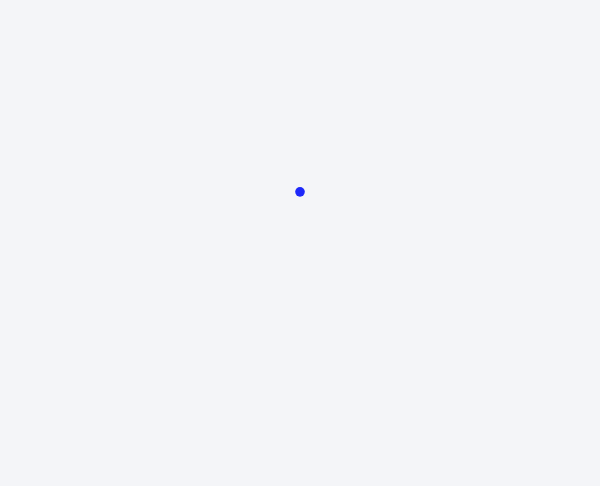 scroll, scrollTop: 0, scrollLeft: 0, axis: both 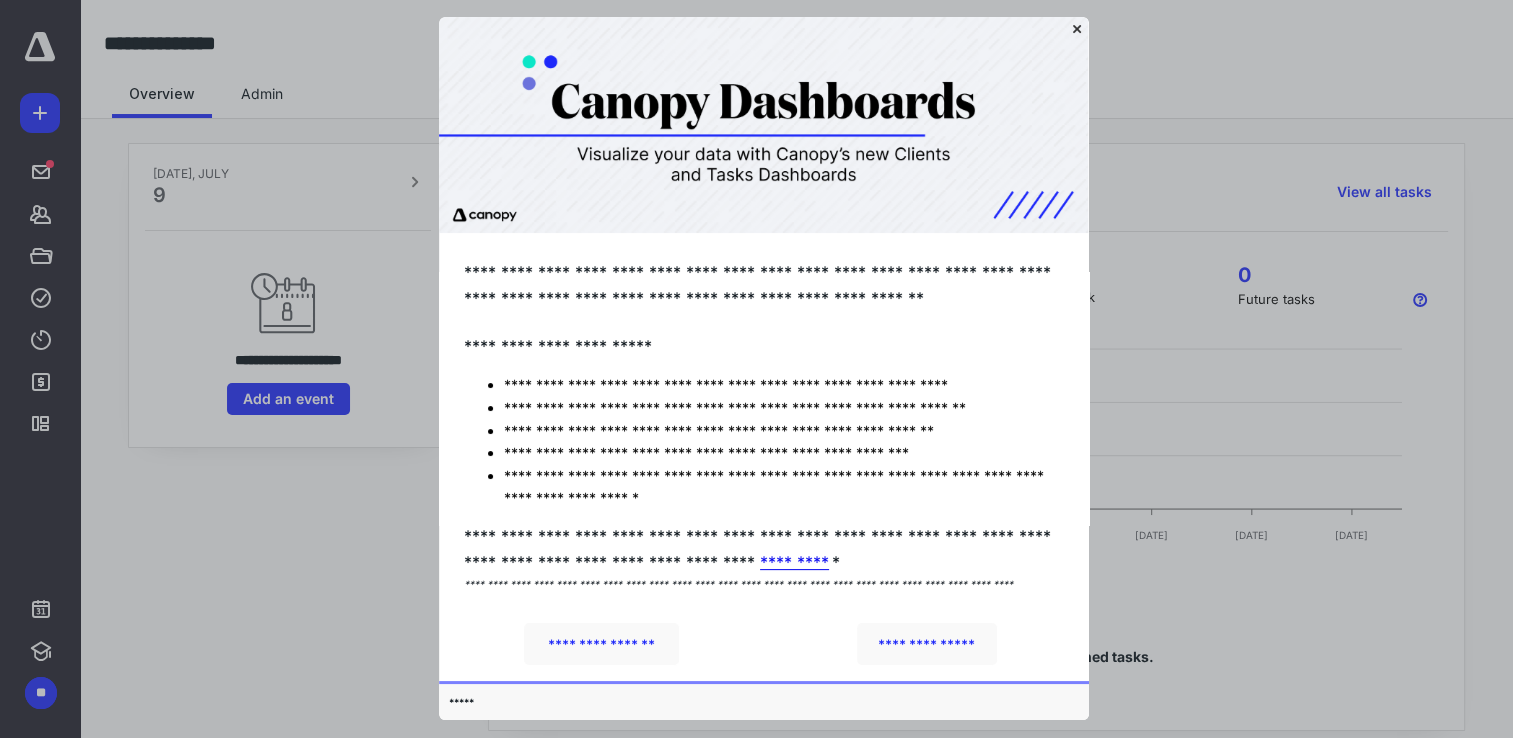 click 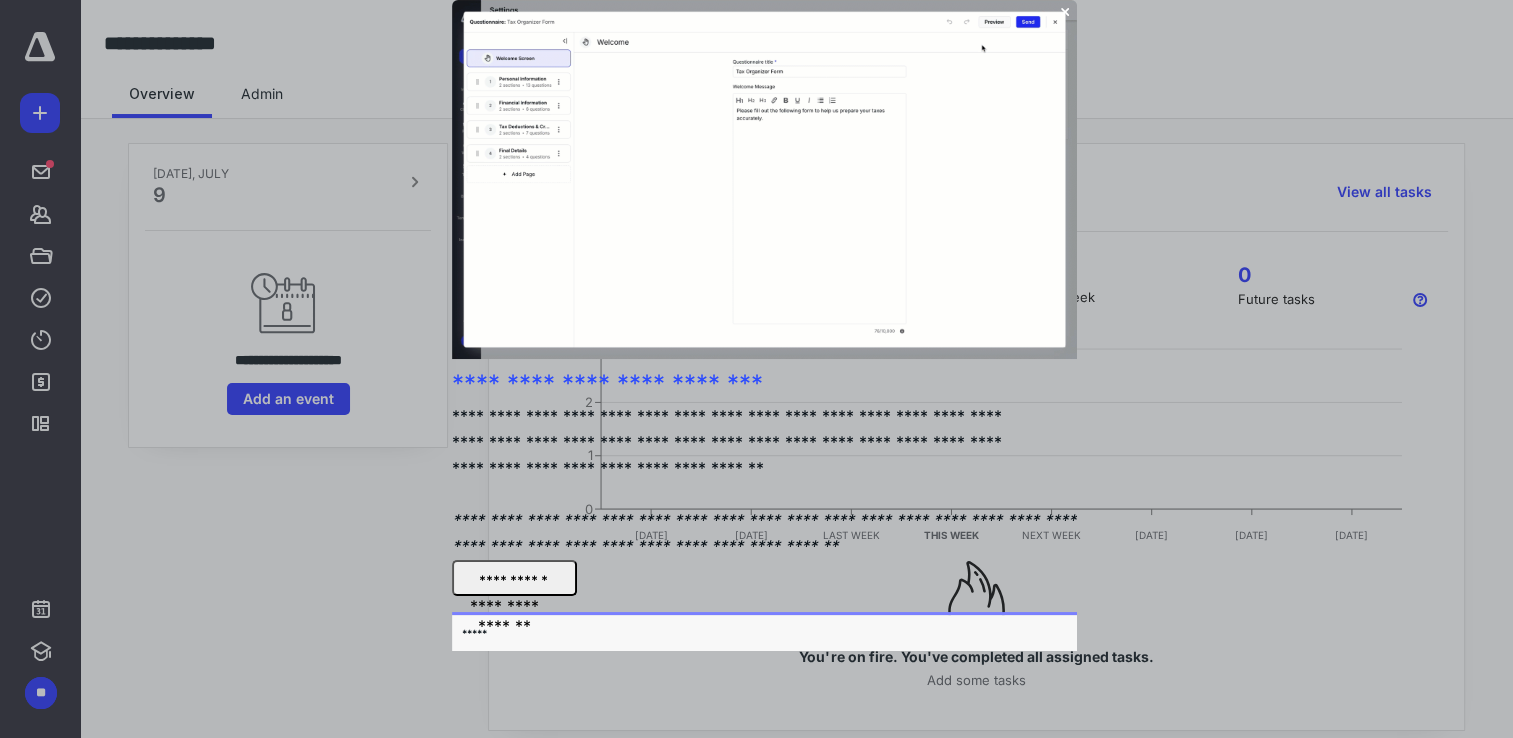 click on "**********" at bounding box center [513, 578] 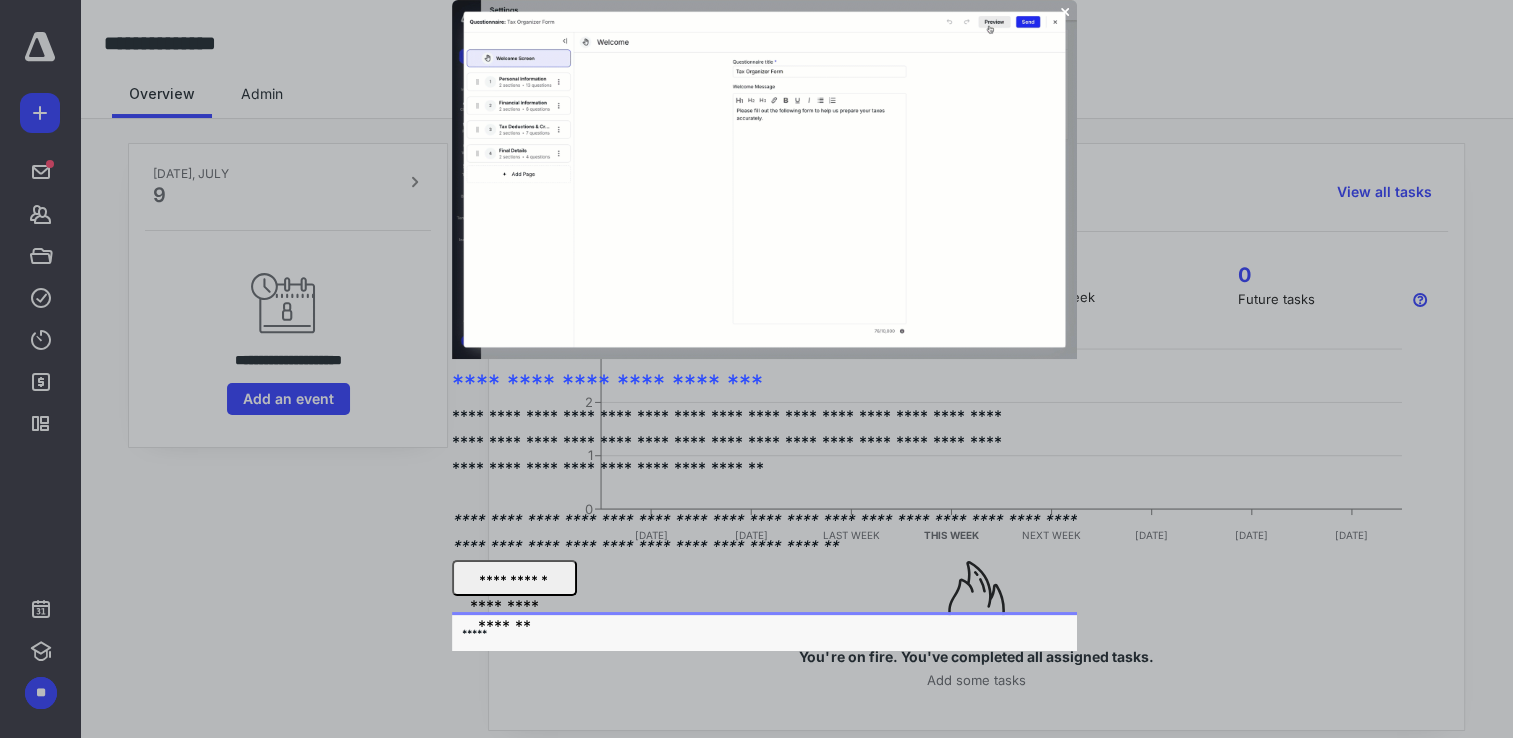 scroll, scrollTop: 112, scrollLeft: 0, axis: vertical 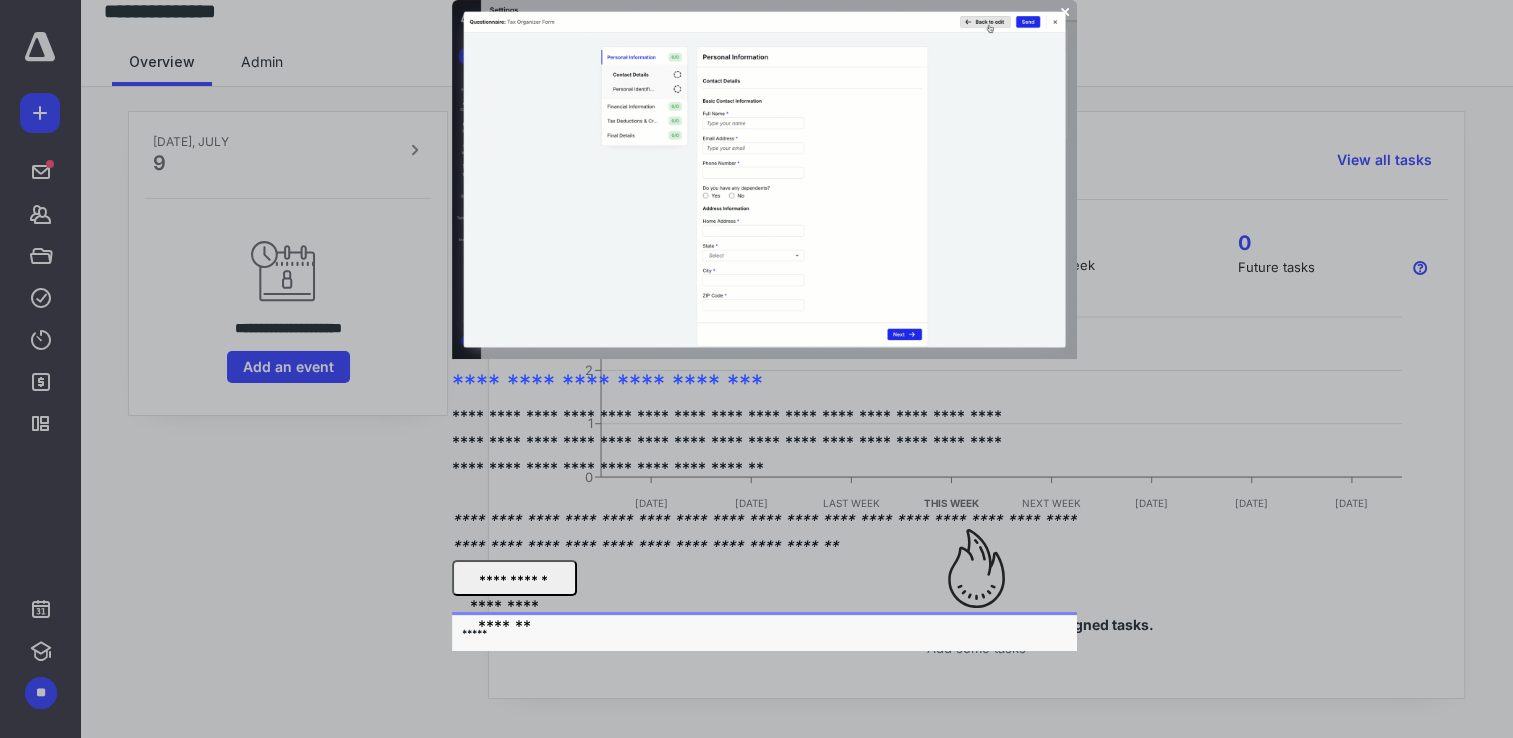 click on "**********" at bounding box center [513, 578] 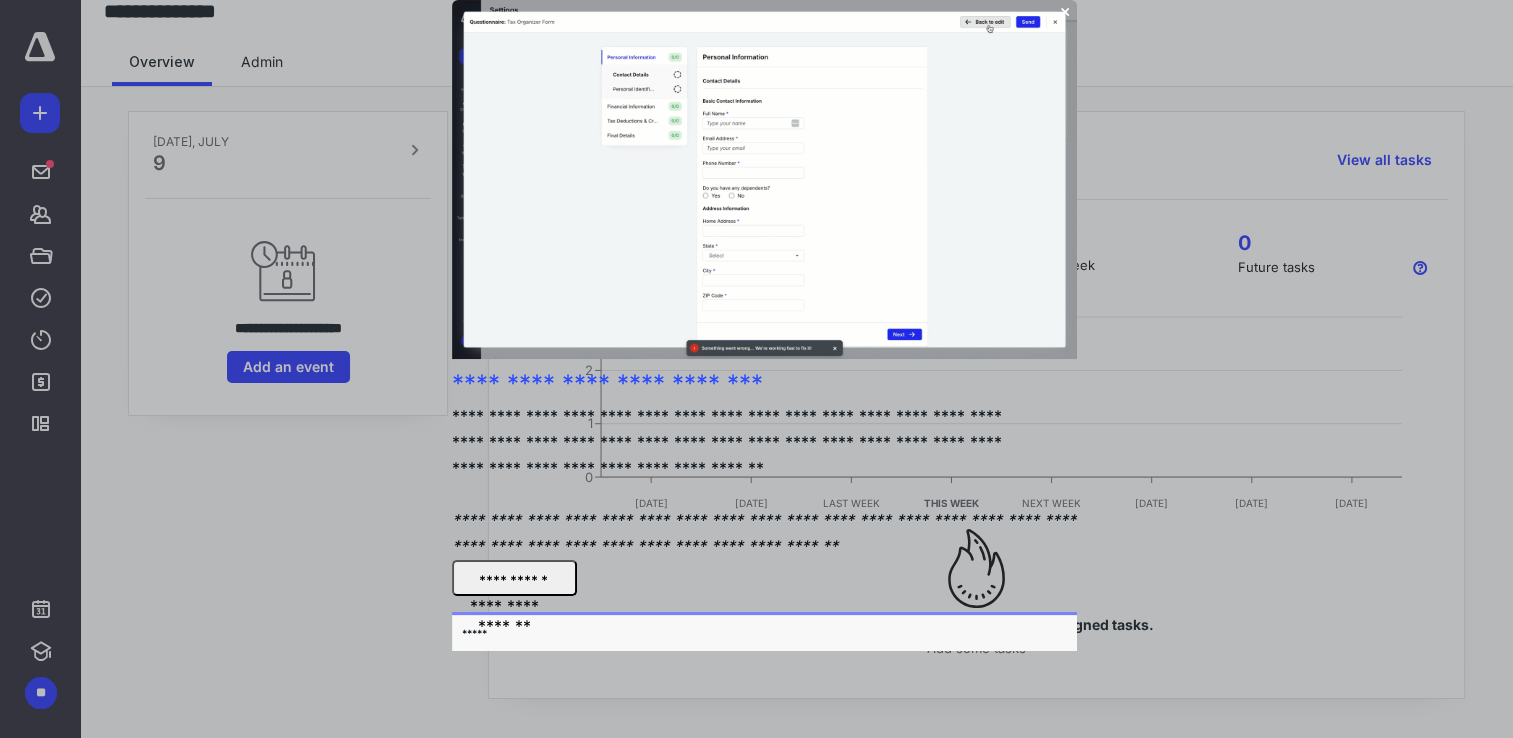 scroll, scrollTop: 0, scrollLeft: 0, axis: both 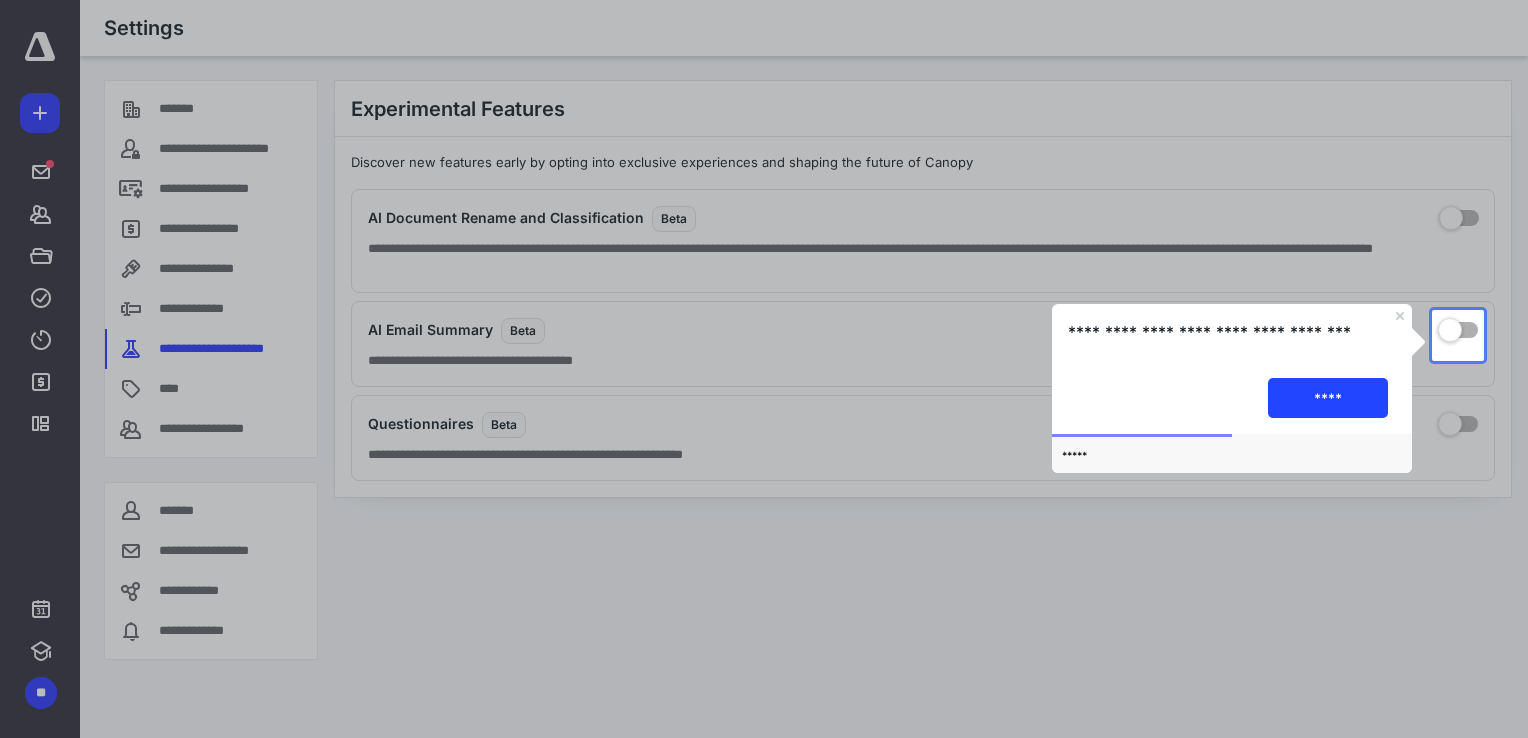 click on "****" at bounding box center [1328, 397] 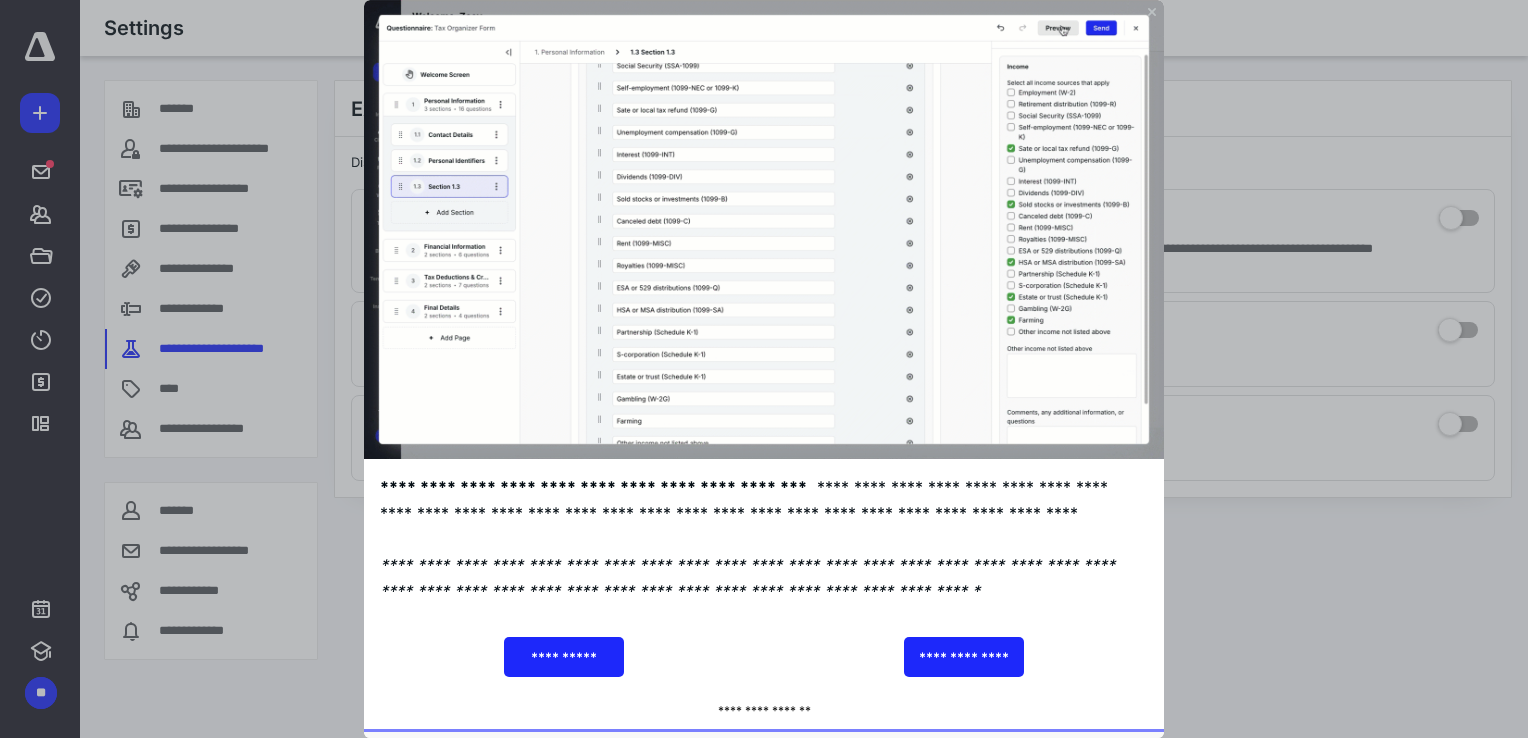 click 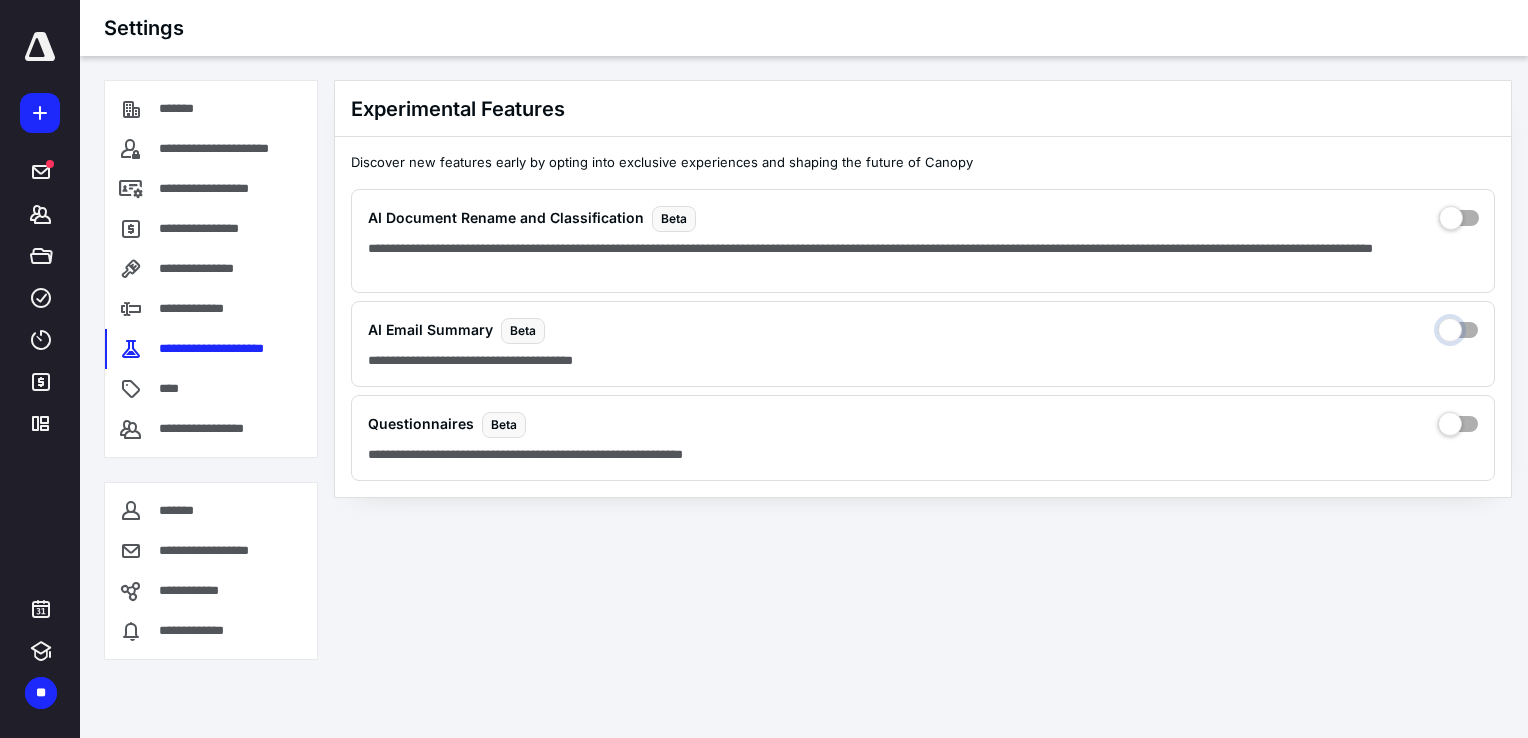 click at bounding box center (1458, 337) 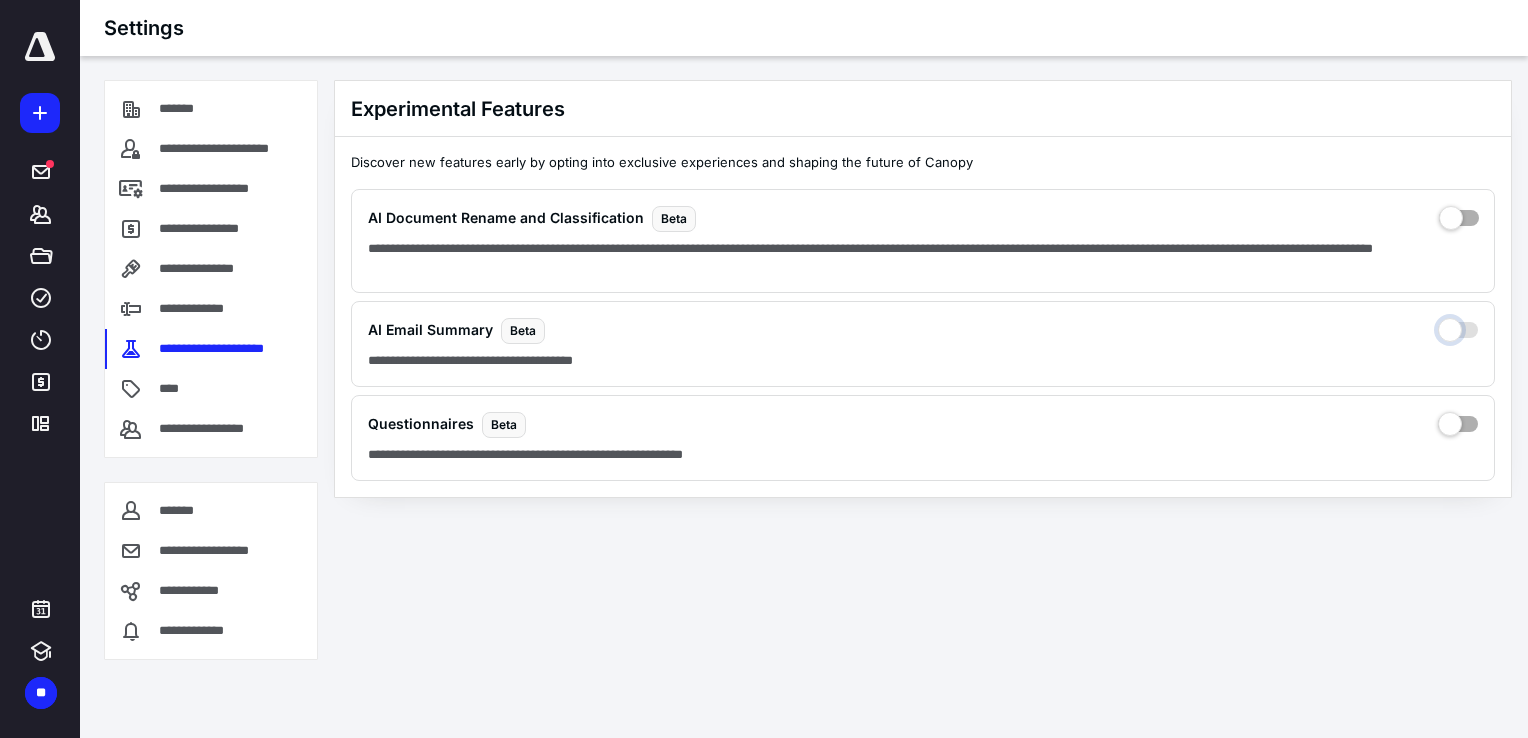 checkbox on "true" 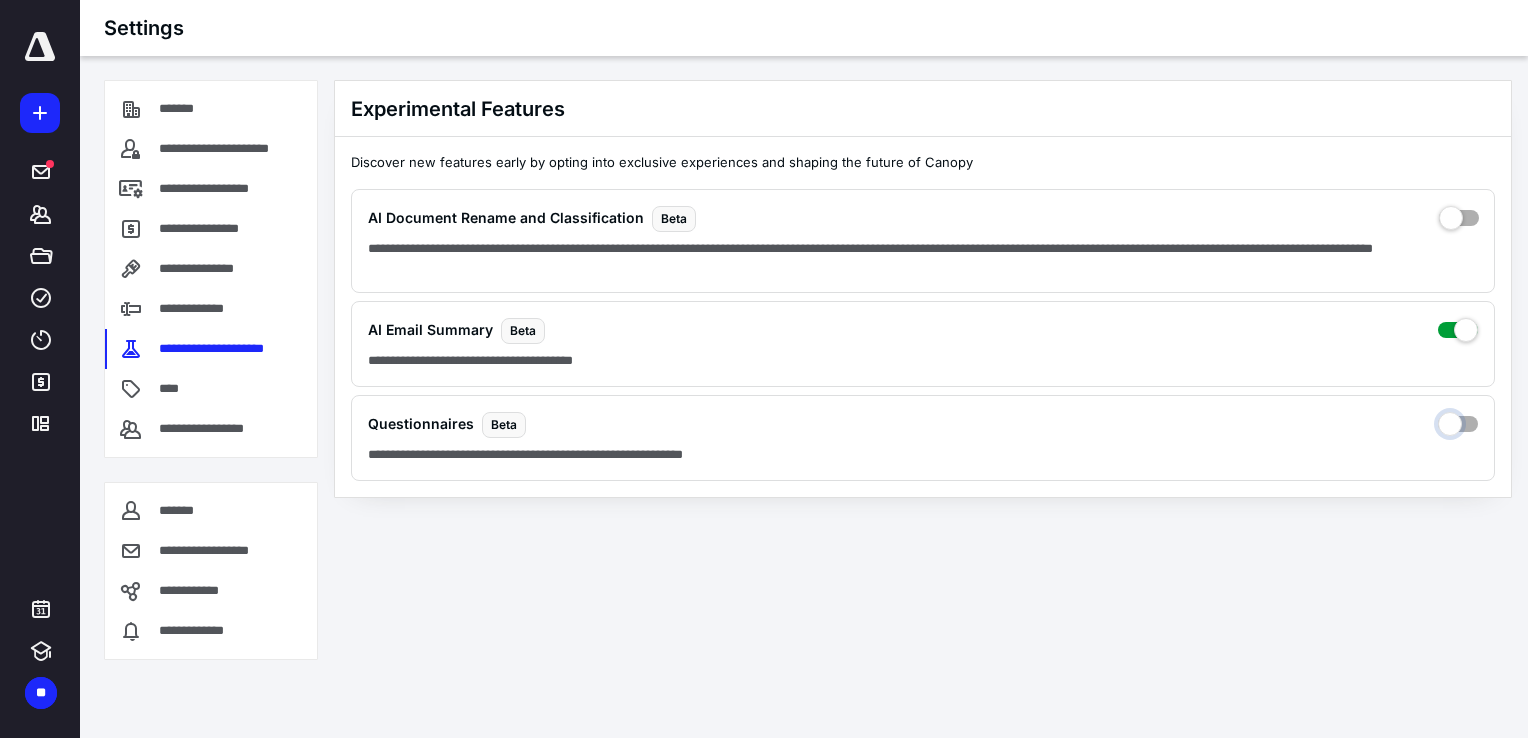 click at bounding box center [1458, 431] 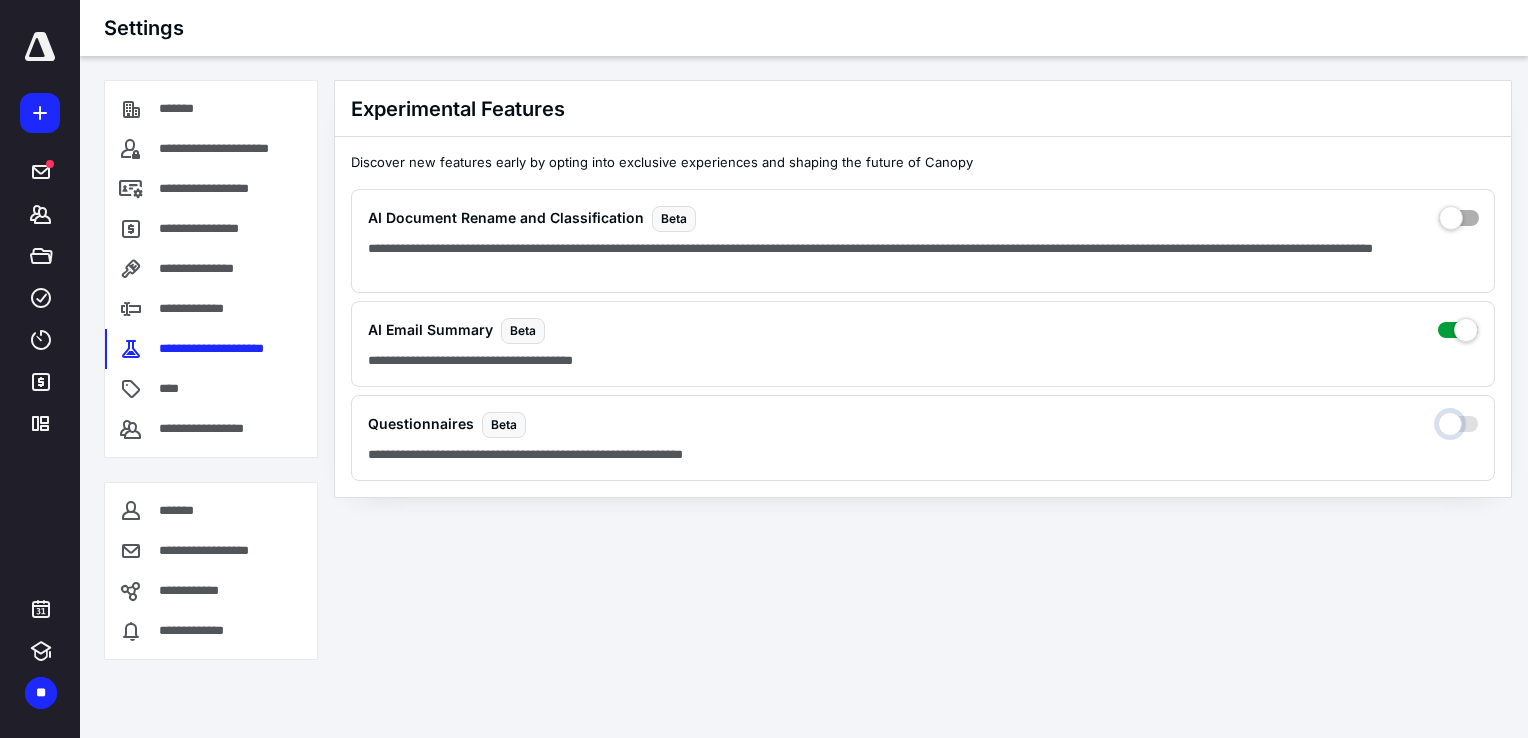 checkbox on "true" 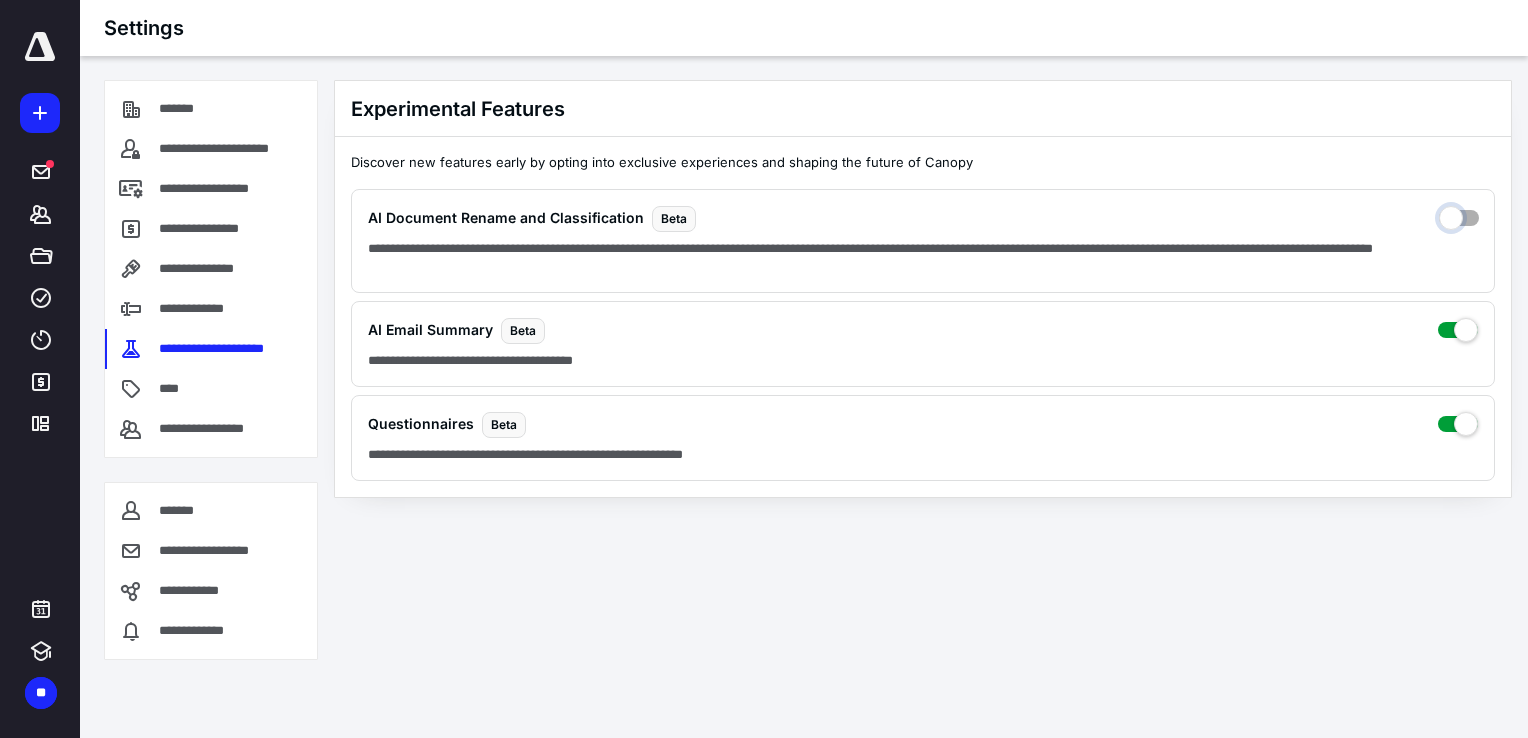 click at bounding box center (1459, 232) 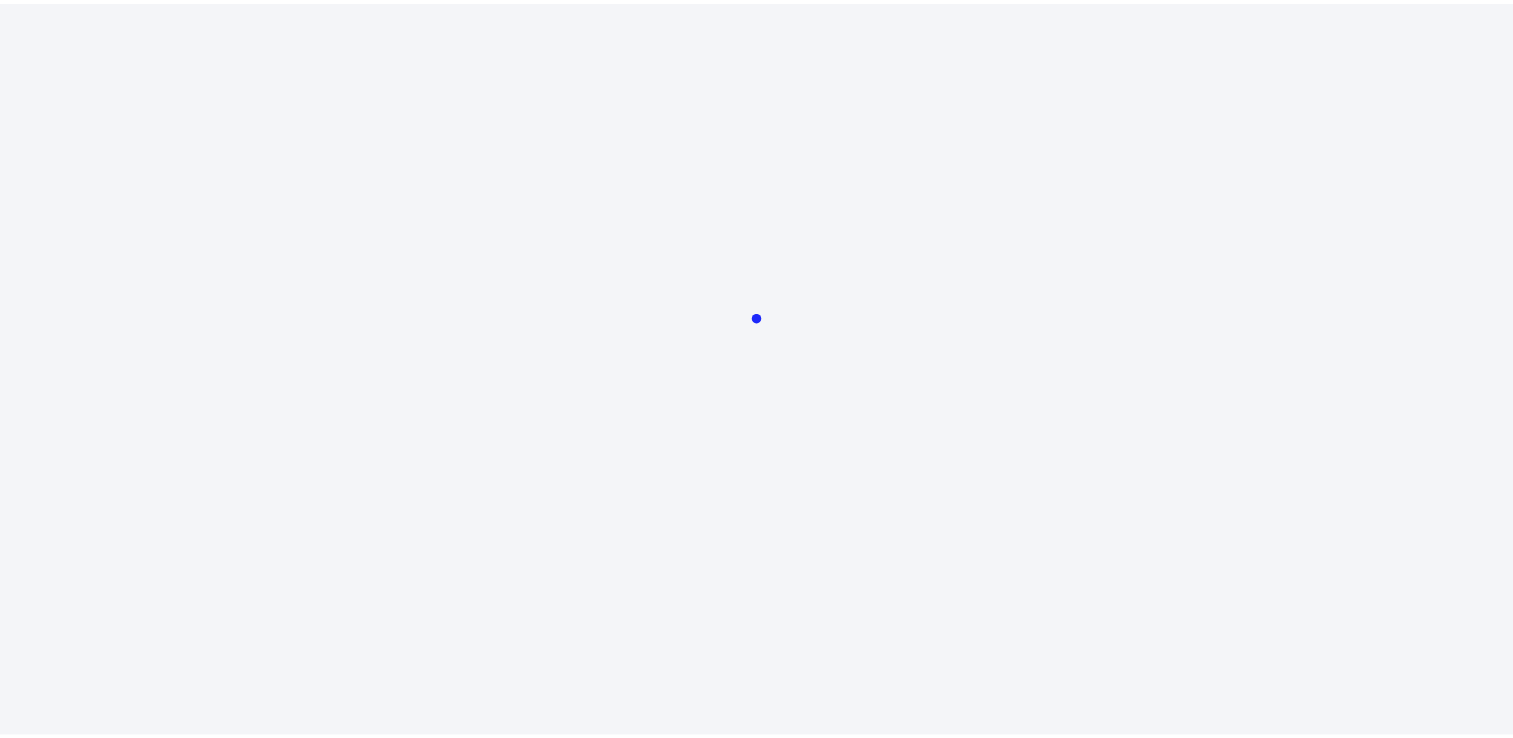 scroll, scrollTop: 0, scrollLeft: 0, axis: both 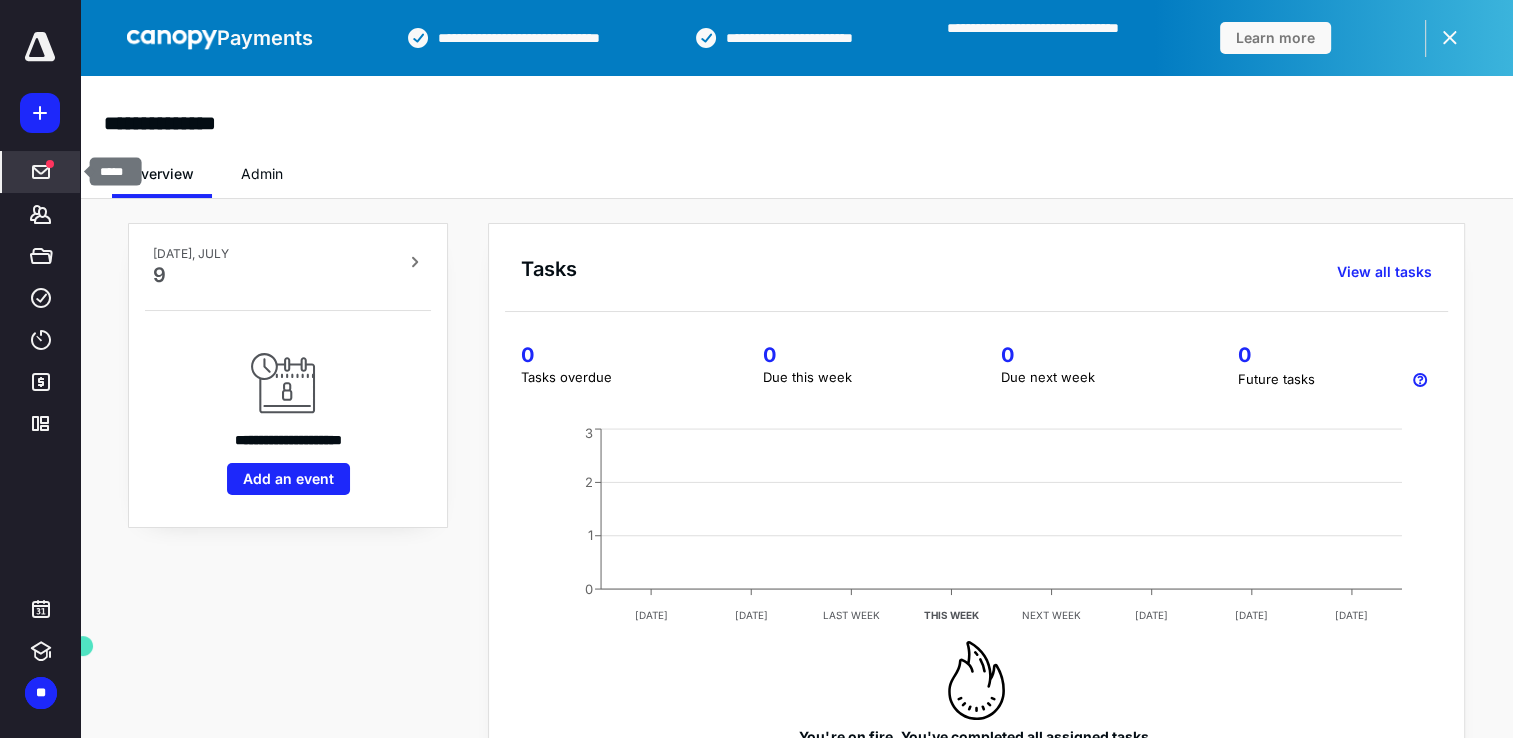 click 